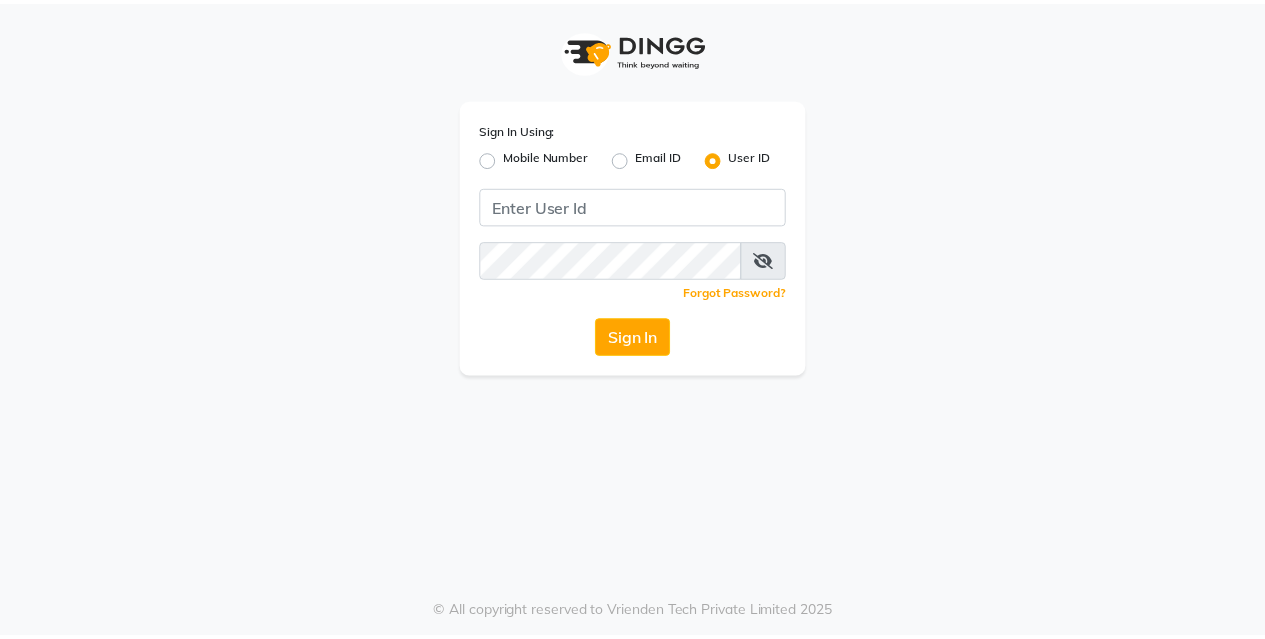 scroll, scrollTop: 0, scrollLeft: 0, axis: both 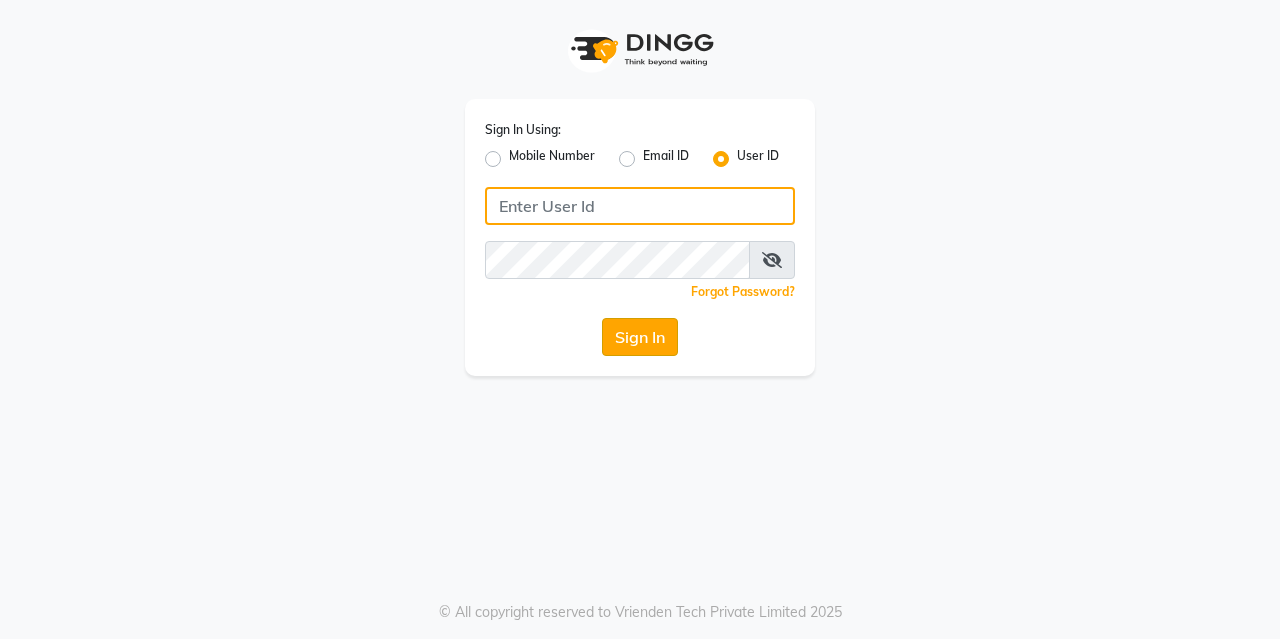 type on "kreations@2019" 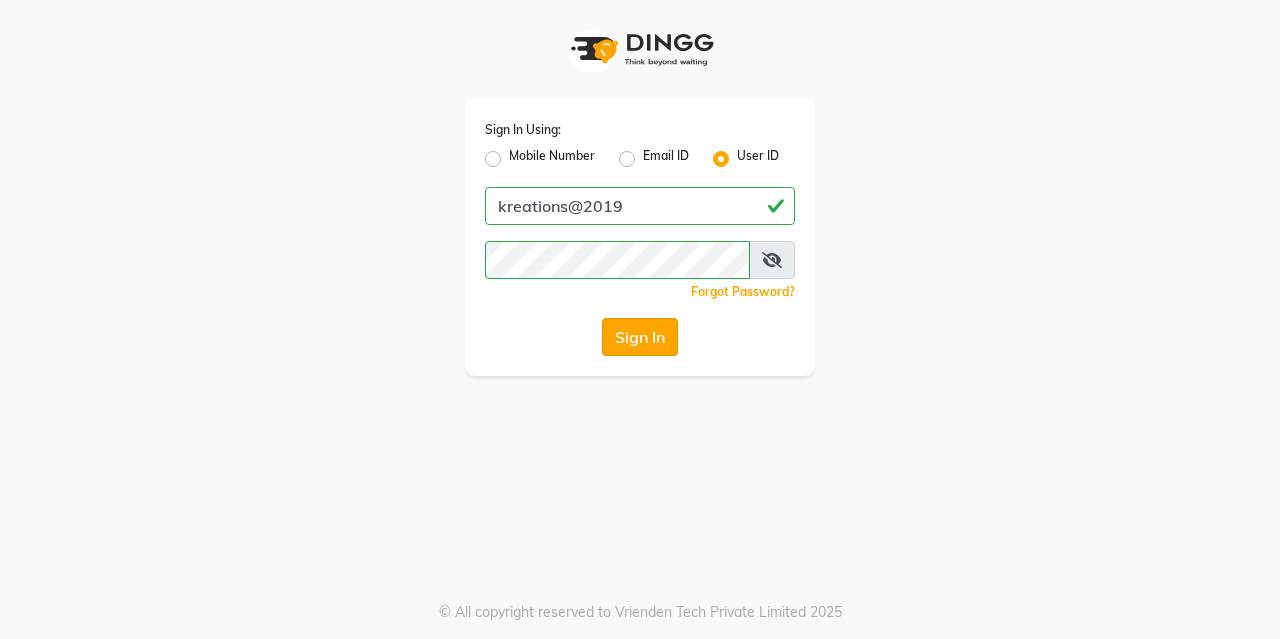 click on "Sign In" 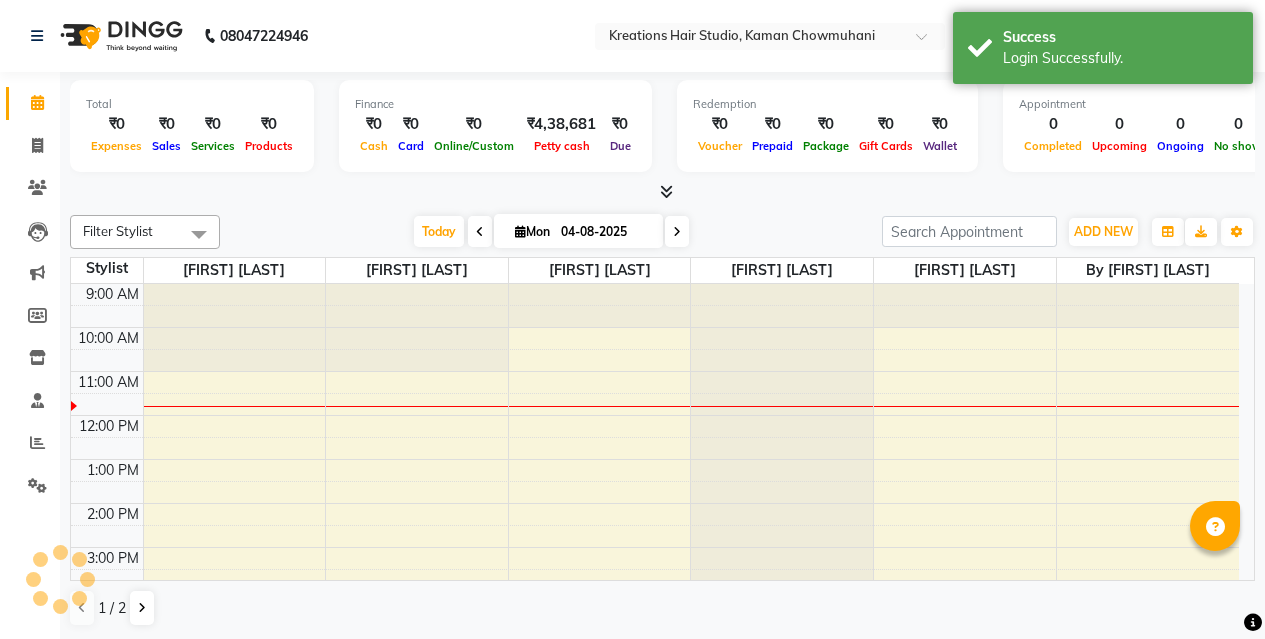 scroll, scrollTop: 0, scrollLeft: 0, axis: both 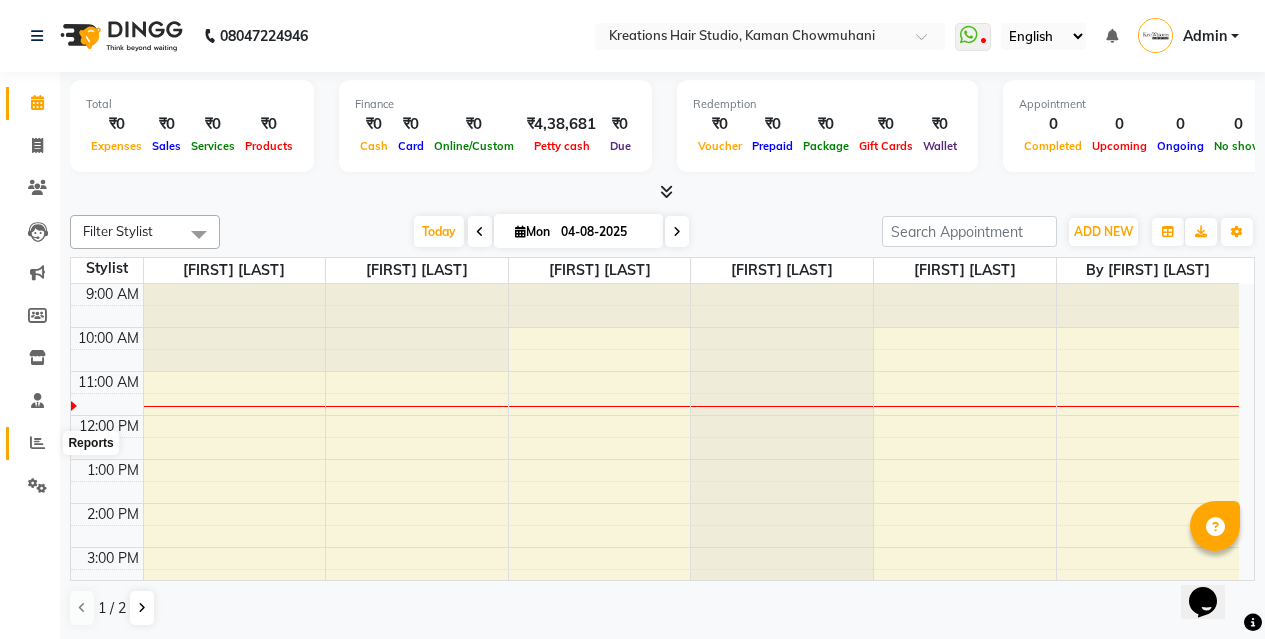 click 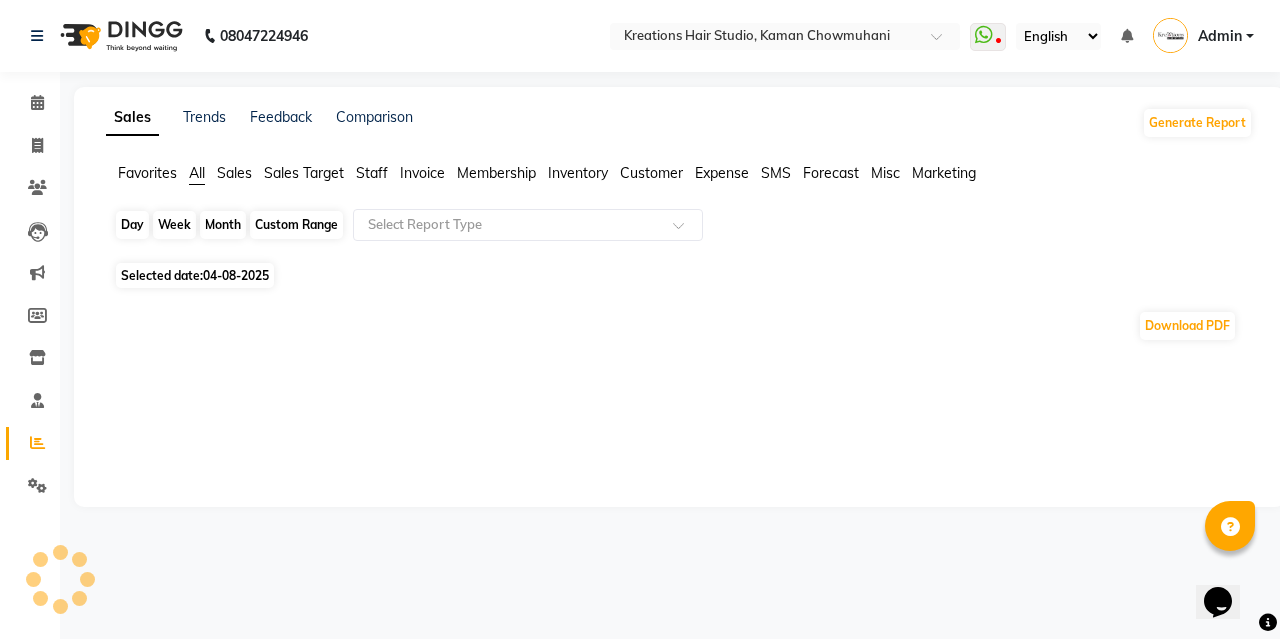 click on "Day" 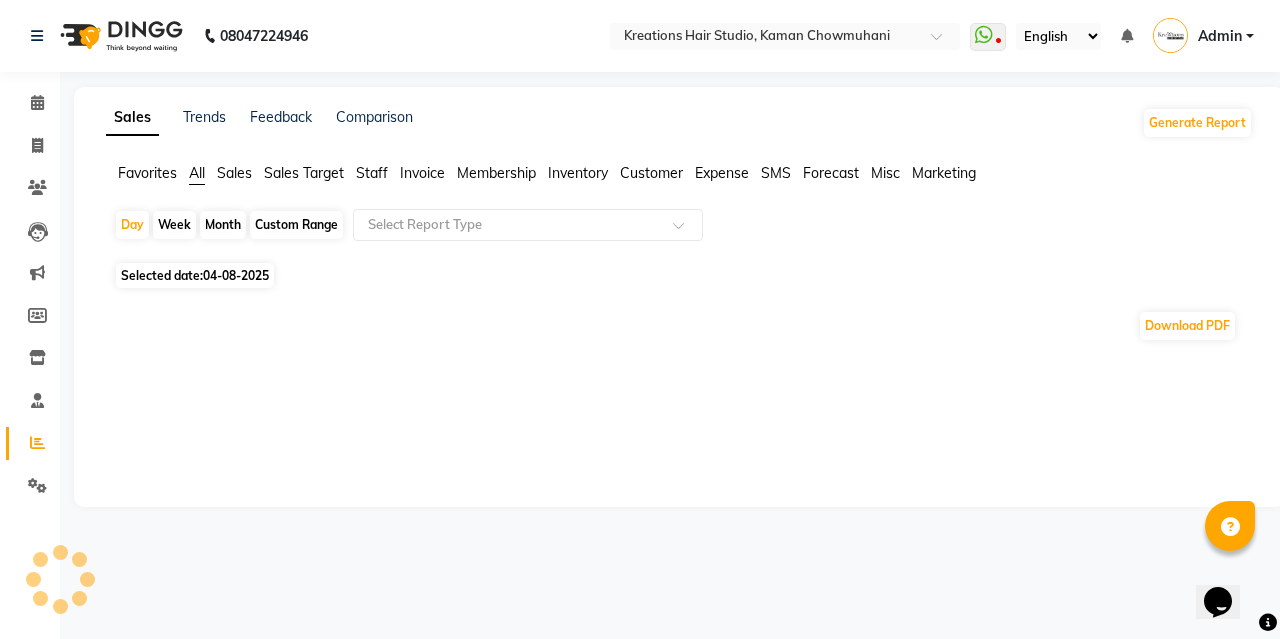 select on "8" 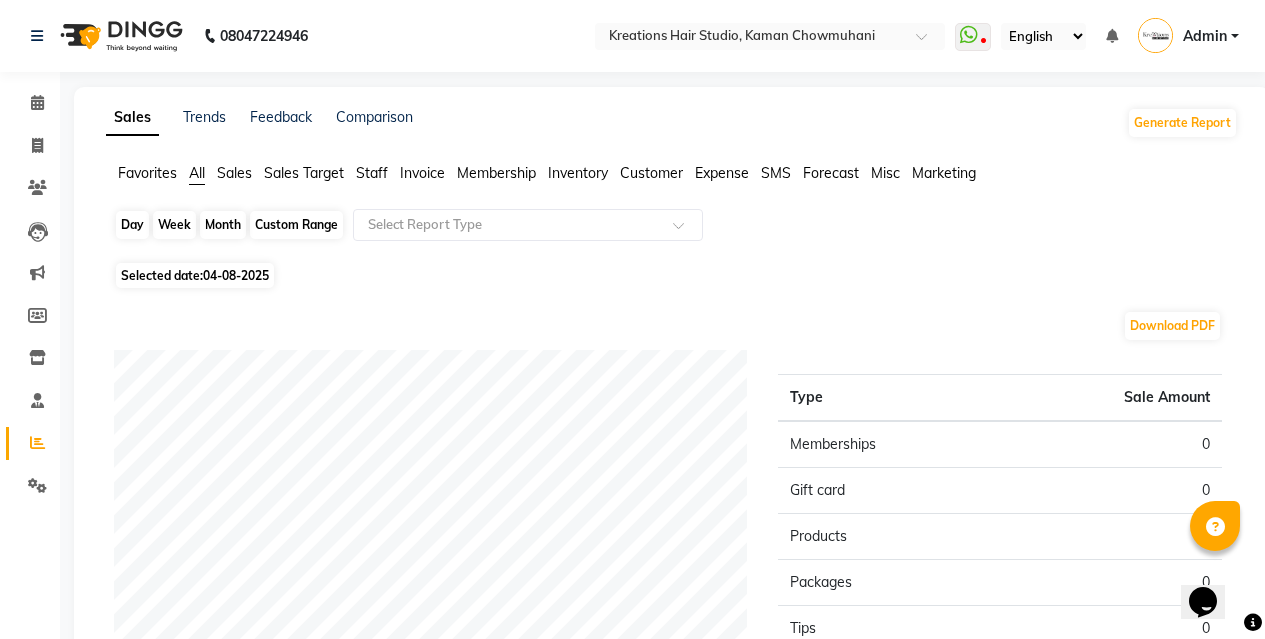 click on "Day" 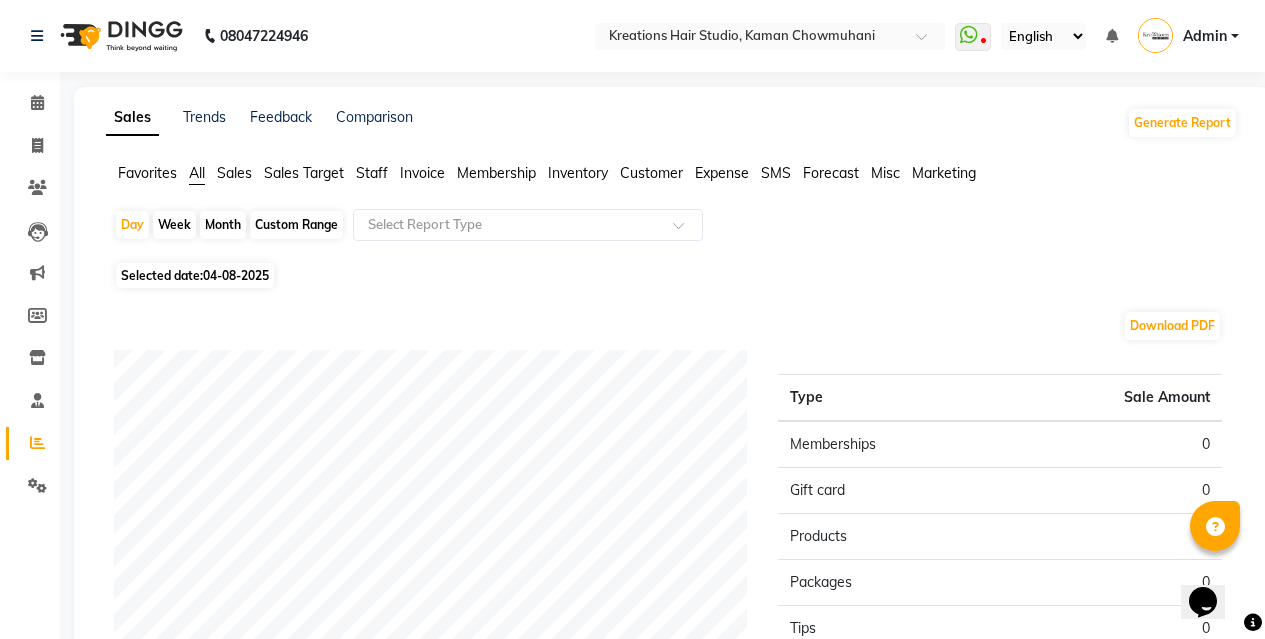 select on "8" 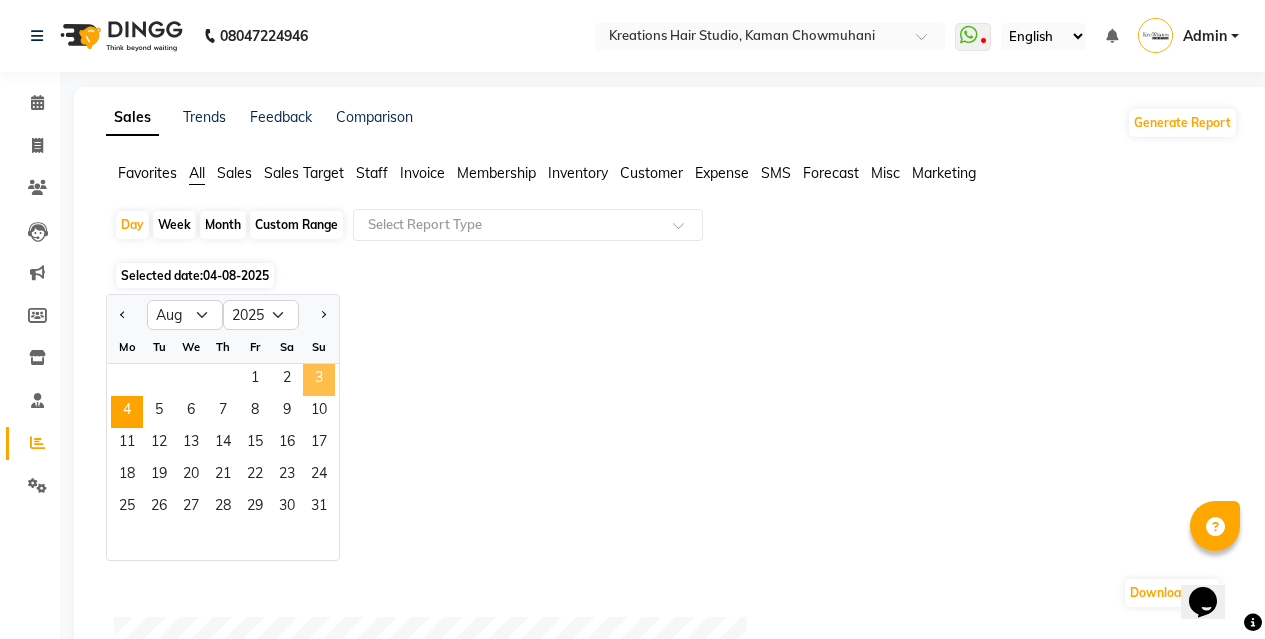 click on "3" 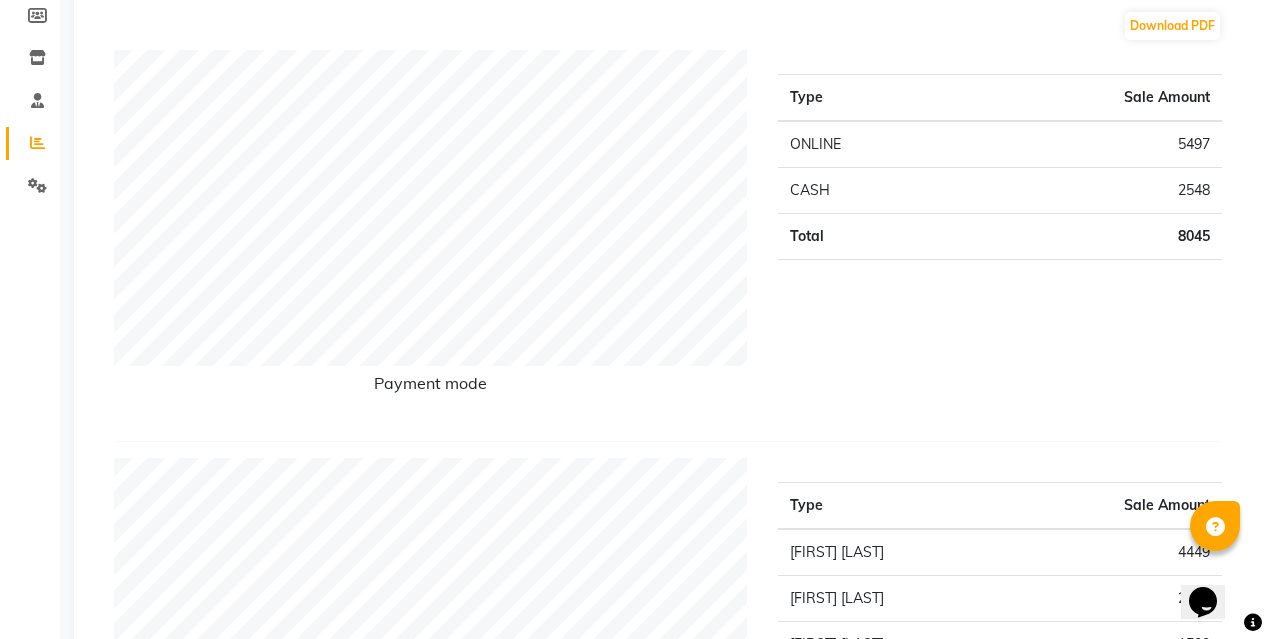 scroll, scrollTop: 100, scrollLeft: 0, axis: vertical 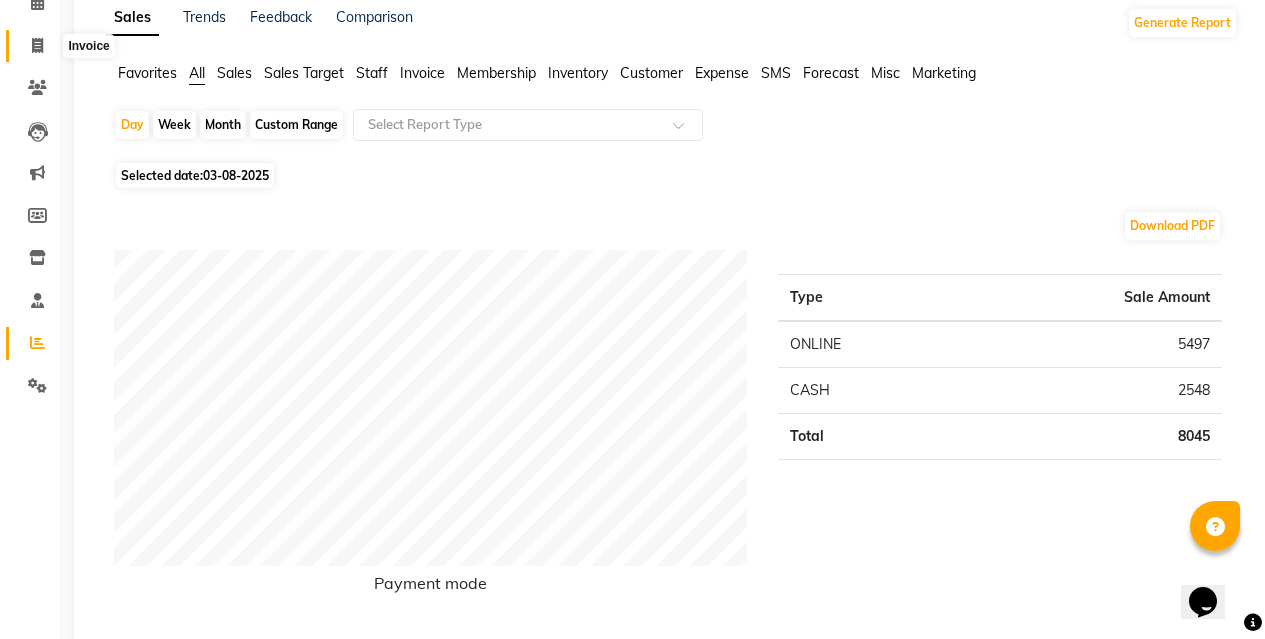 click 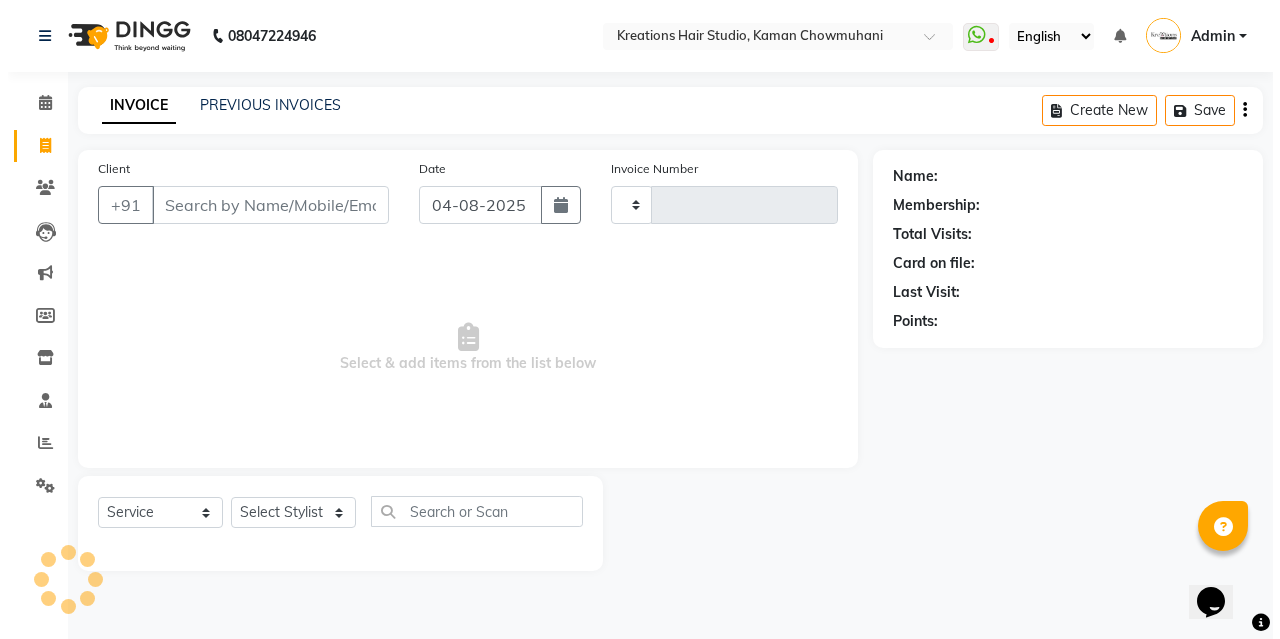 scroll, scrollTop: 0, scrollLeft: 0, axis: both 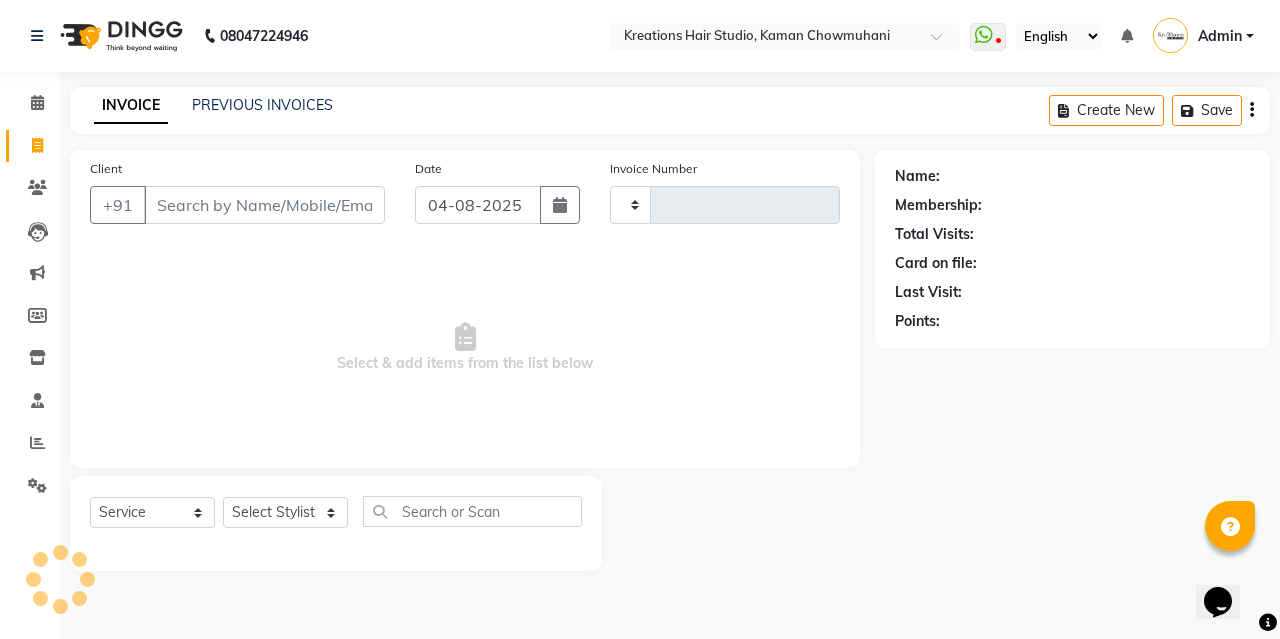 type on "0462" 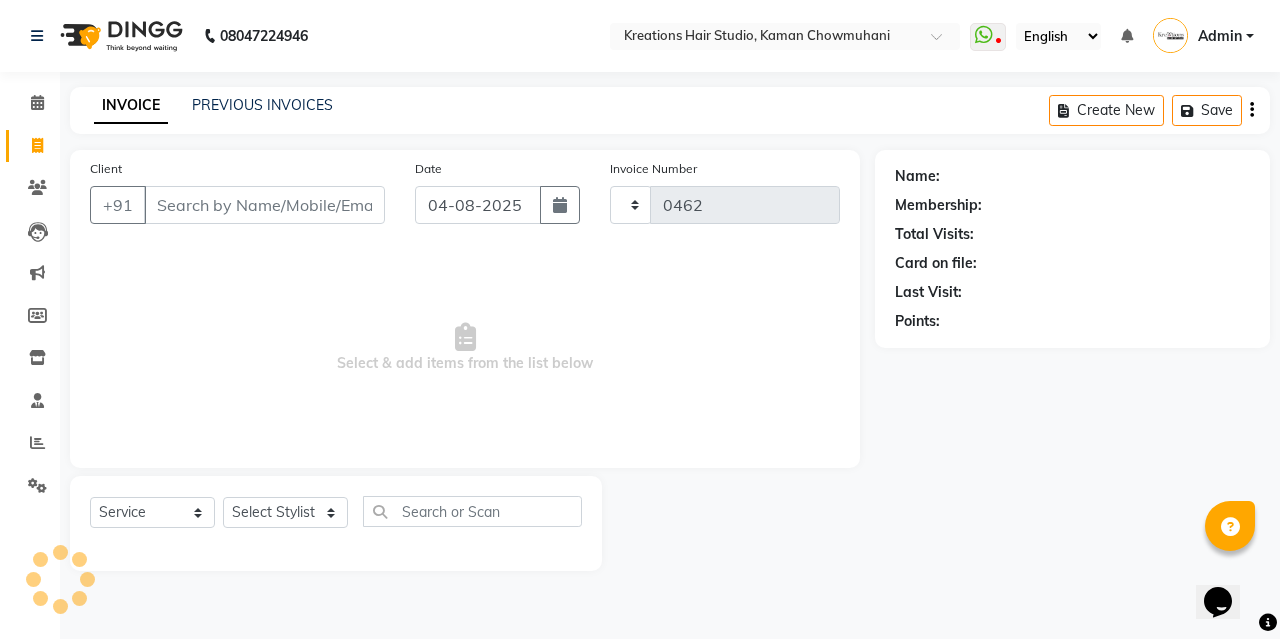 select on "4656" 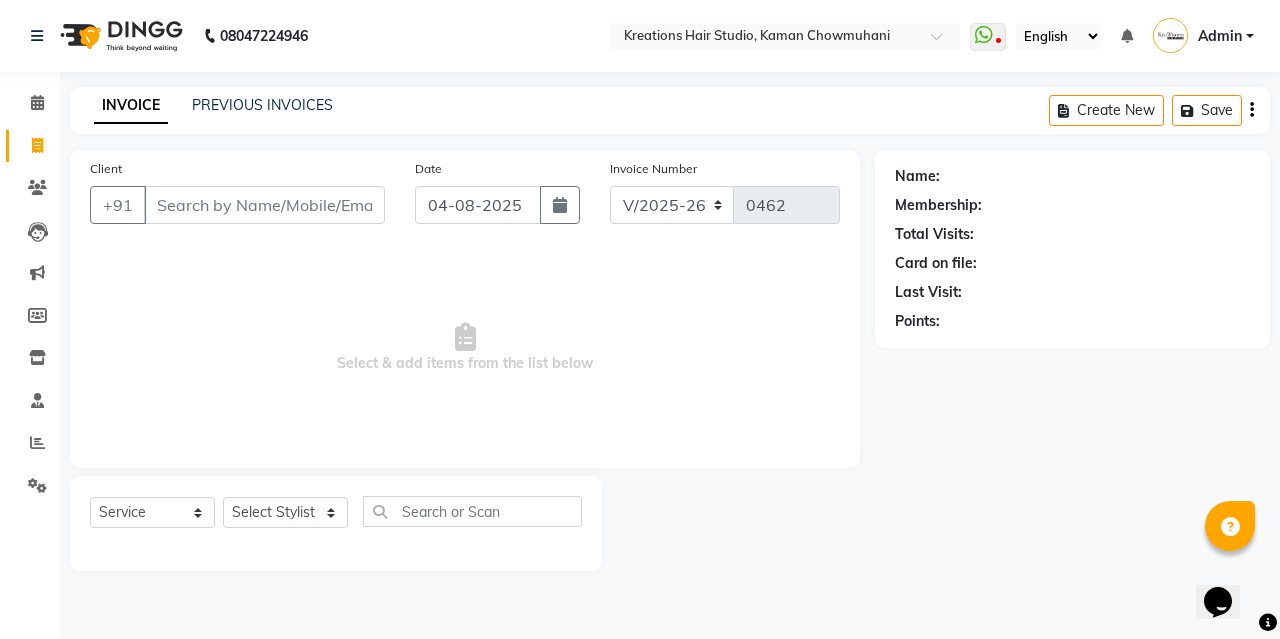 click on "Client" at bounding box center [264, 205] 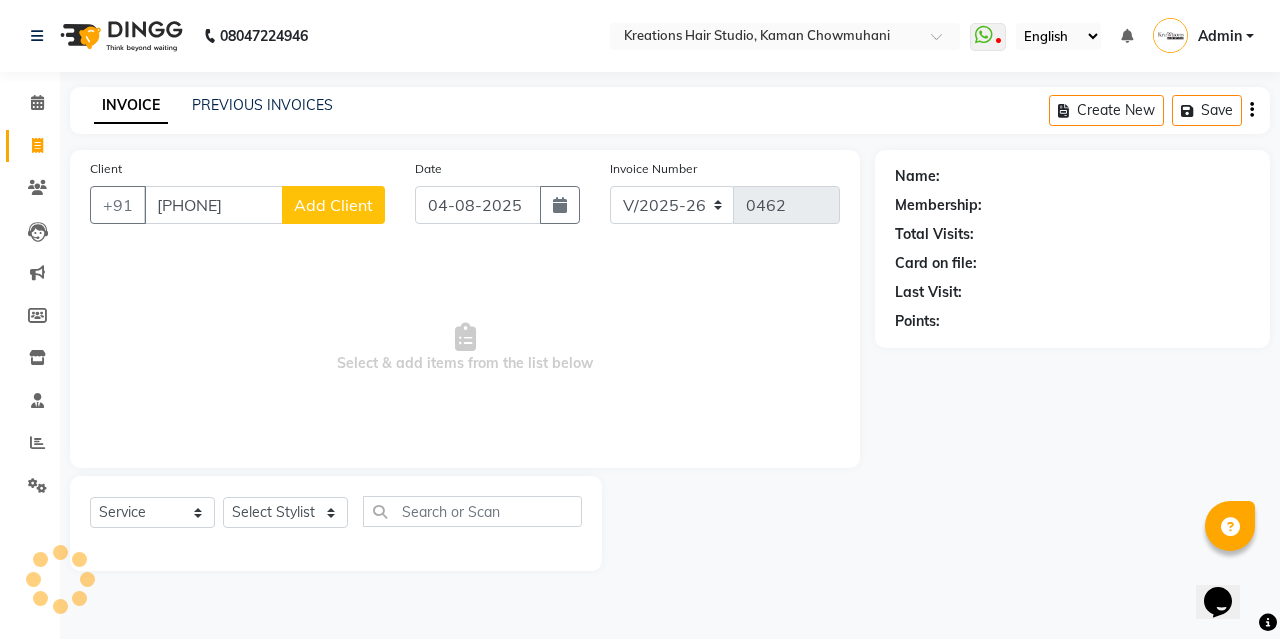 type on "[PHONE]" 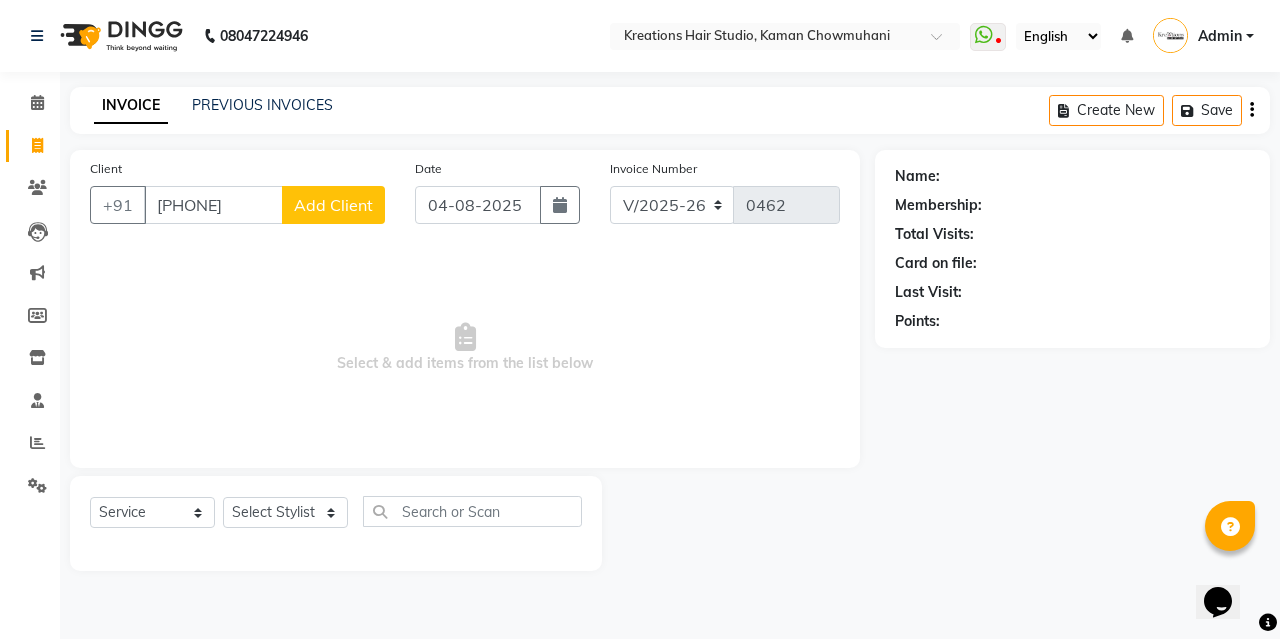 click on "Add Client" 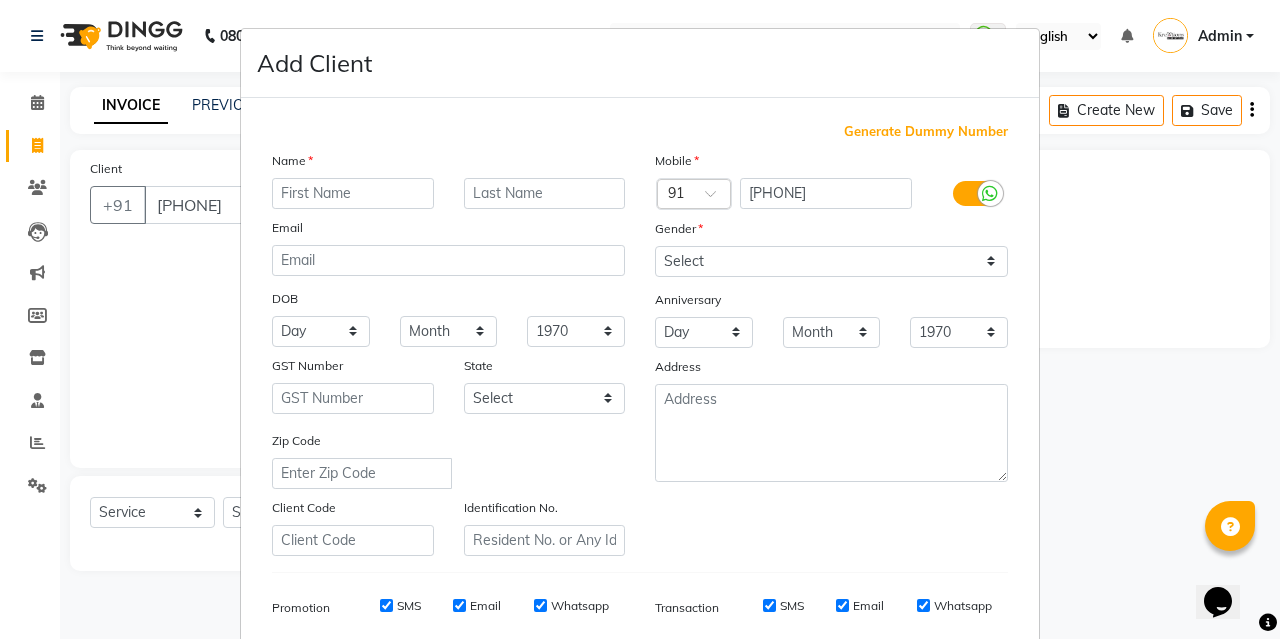 click at bounding box center [353, 193] 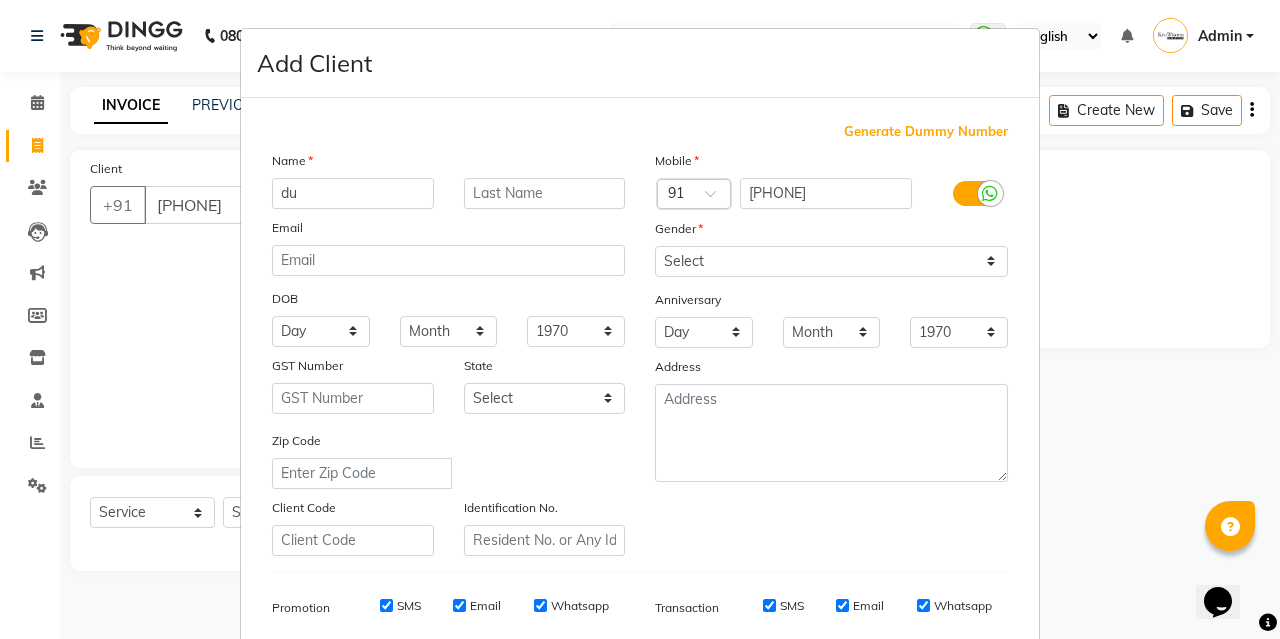 type on "d" 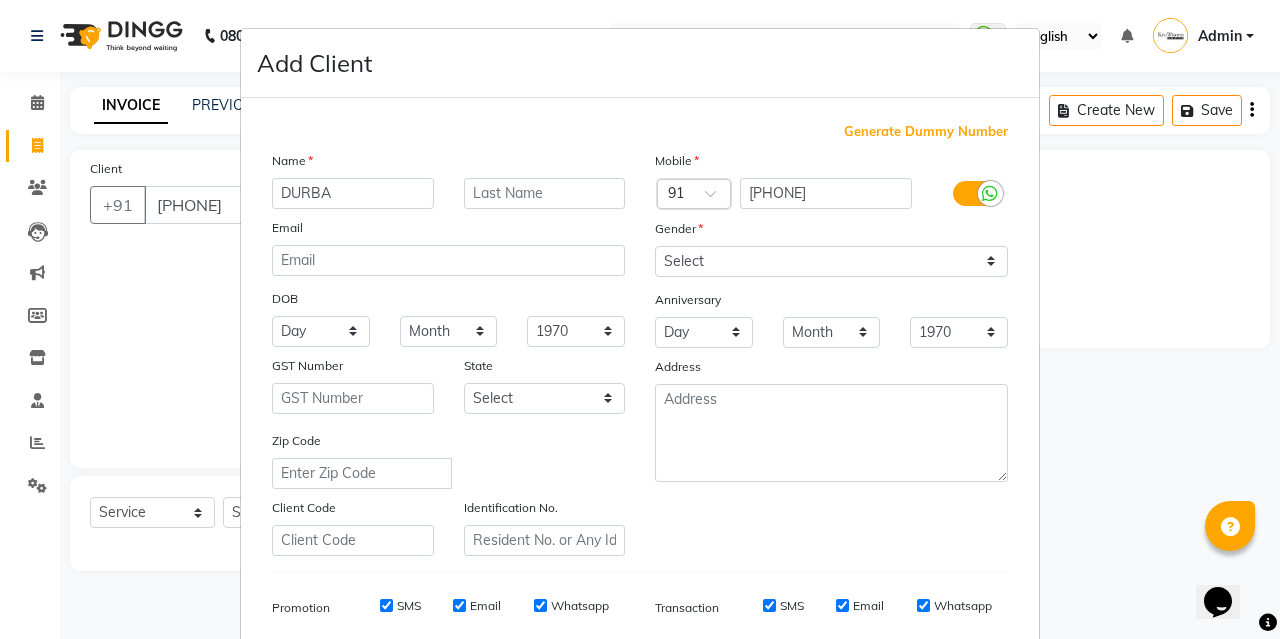 type on "DURBA" 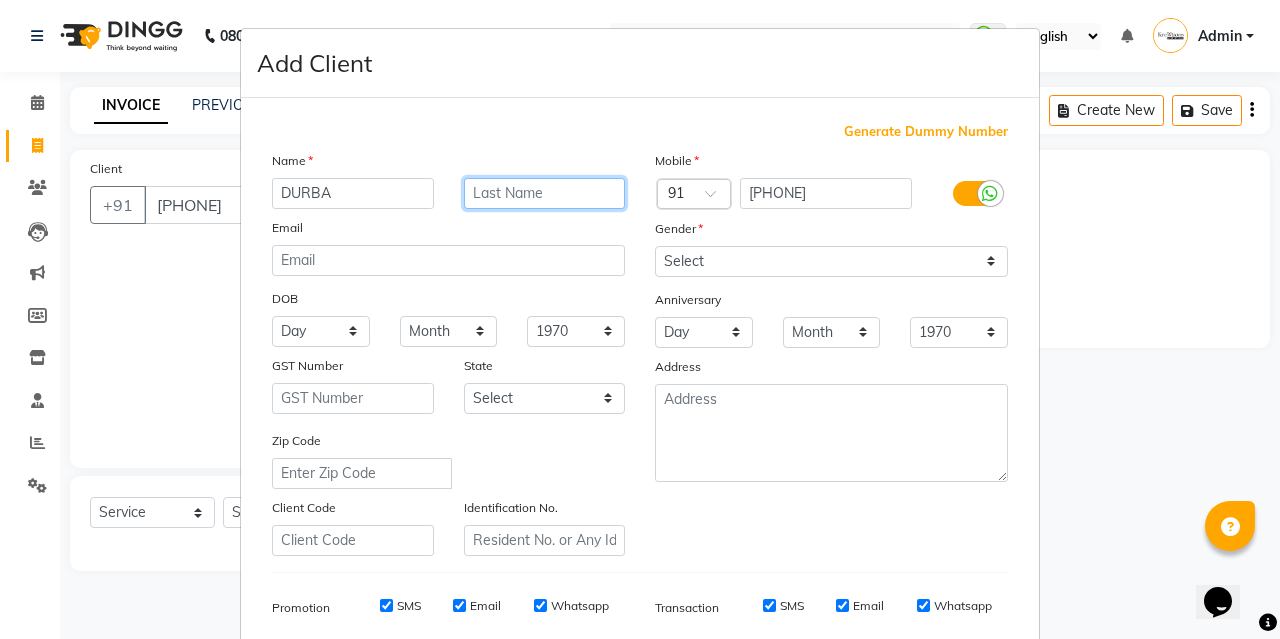 click at bounding box center (545, 193) 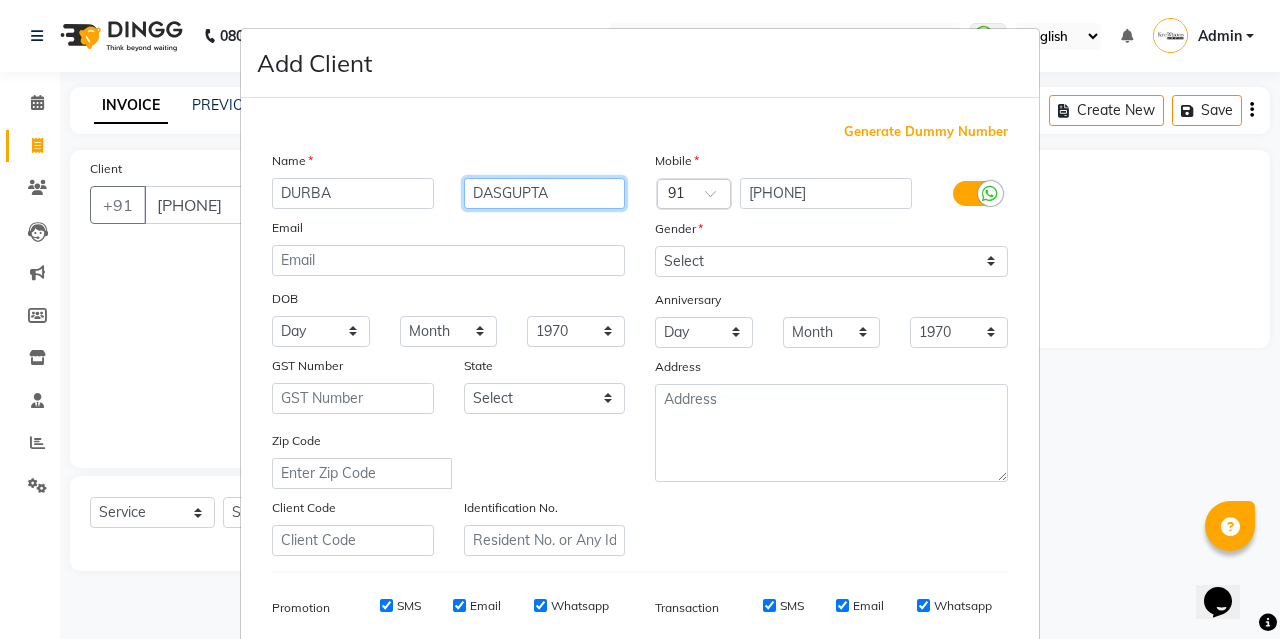 type on "DASGUPTA" 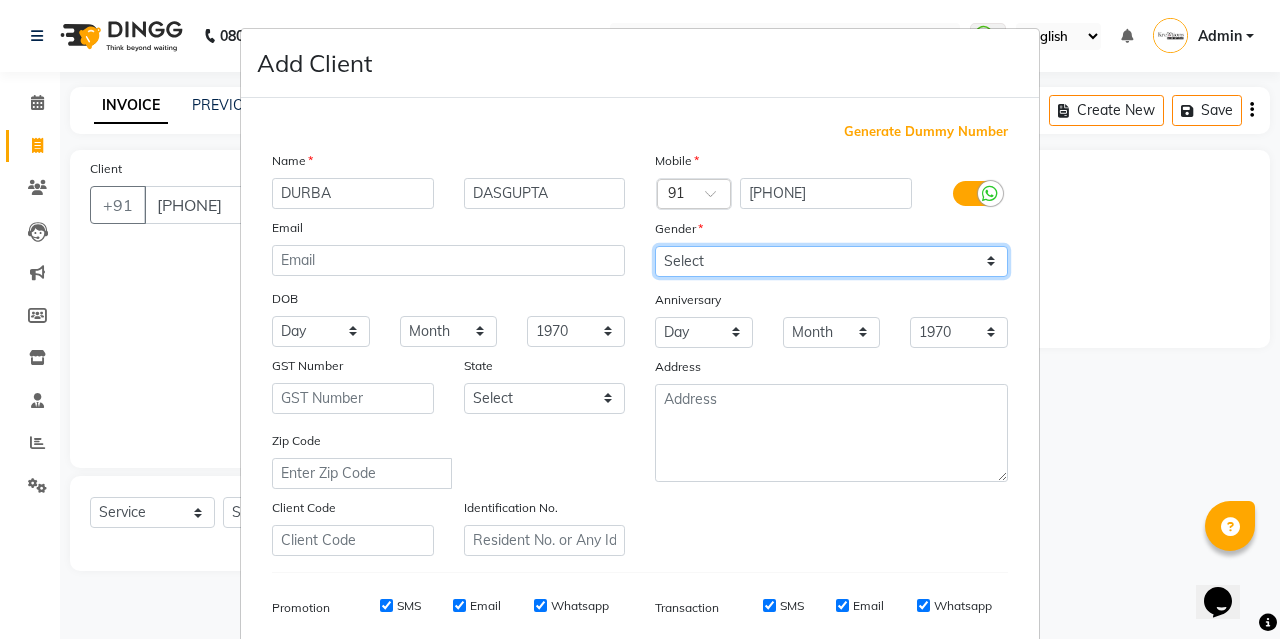 click on "Select Male Female Other Prefer Not To Say" at bounding box center (831, 261) 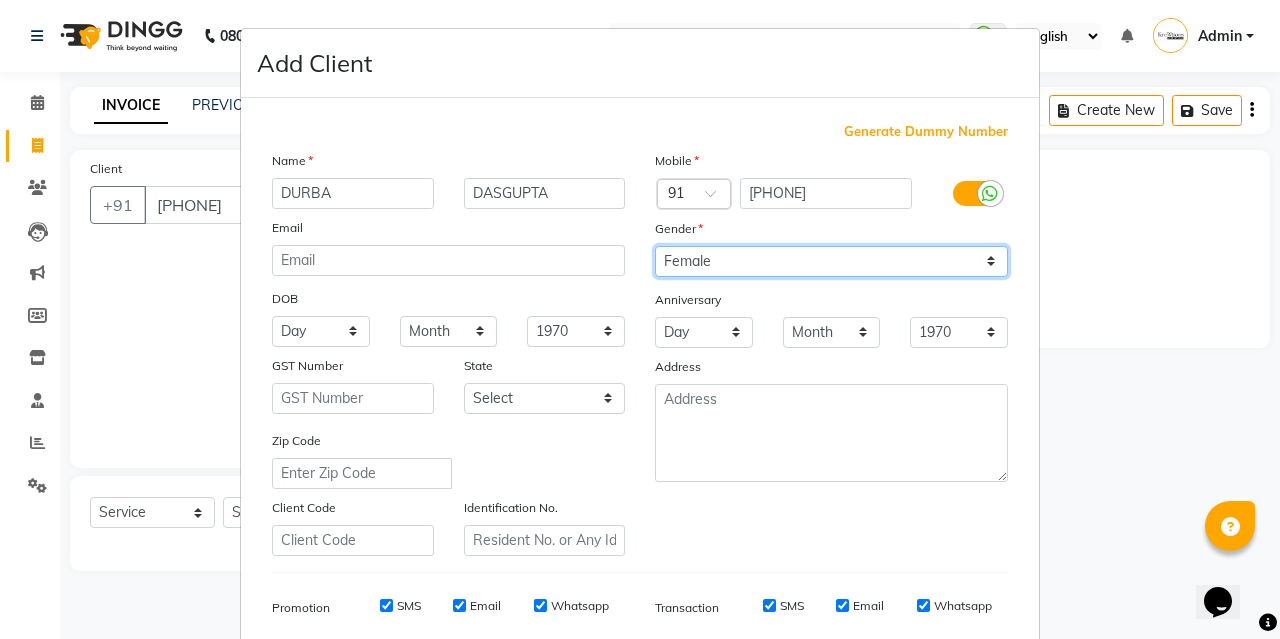 click on "Select Male Female Other Prefer Not To Say" at bounding box center [831, 261] 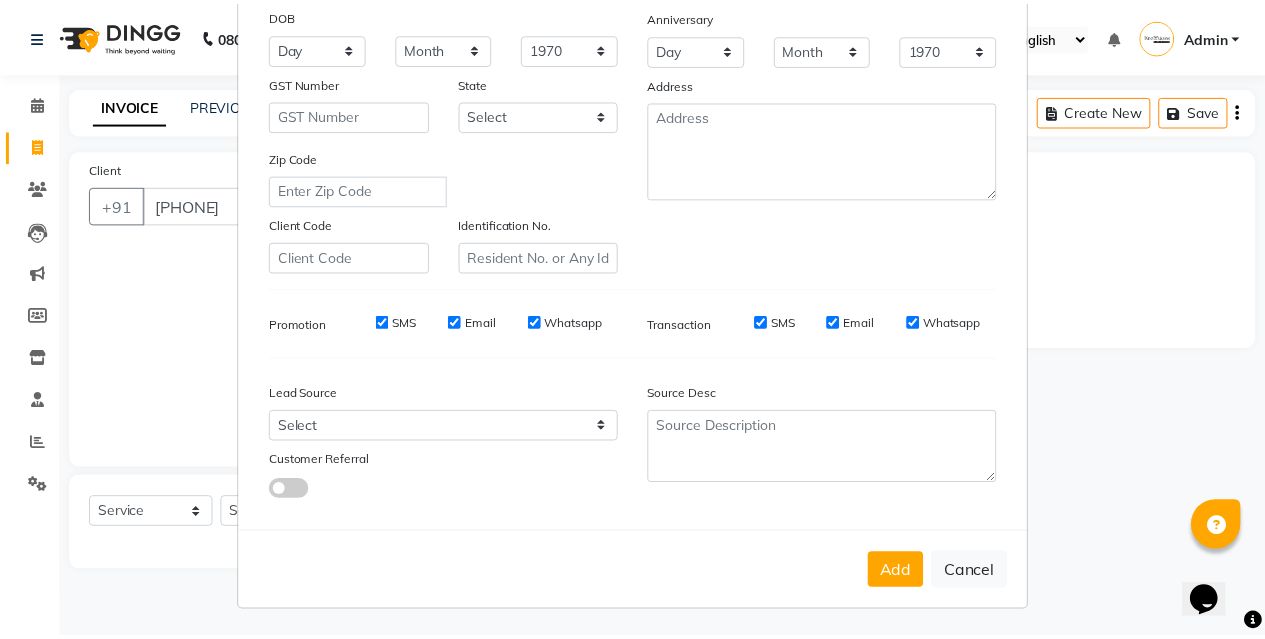 scroll, scrollTop: 284, scrollLeft: 0, axis: vertical 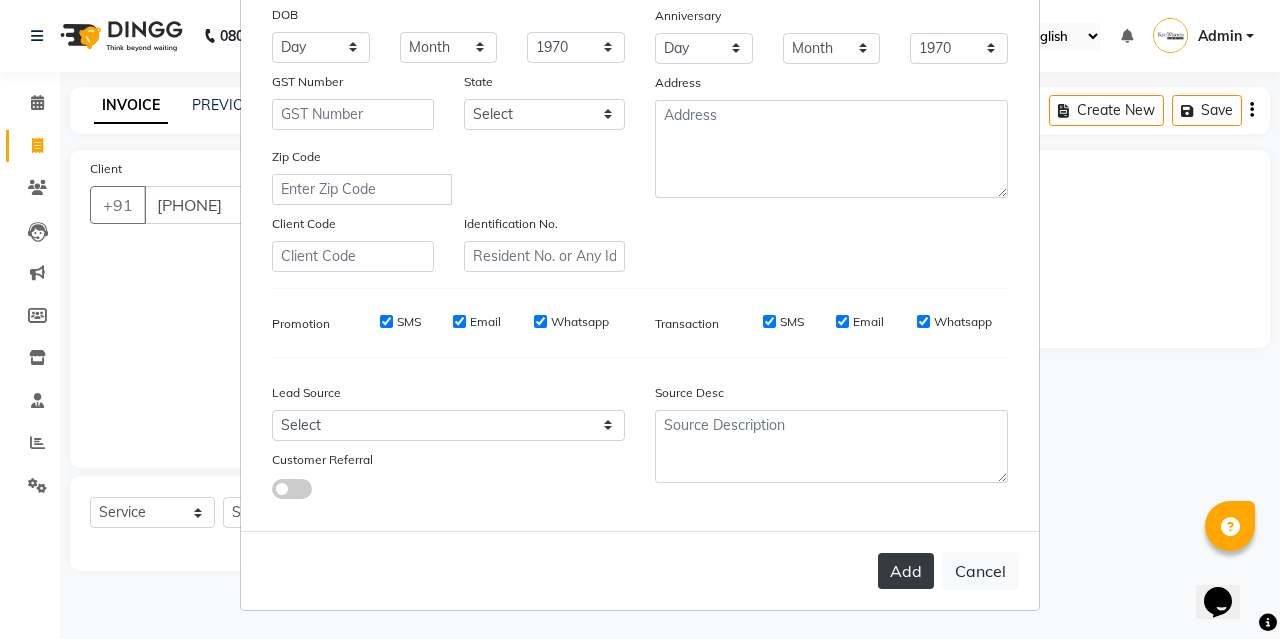 click on "Add" at bounding box center (906, 571) 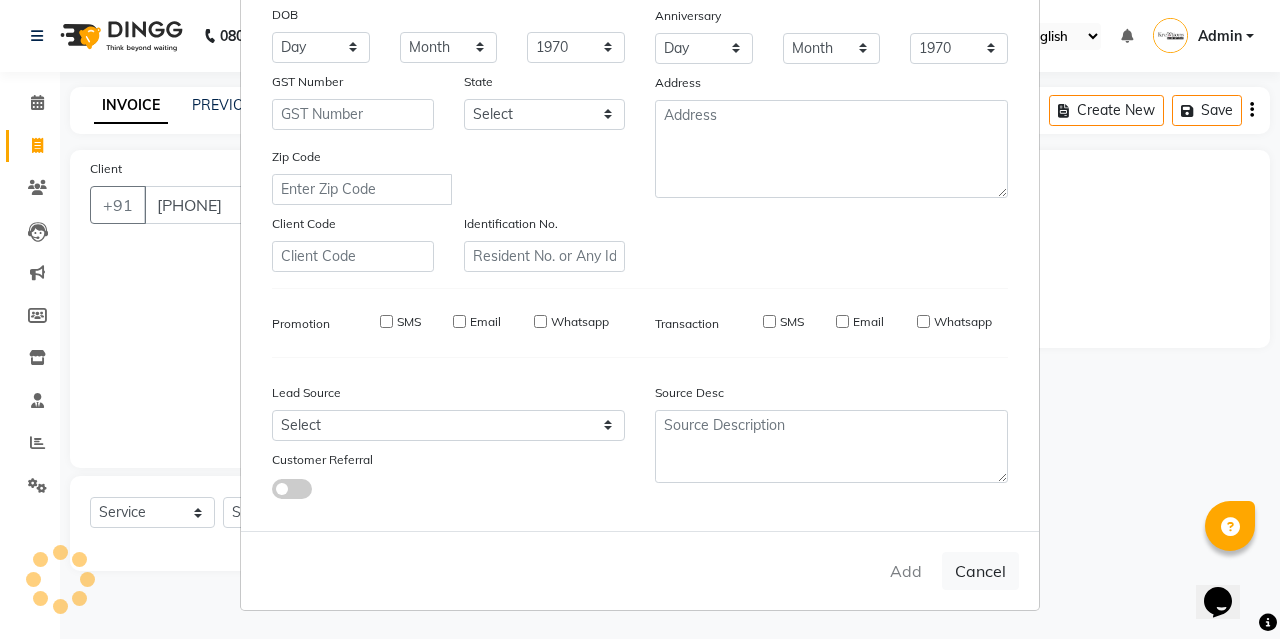 type 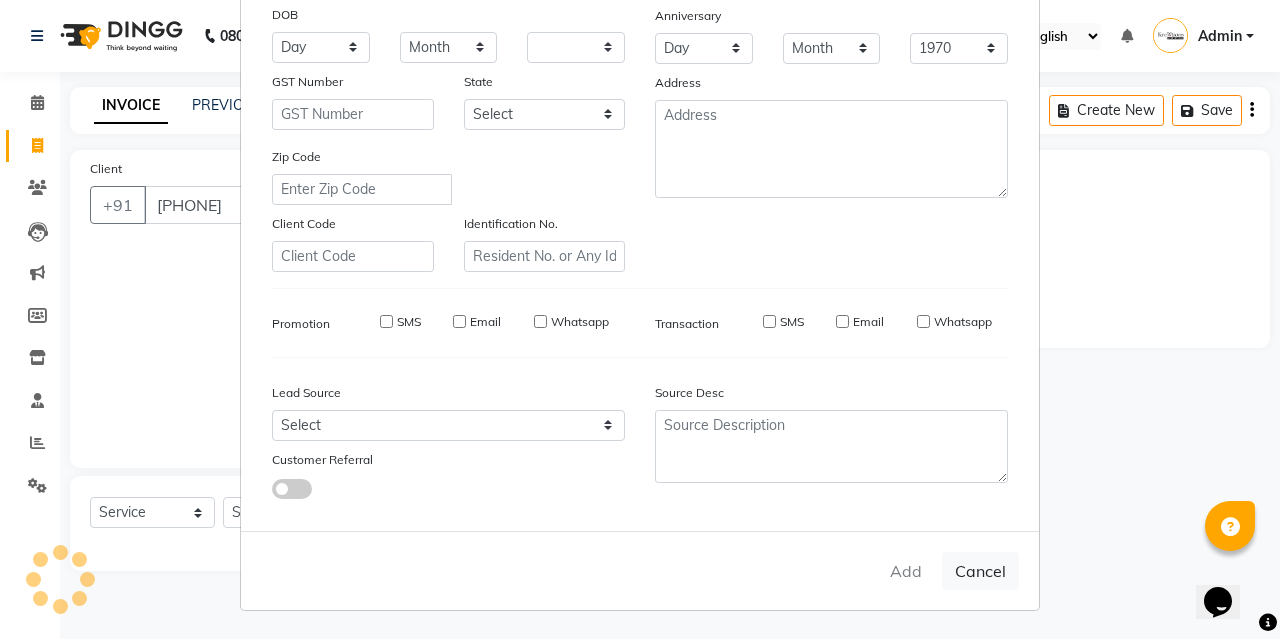 select 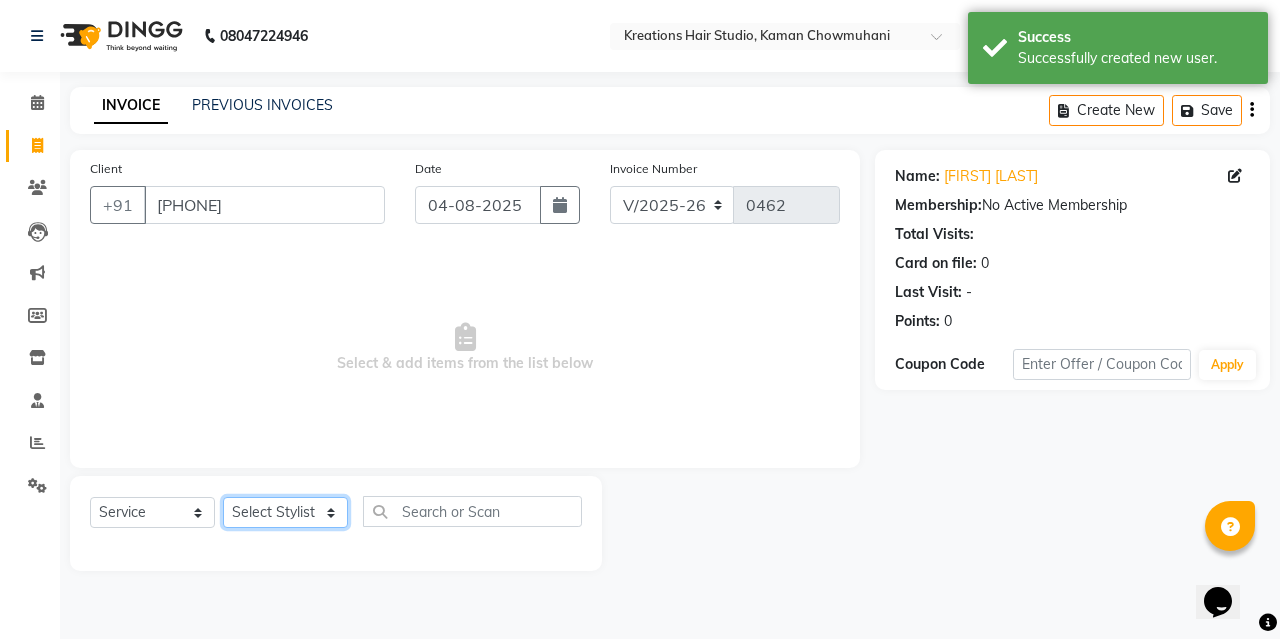 click on "Select Stylist [FIRST] [LAST] [FIRST] [LAST] [FIRST] [LAST] [FIRST] [LAST] [FIRST] [LAST] [FIRST] [LAST] [FIRST] [LAST] [FIRST] [LAST] [FIRST] [LAST]" 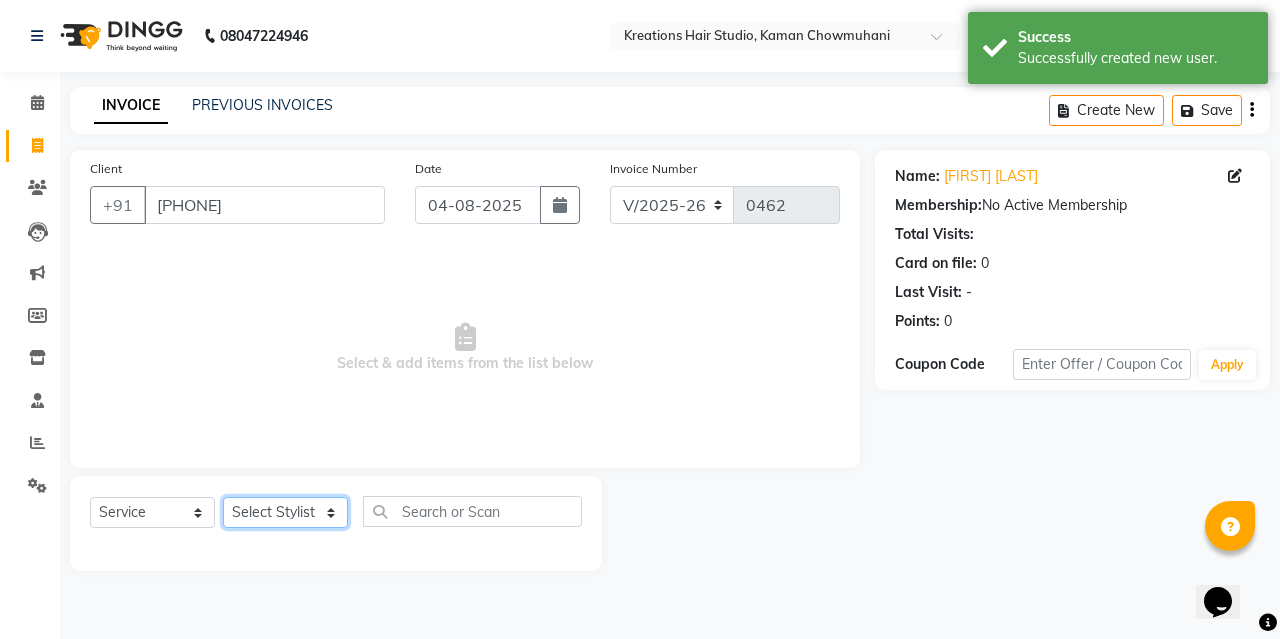 select on "27283" 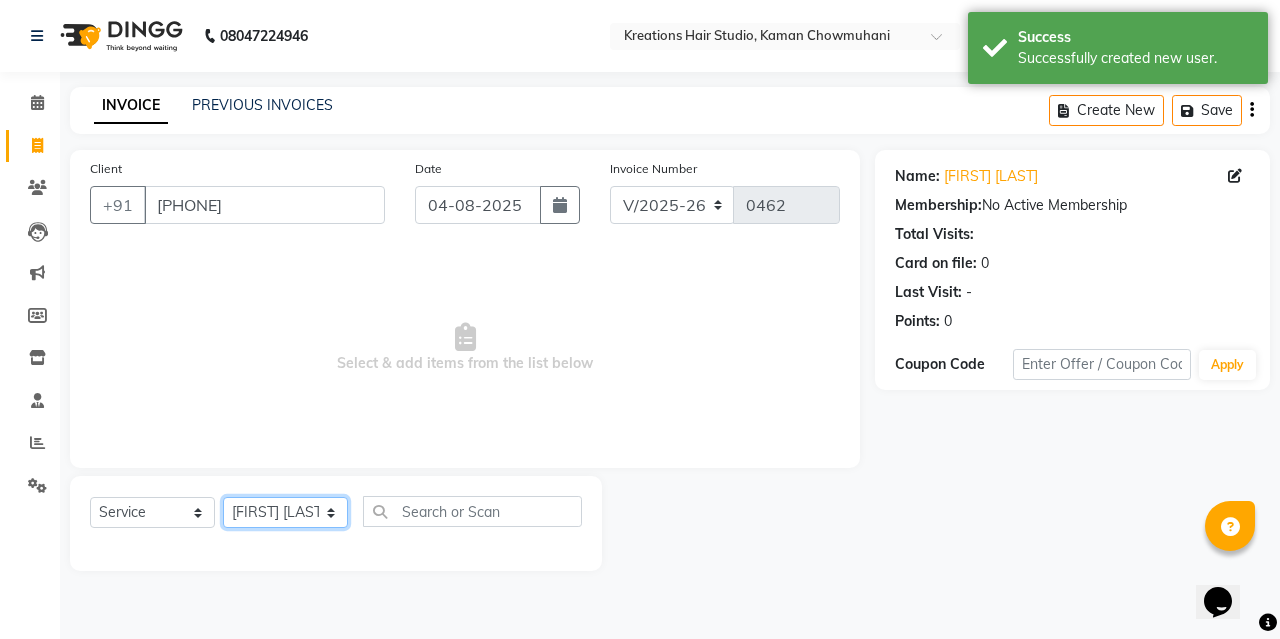 click on "Select Stylist [FIRST] [LAST] [FIRST] [LAST] [FIRST] [LAST] [FIRST] [LAST] [FIRST] [LAST] [FIRST] [LAST] [FIRST] [LAST] [FIRST] [LAST] [FIRST] [LAST]" 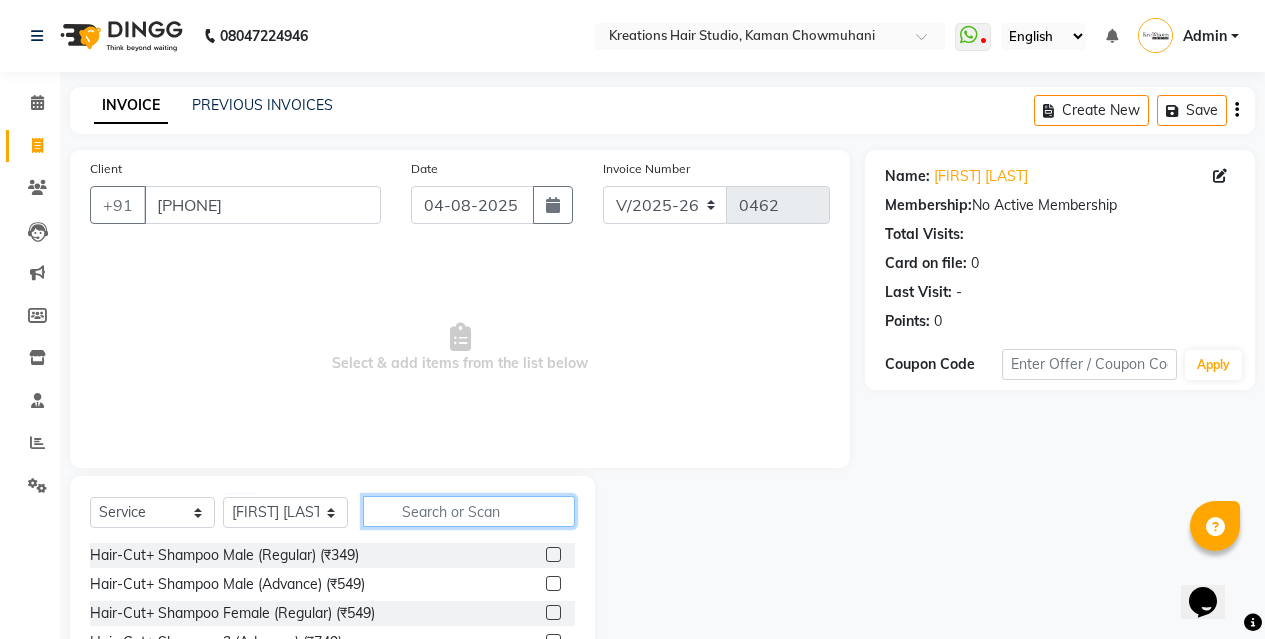 click 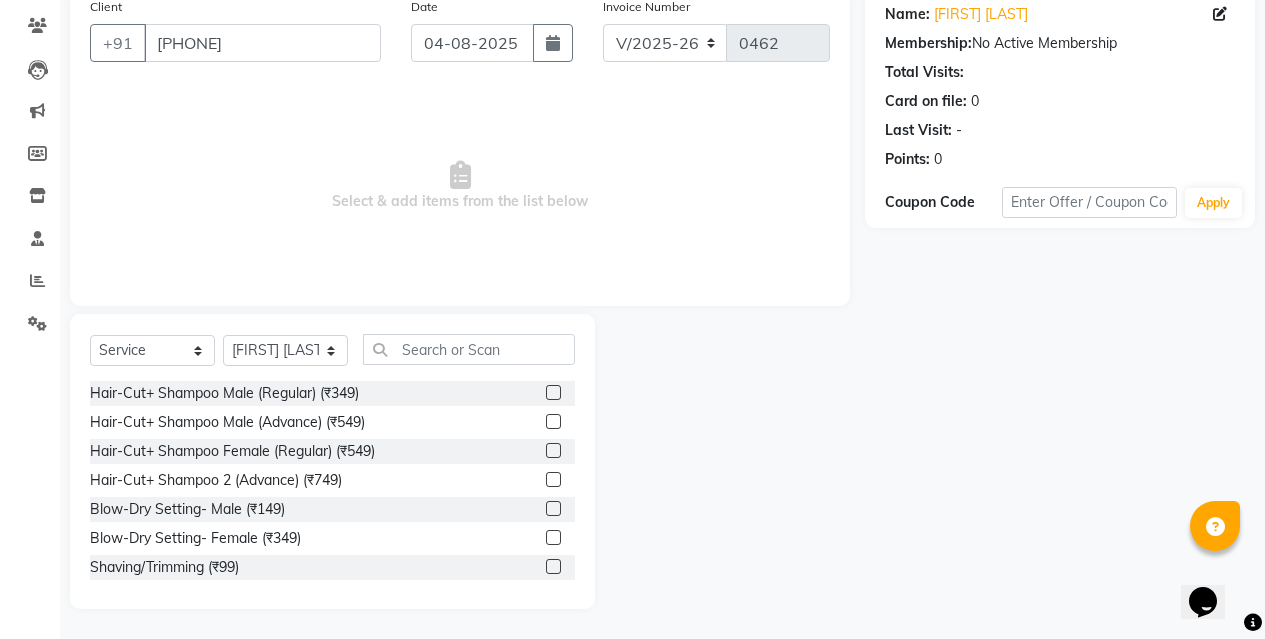 click 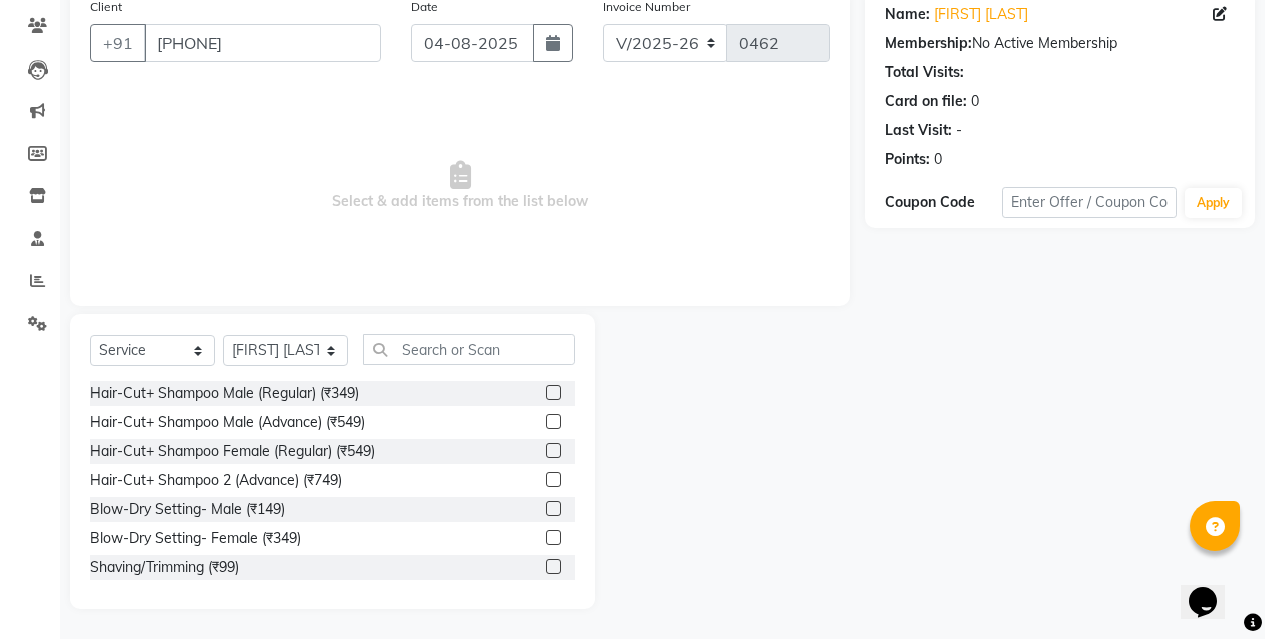 click 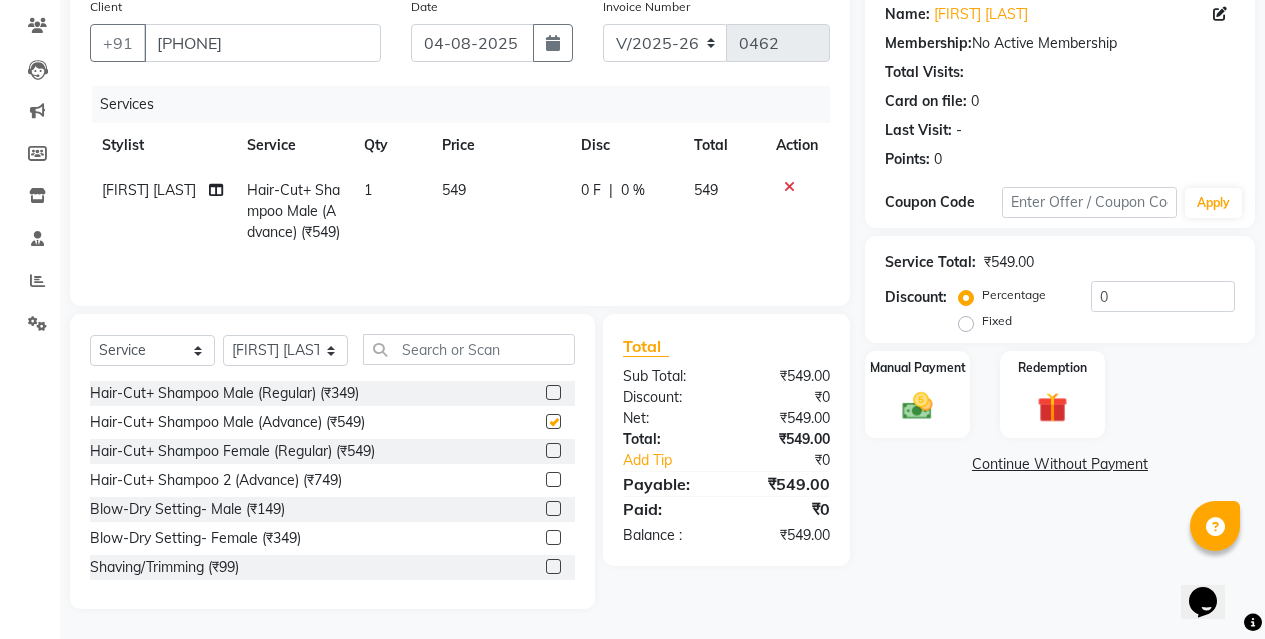 checkbox on "false" 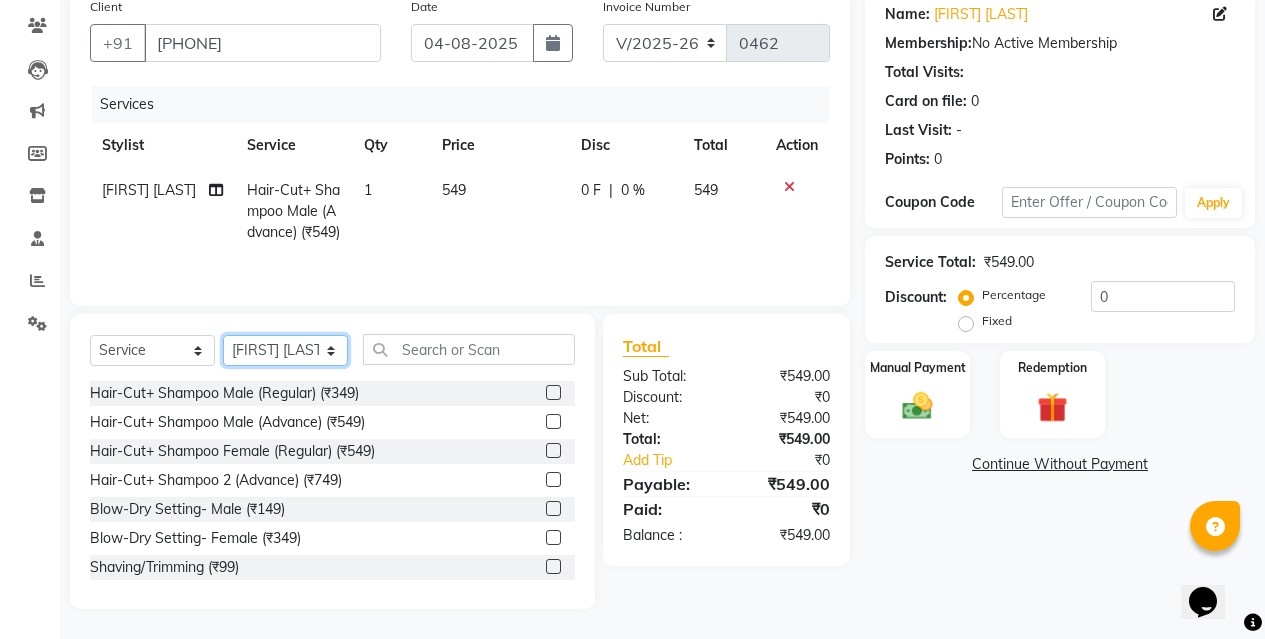 click on "Select Stylist [FIRST] [LAST] [FIRST] [LAST] [FIRST] [LAST] [FIRST] [LAST] [FIRST] [LAST] [FIRST] [LAST] [FIRST] [LAST] [FIRST] [LAST] [FIRST] [LAST]" 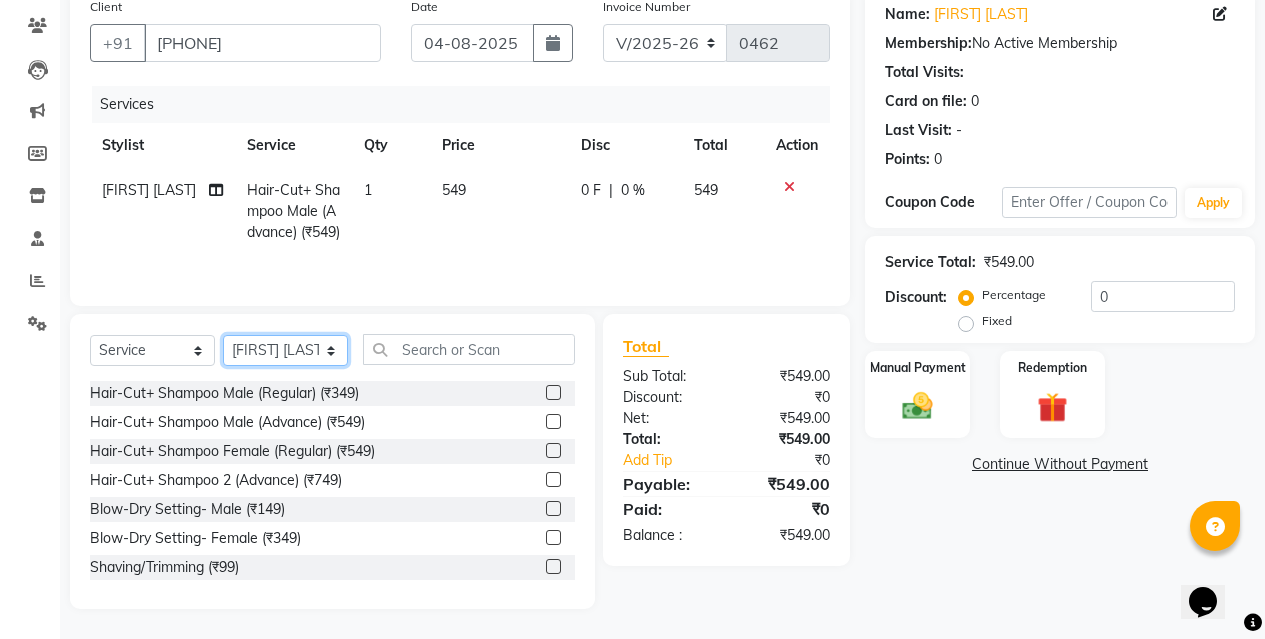 select on "79250" 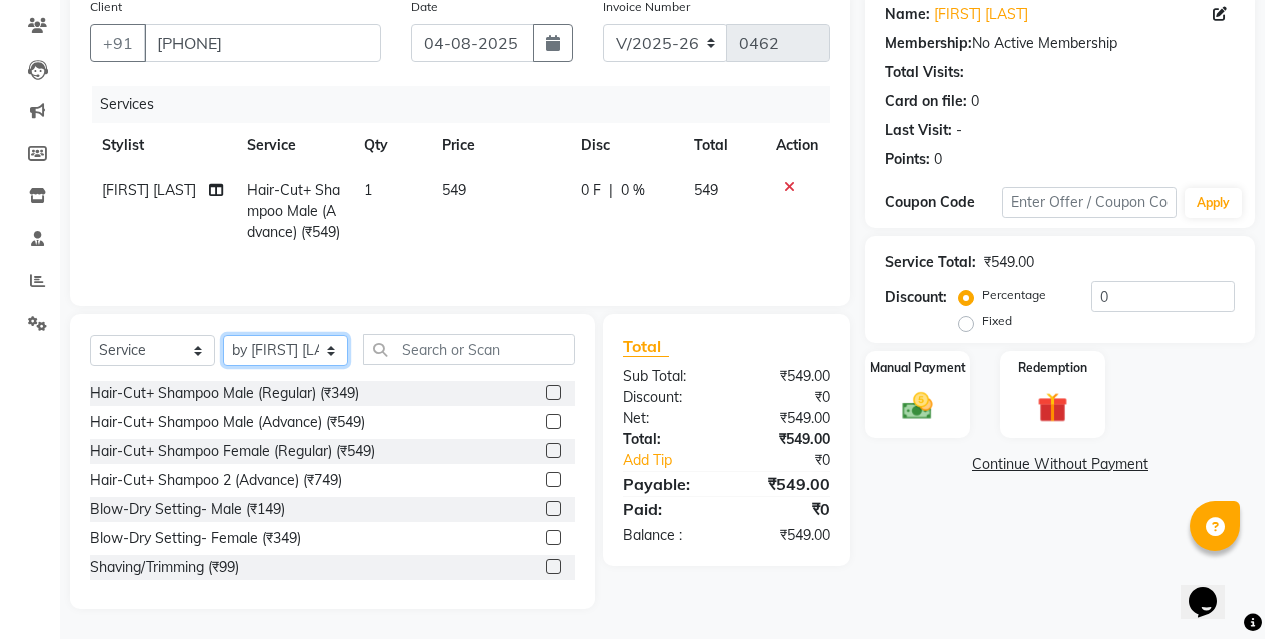 click on "Select Stylist [FIRST] [LAST] [FIRST] [LAST] [FIRST] [LAST] [FIRST] [LAST] [FIRST] [LAST] [FIRST] [LAST] [FIRST] [LAST] [FIRST] [LAST] [FIRST] [LAST]" 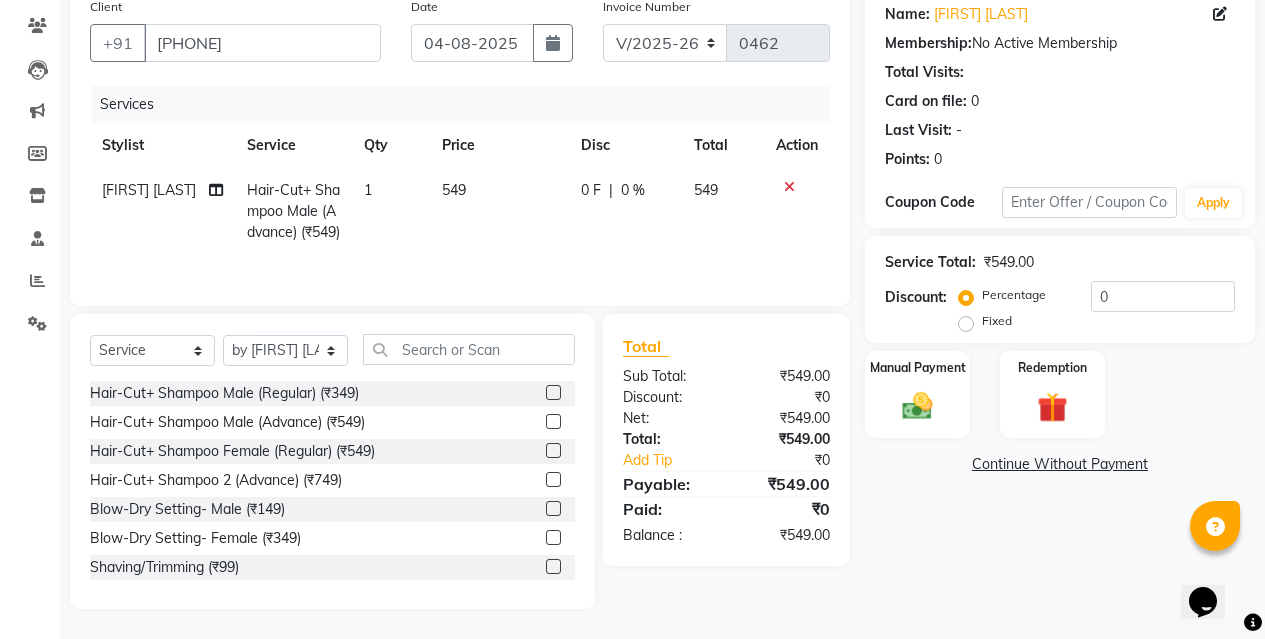 click 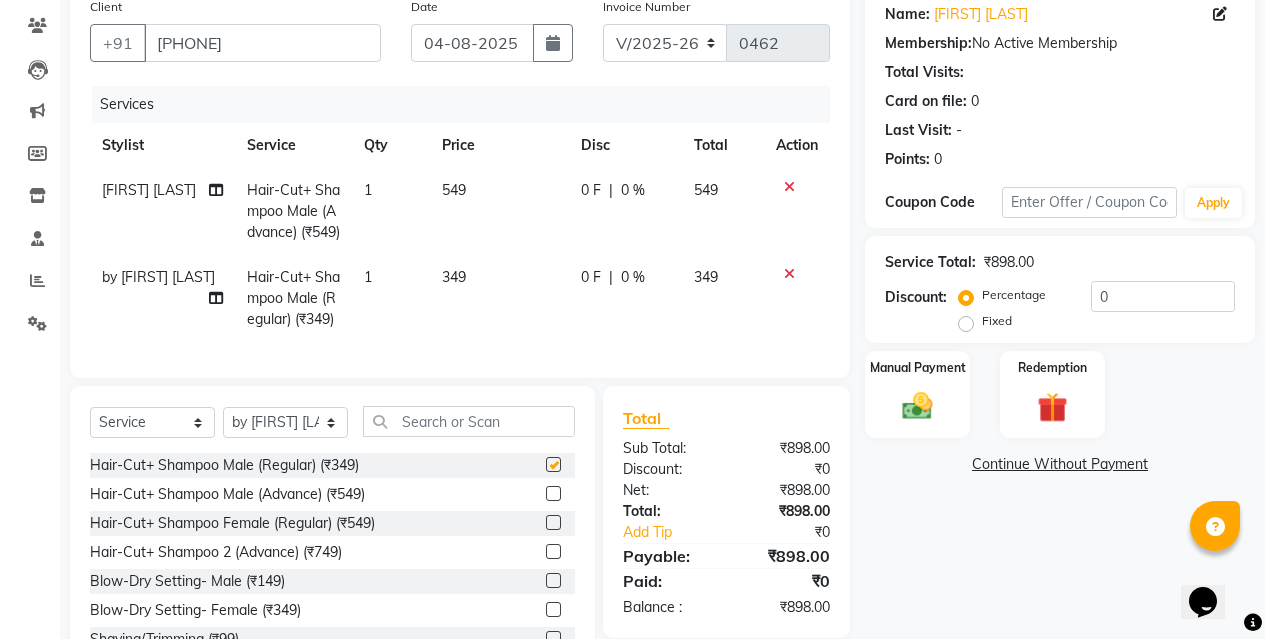 checkbox on "false" 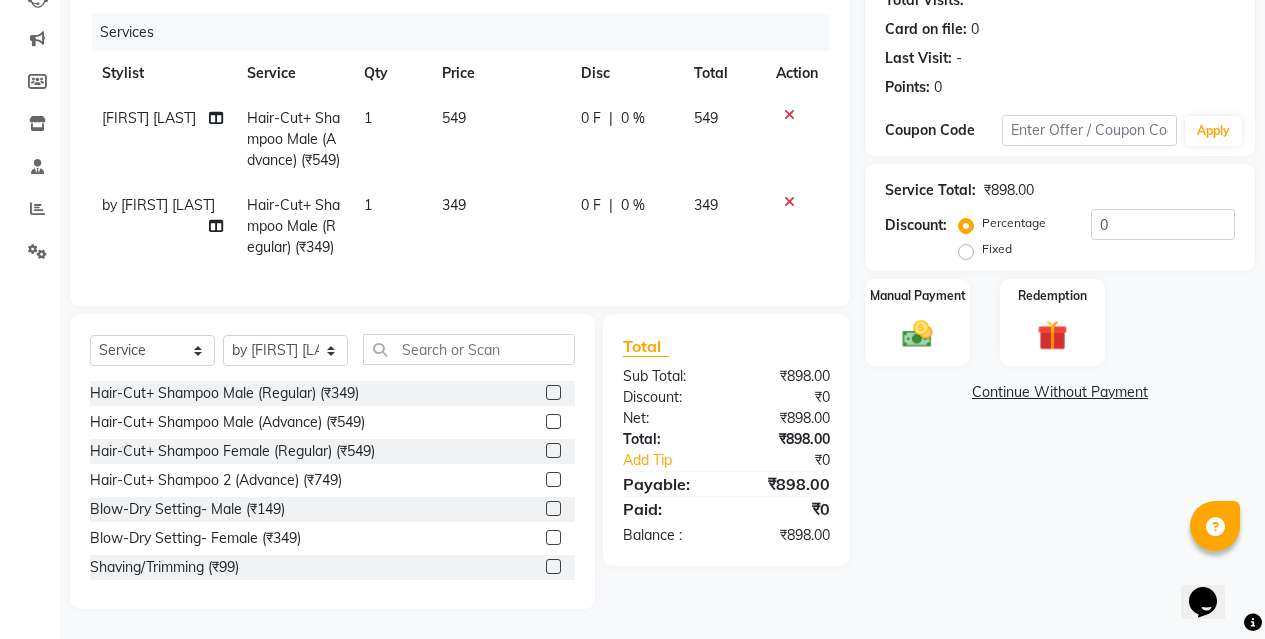 scroll, scrollTop: 291, scrollLeft: 0, axis: vertical 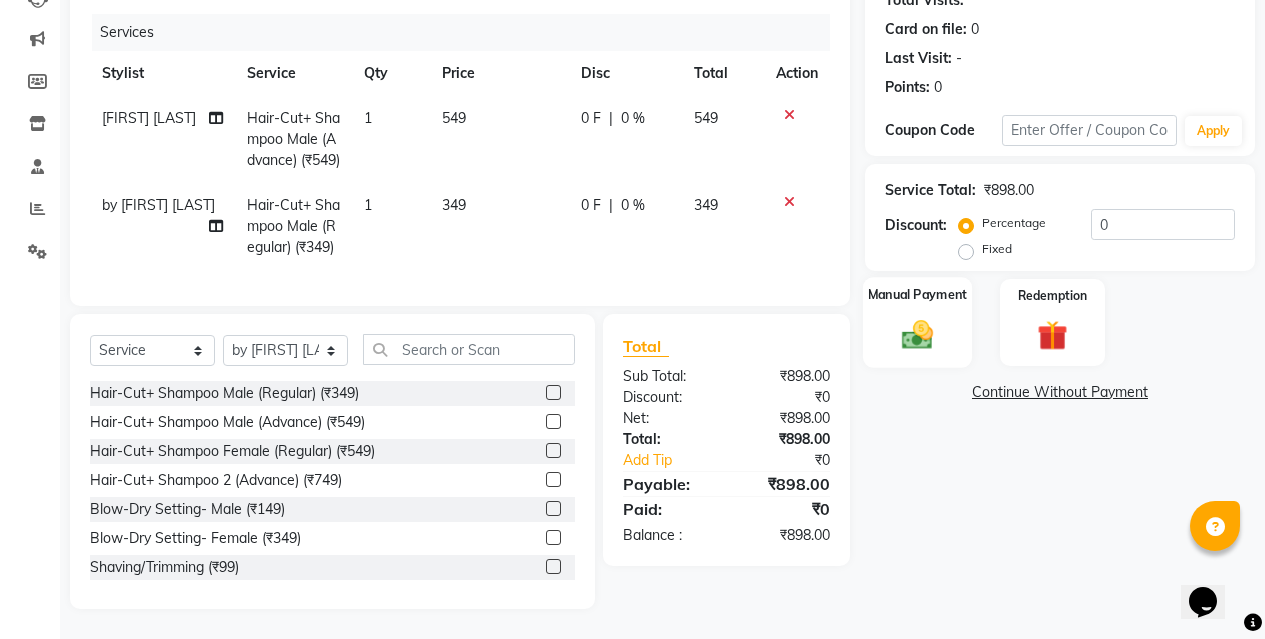 click 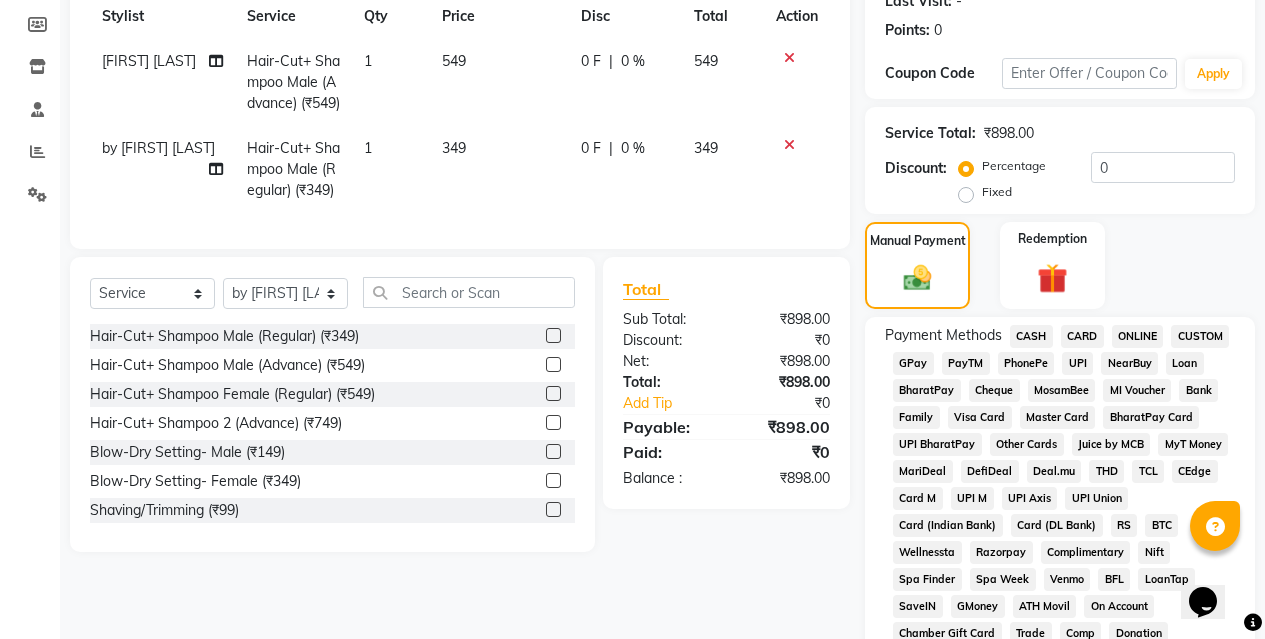click on "CASH" 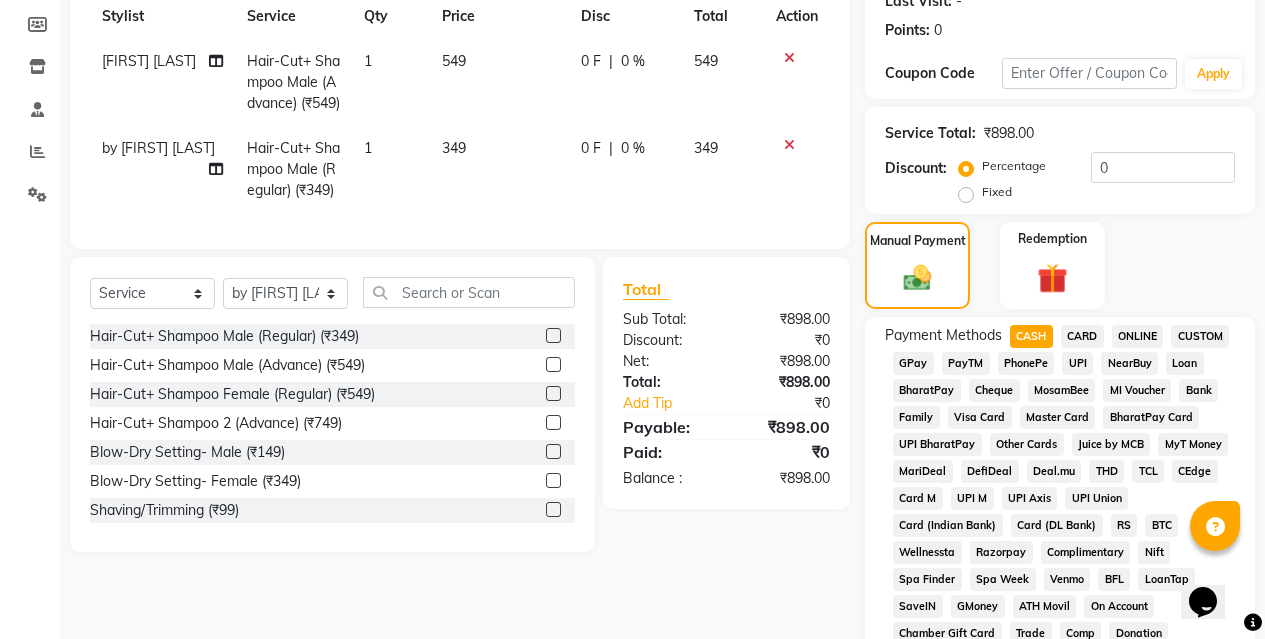 scroll, scrollTop: 940, scrollLeft: 0, axis: vertical 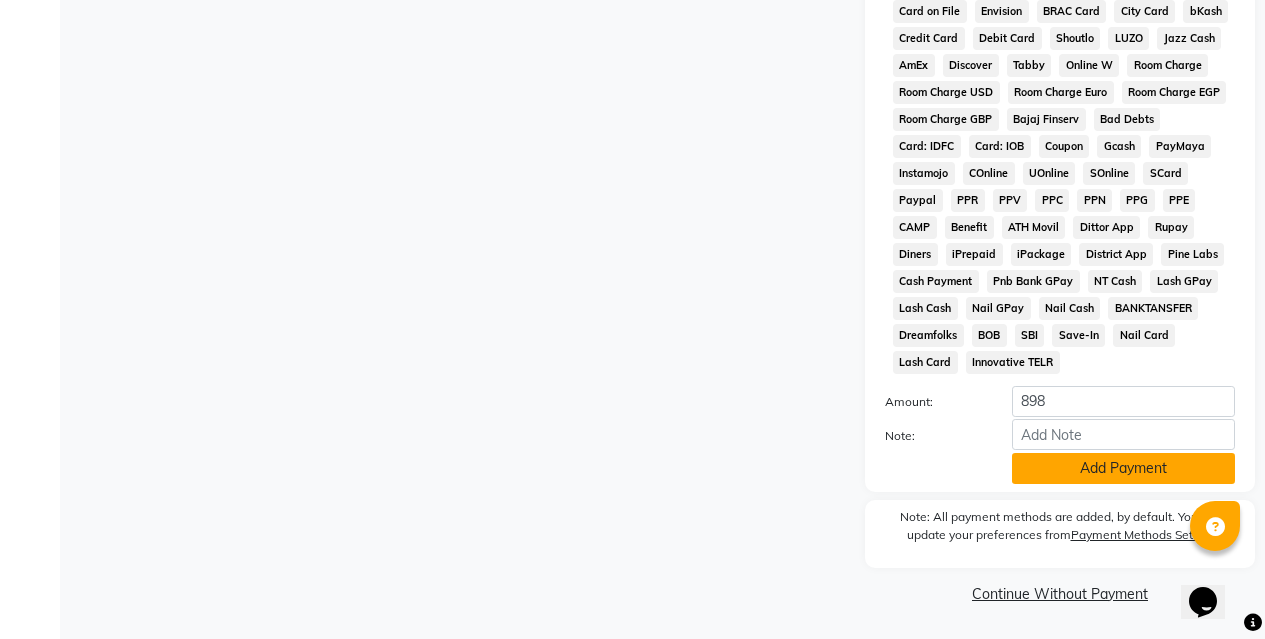 click on "Add Payment" 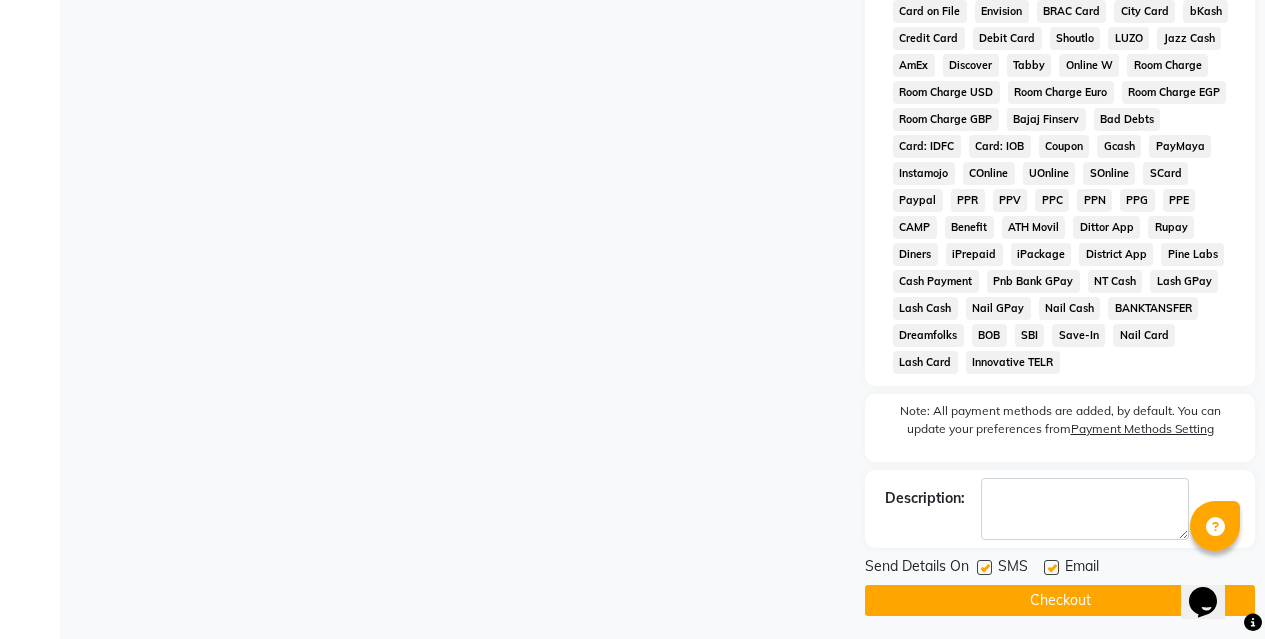 click on "Checkout" 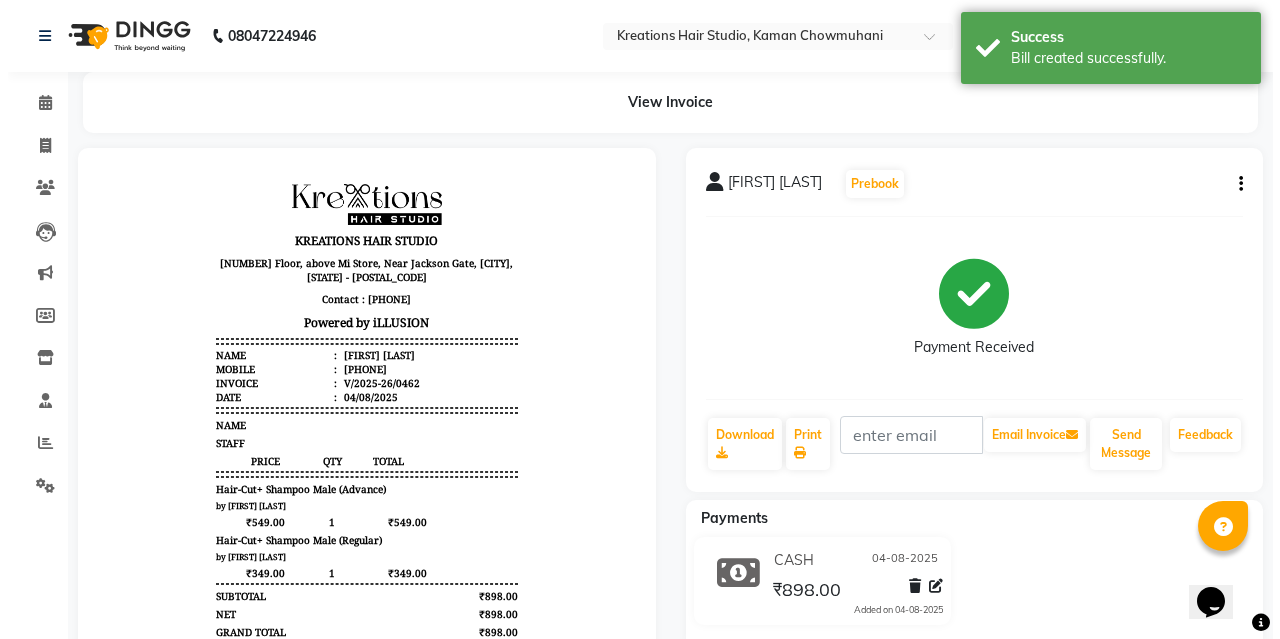 scroll, scrollTop: 0, scrollLeft: 0, axis: both 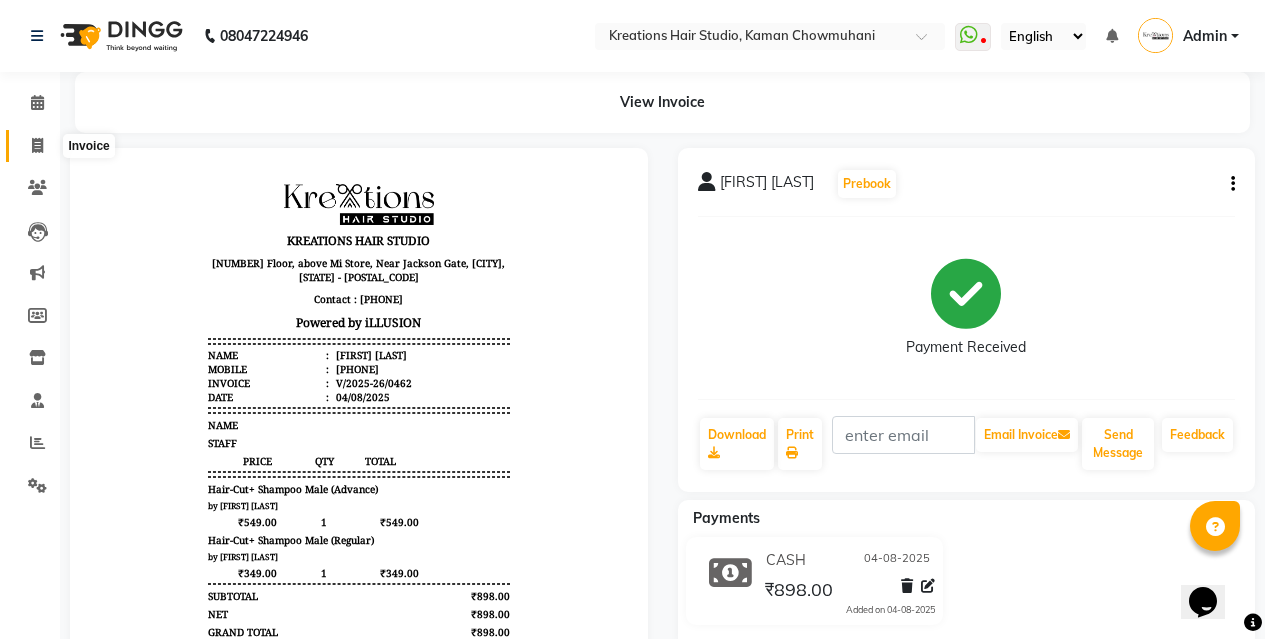 click 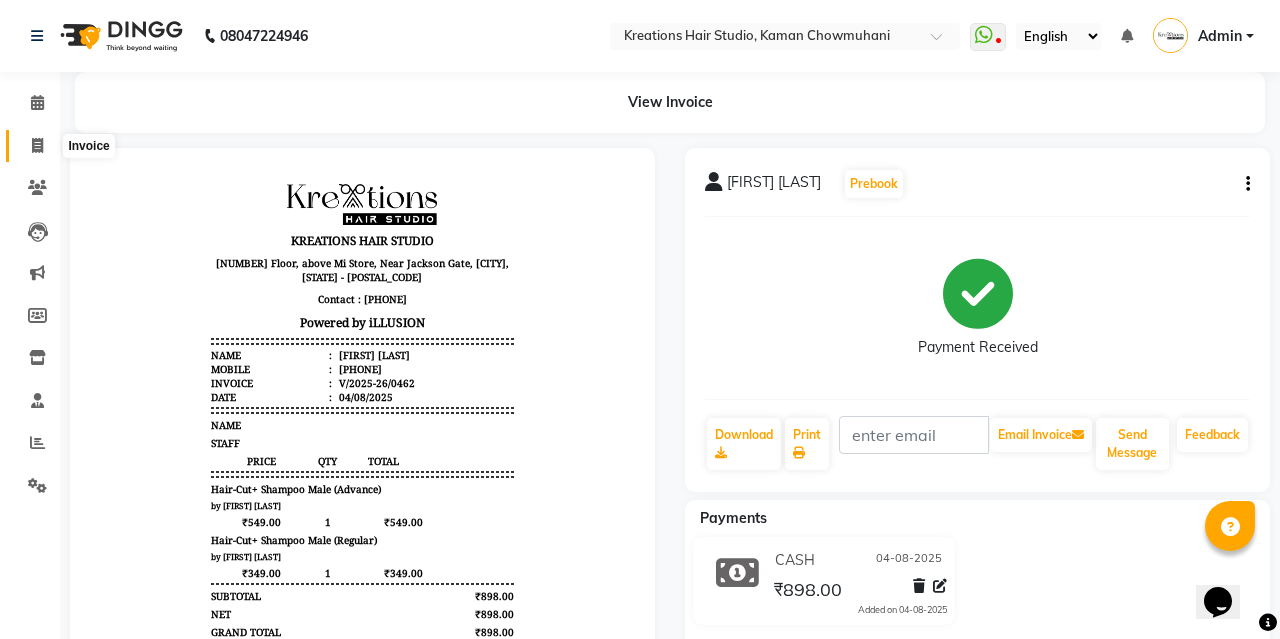 select on "service" 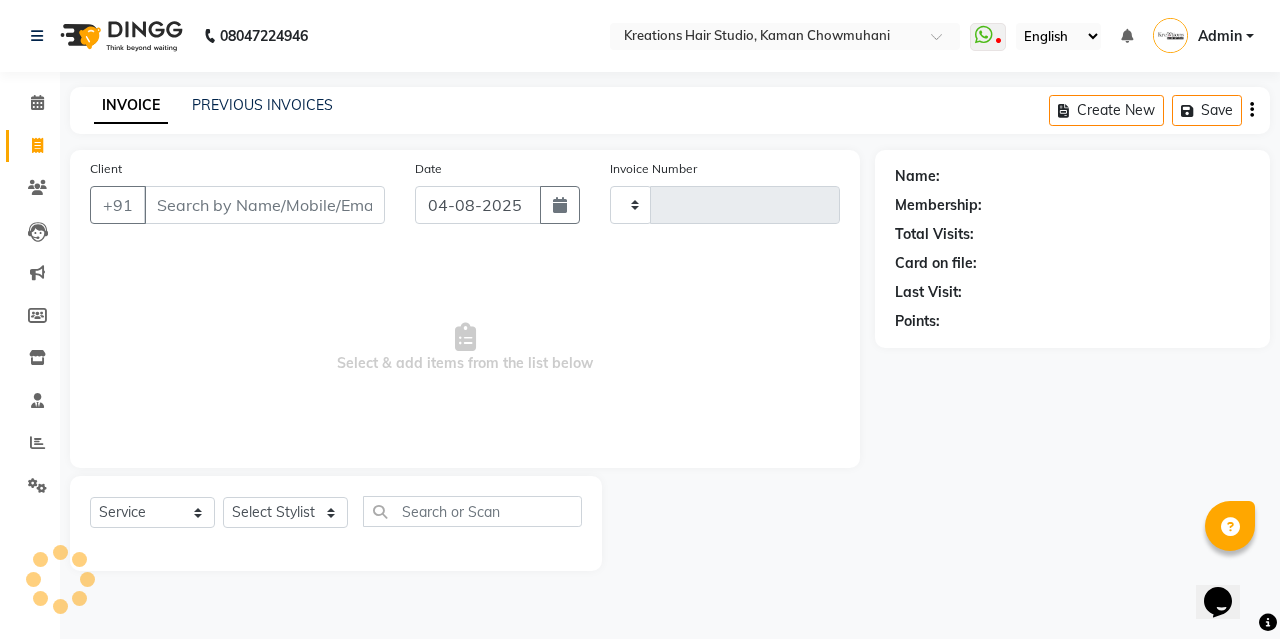 click on "Client" at bounding box center [264, 205] 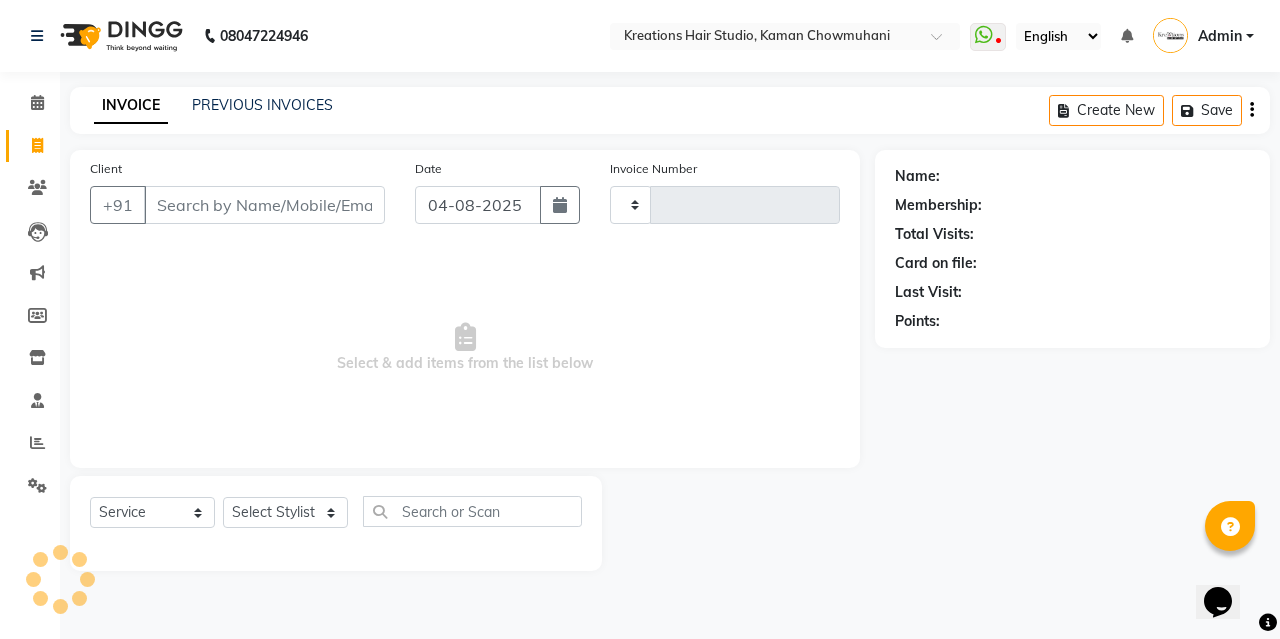 type on "0463" 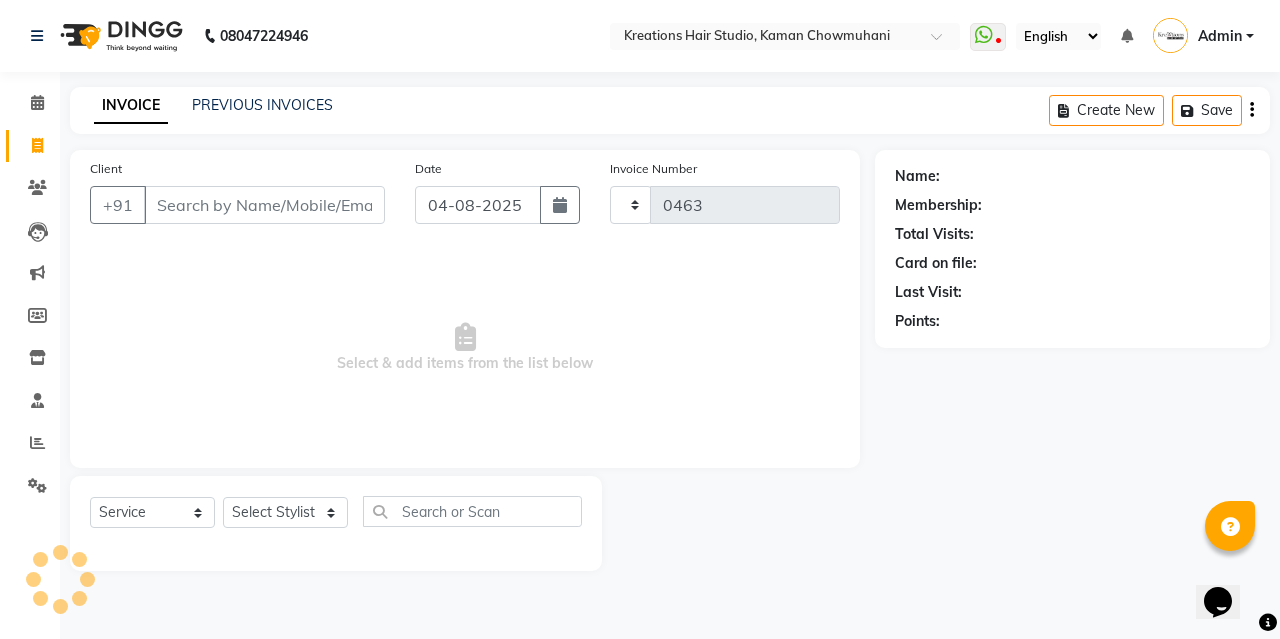 select on "4656" 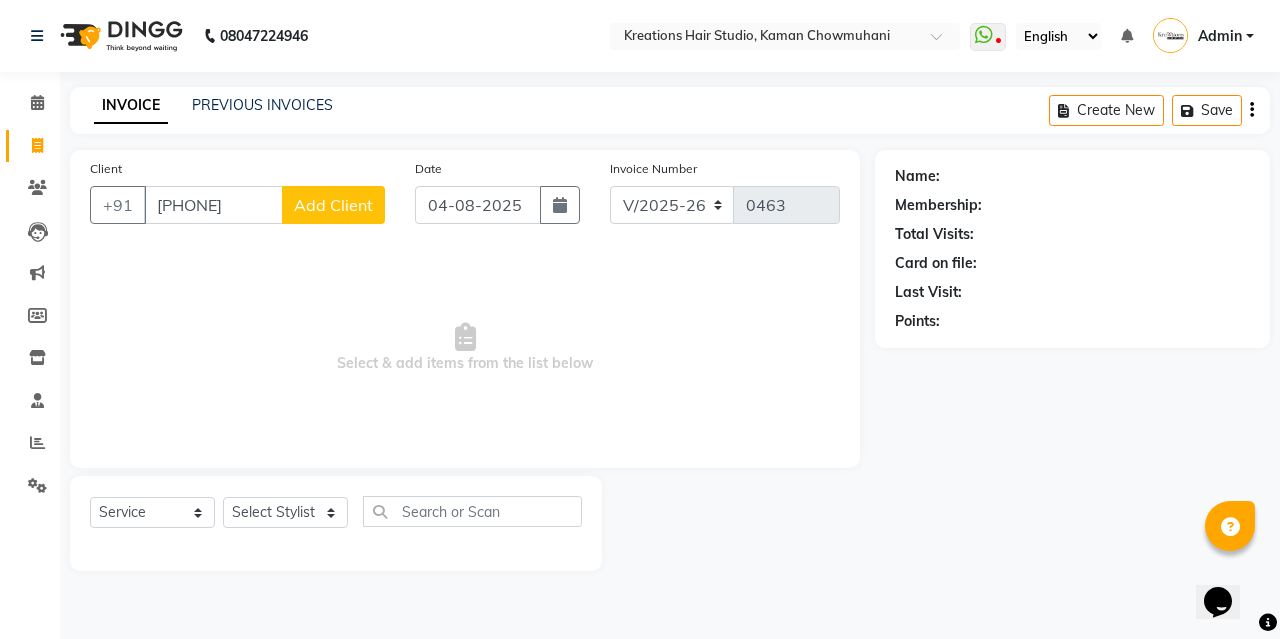 type on "[PHONE]" 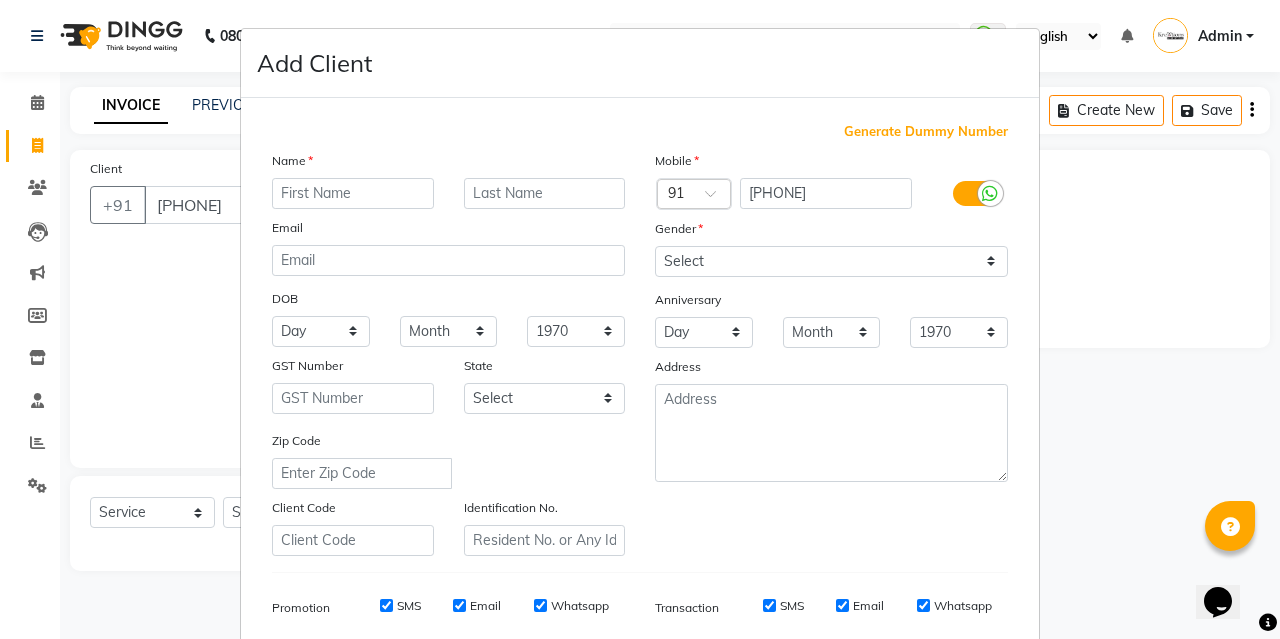 click at bounding box center (353, 193) 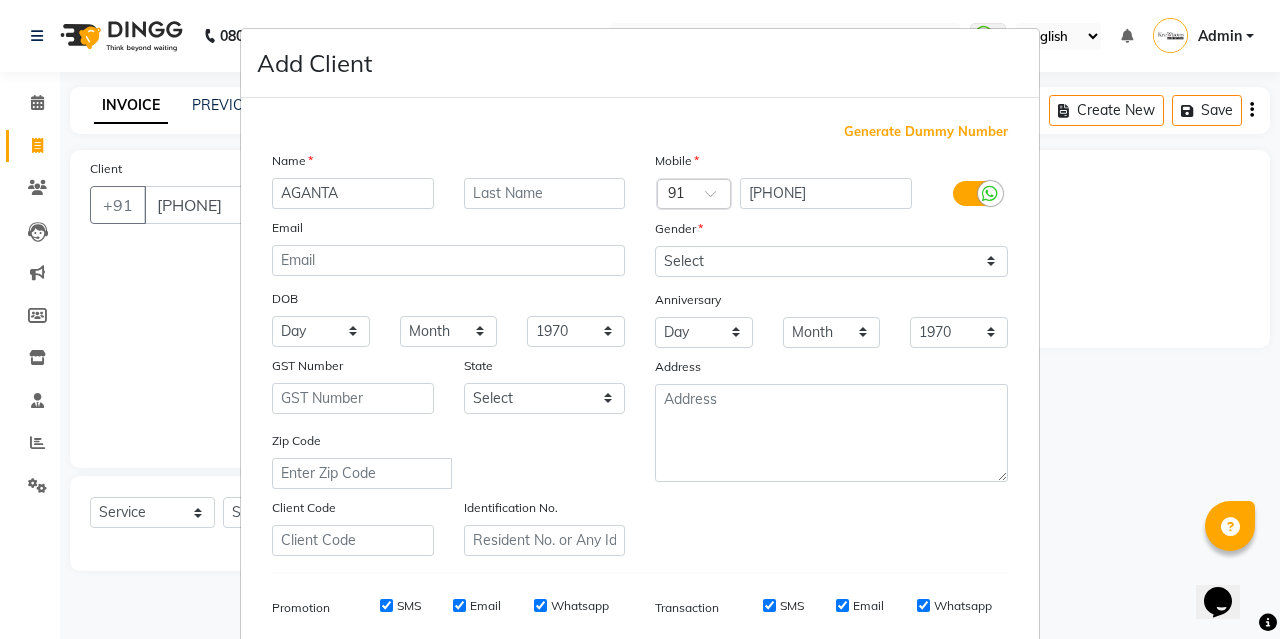 type on "AGANTA" 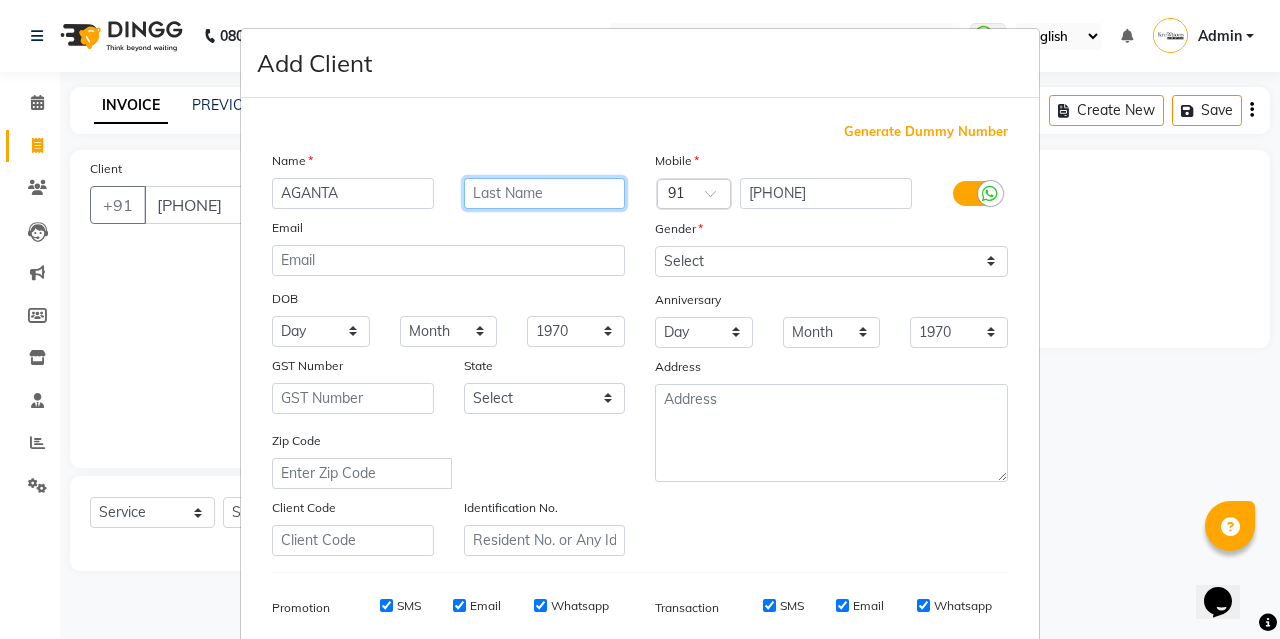 click at bounding box center [545, 193] 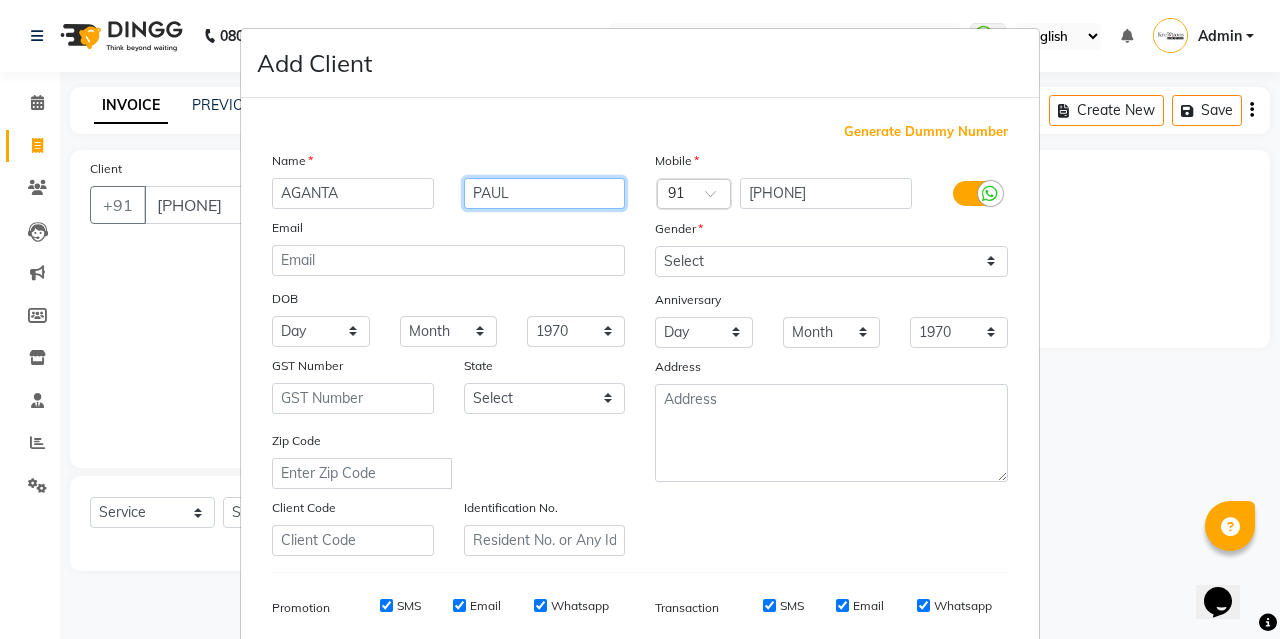 type on "PAUL" 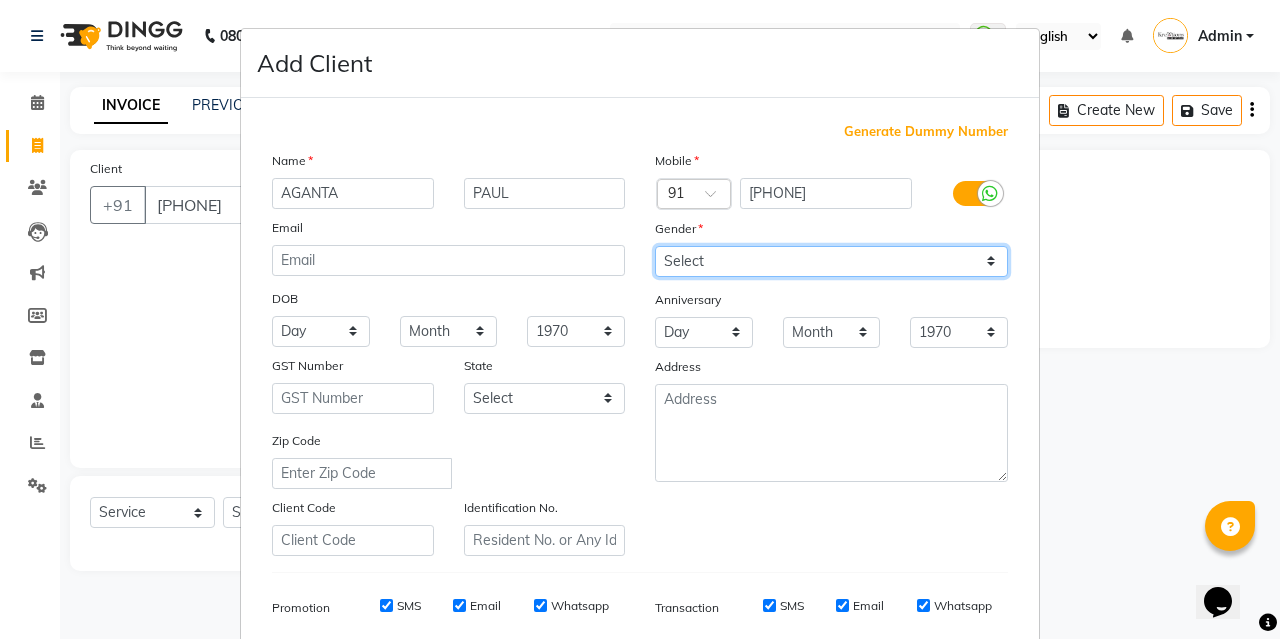 click on "Select Male Female Other Prefer Not To Say" at bounding box center (831, 261) 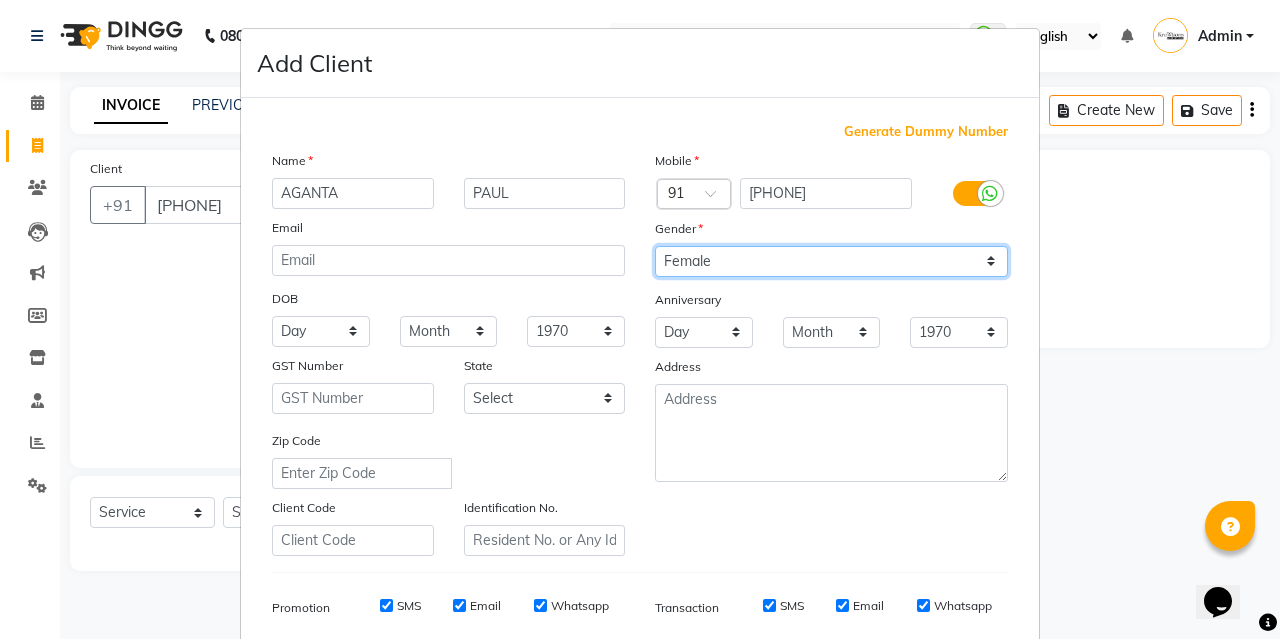 click on "Select Male Female Other Prefer Not To Say" at bounding box center [831, 261] 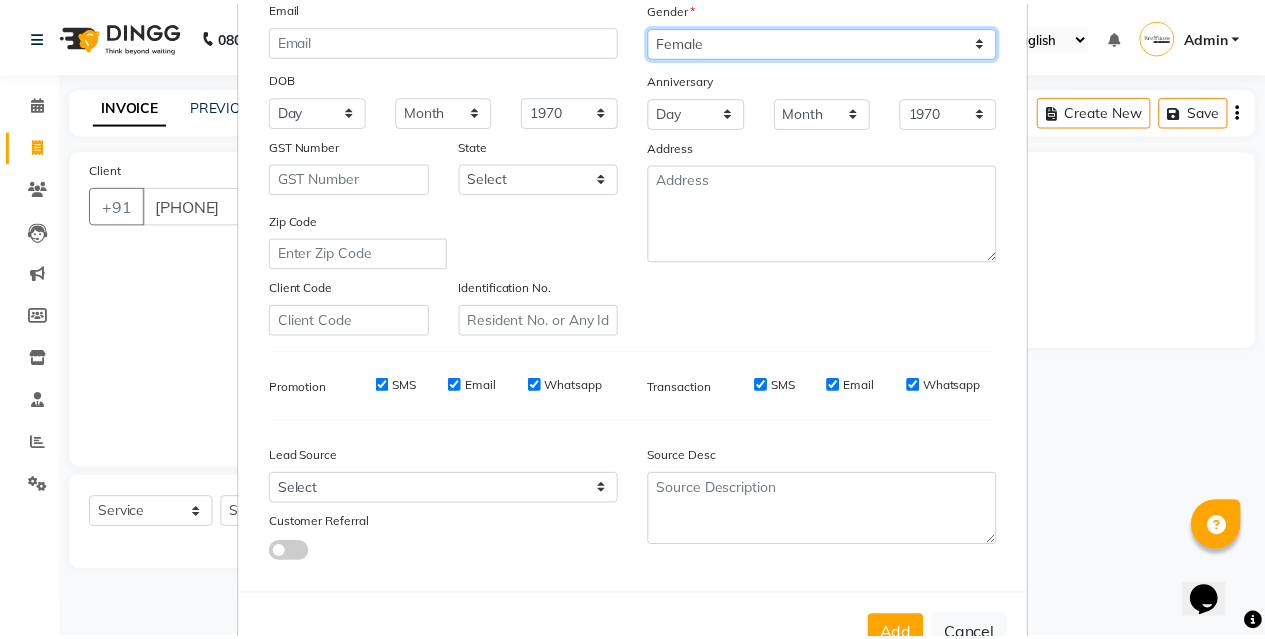 scroll, scrollTop: 284, scrollLeft: 0, axis: vertical 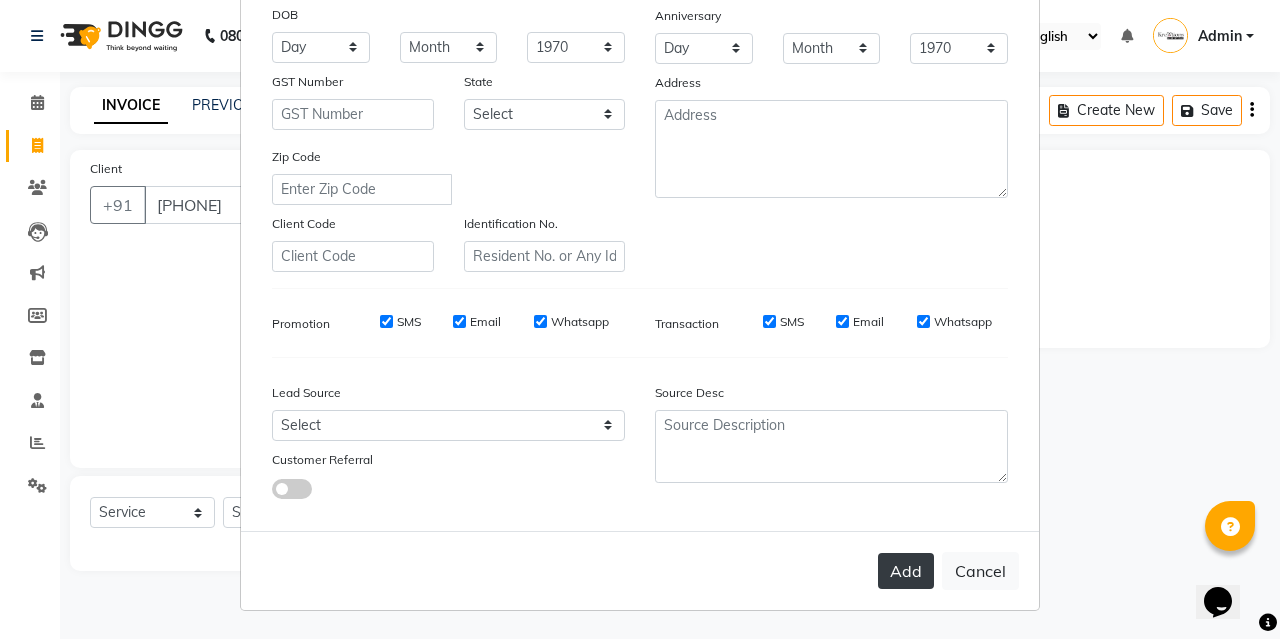 click on "Add" at bounding box center [906, 571] 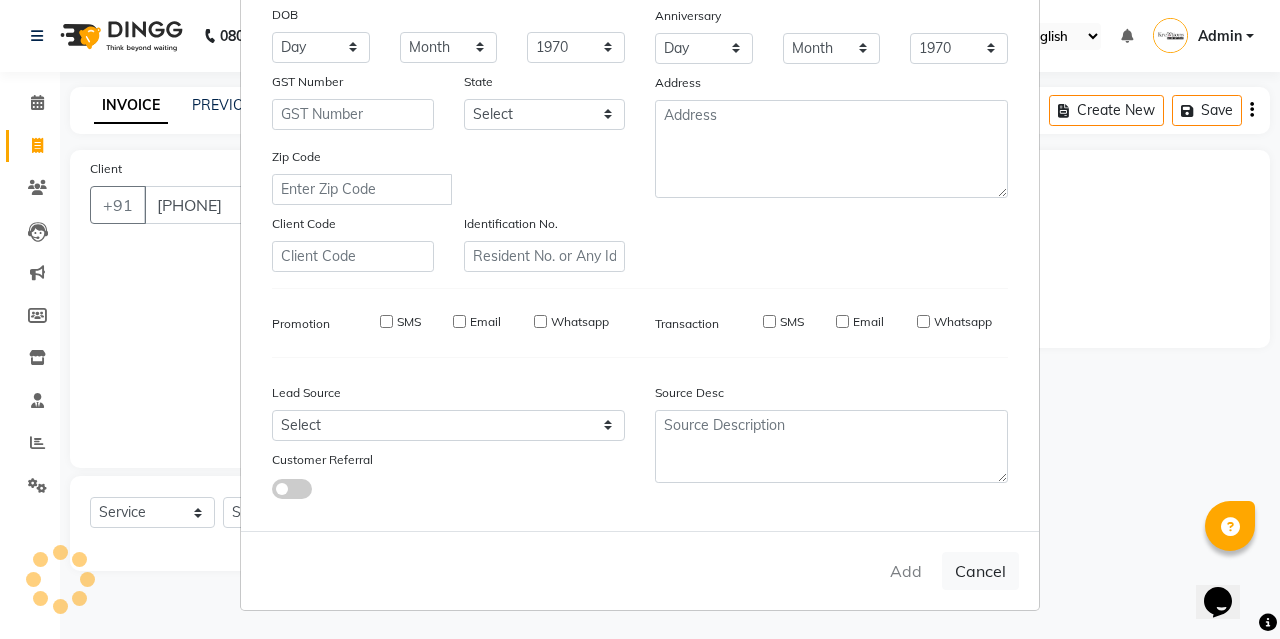 type 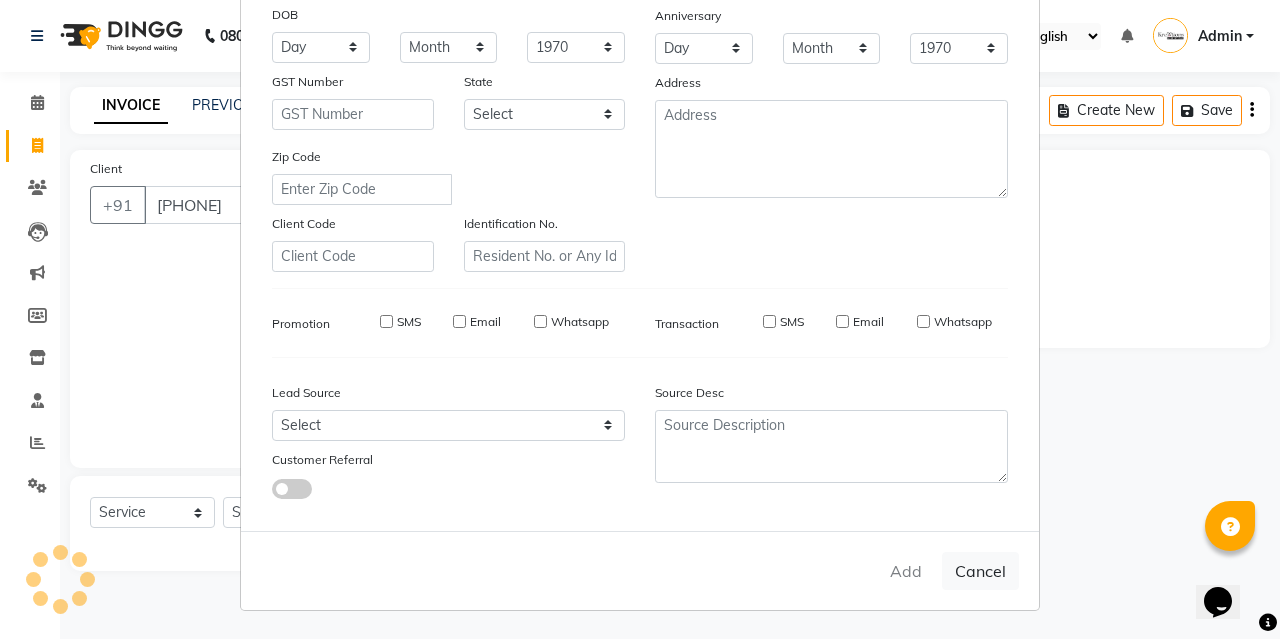 type 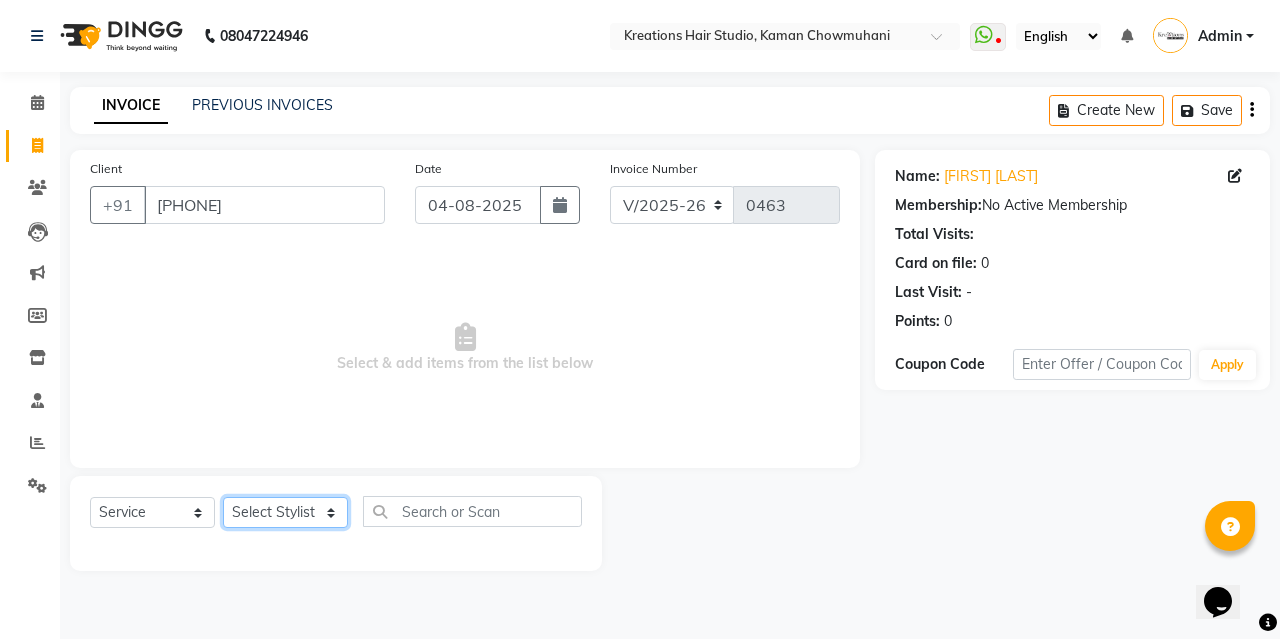 click on "Select Stylist [FIRST] [LAST] [FIRST] [LAST] [FIRST] [LAST] [FIRST] [LAST] [FIRST] [LAST] [FIRST] [LAST] [FIRST] [LAST] [FIRST] [LAST] [FIRST] [LAST]" 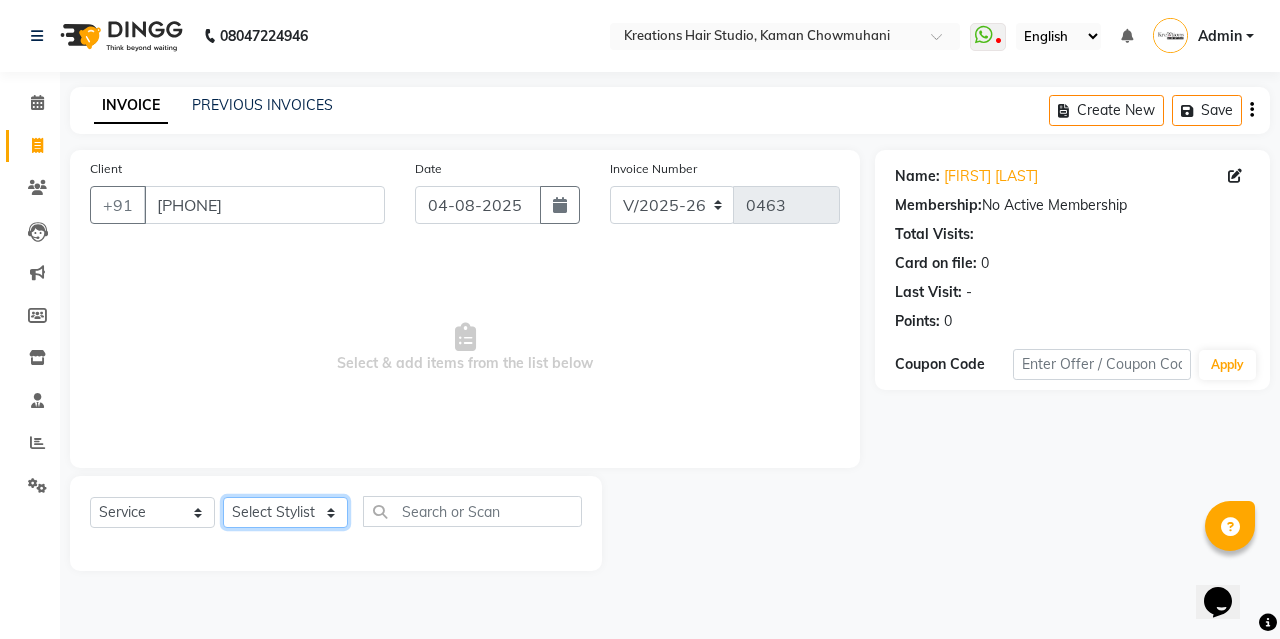 select on "27283" 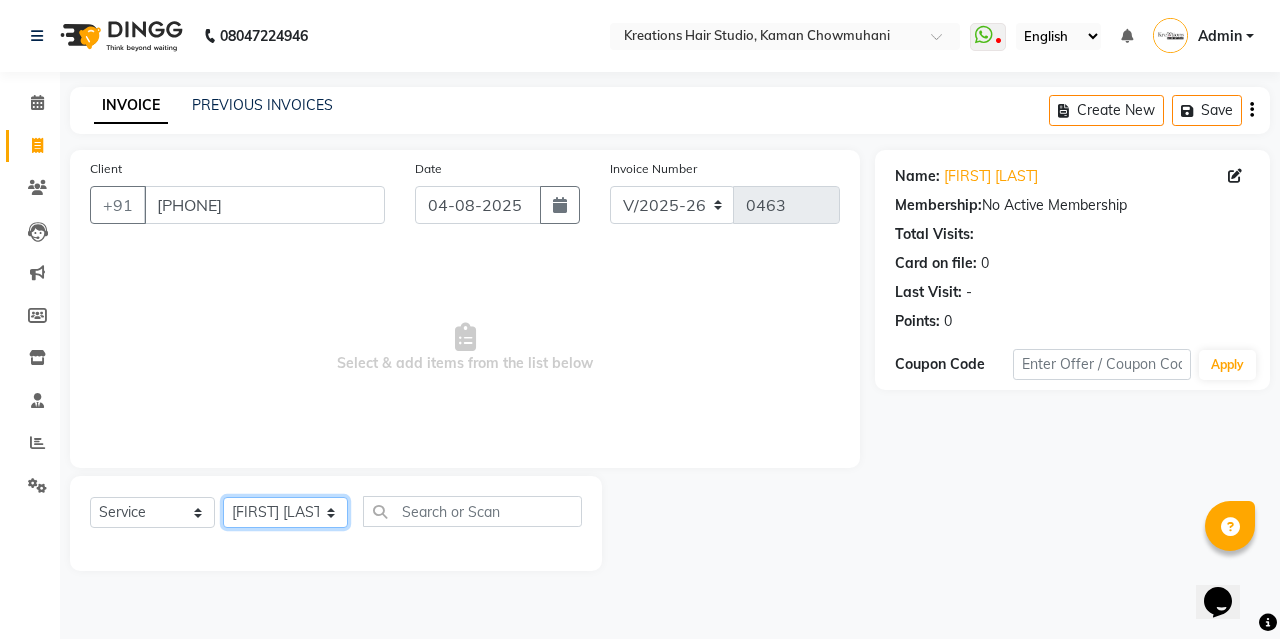 click on "Select Stylist [FIRST] [LAST] [FIRST] [LAST] [FIRST] [LAST] [FIRST] [LAST] [FIRST] [LAST] [FIRST] [LAST] [FIRST] [LAST] [FIRST] [LAST] [FIRST] [LAST]" 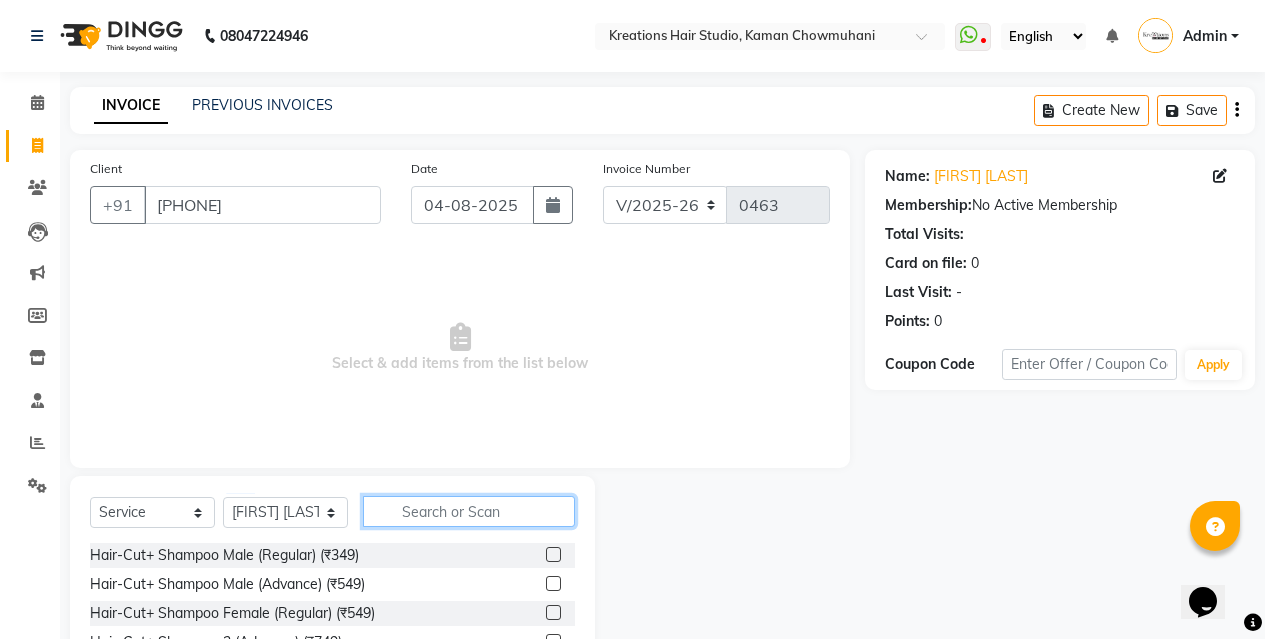 click 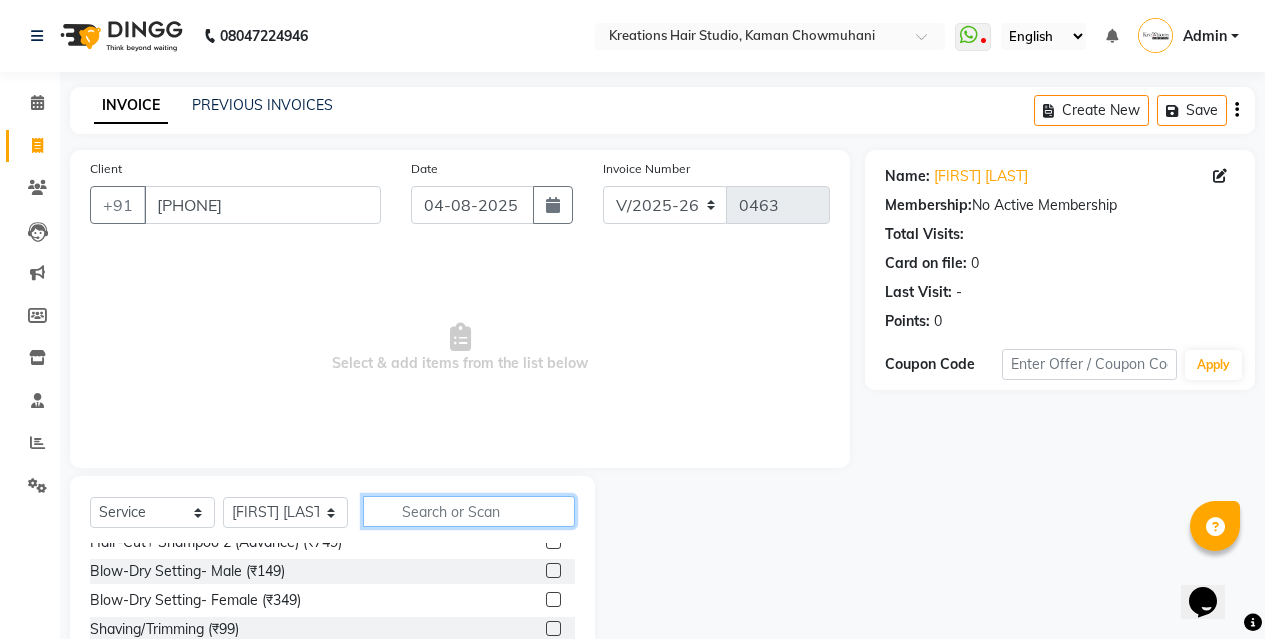 scroll, scrollTop: 0, scrollLeft: 0, axis: both 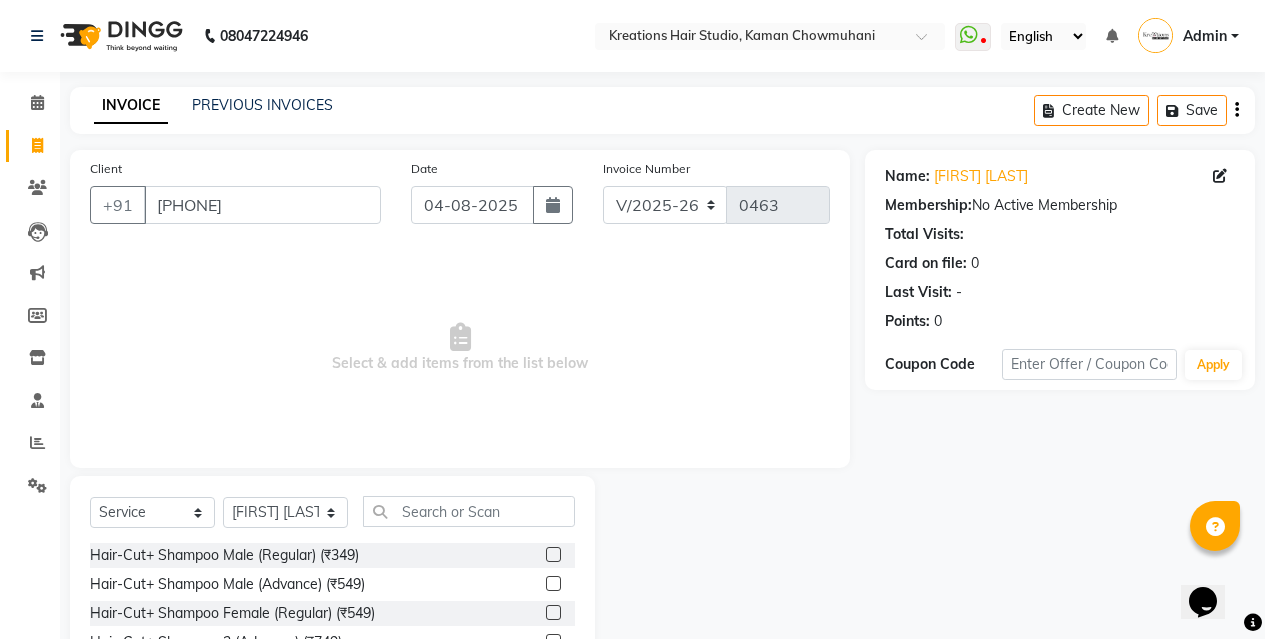 click 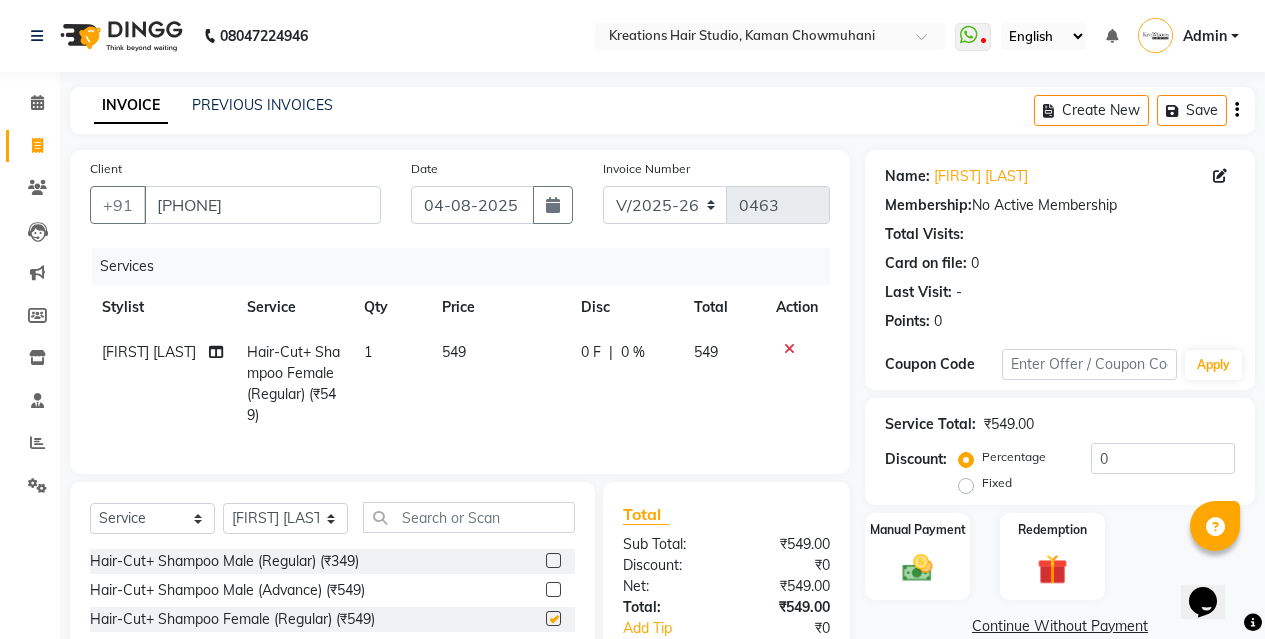 scroll, scrollTop: 183, scrollLeft: 0, axis: vertical 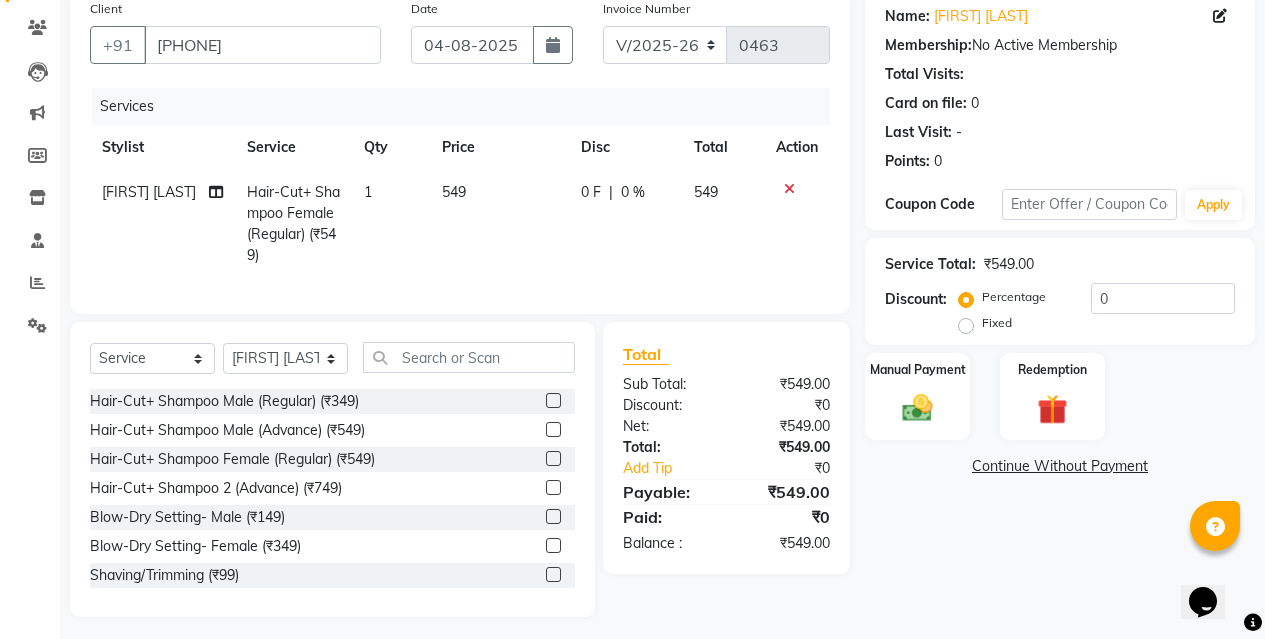 checkbox on "false" 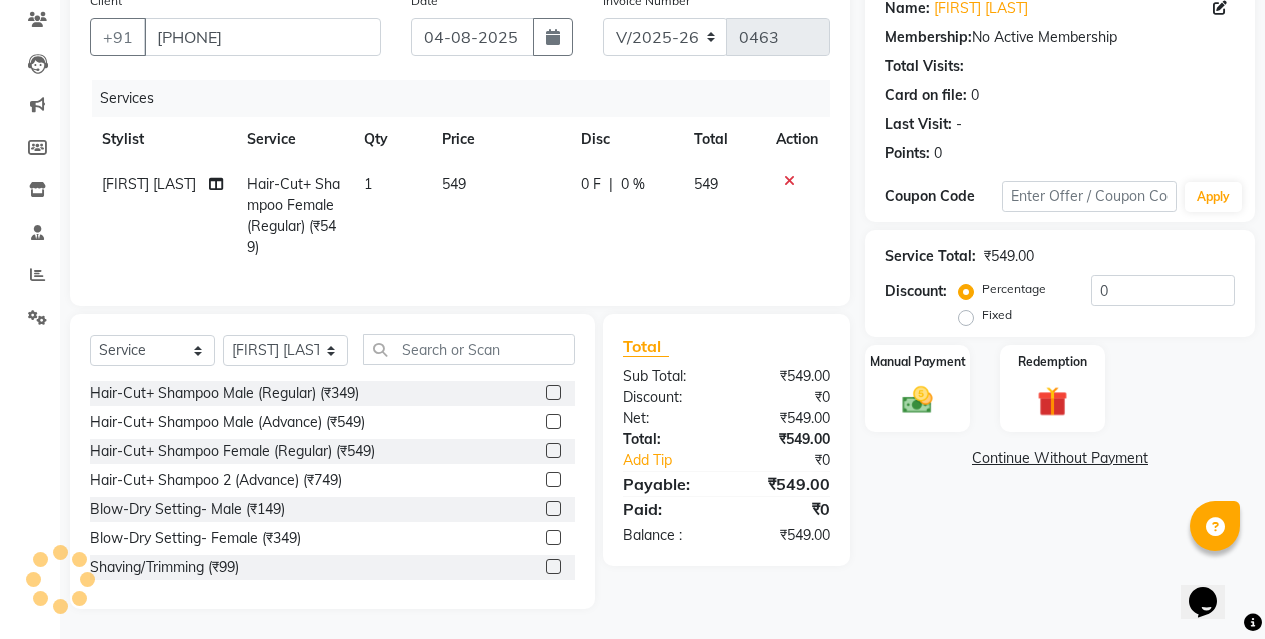 click on "Manual Payment Redemption" 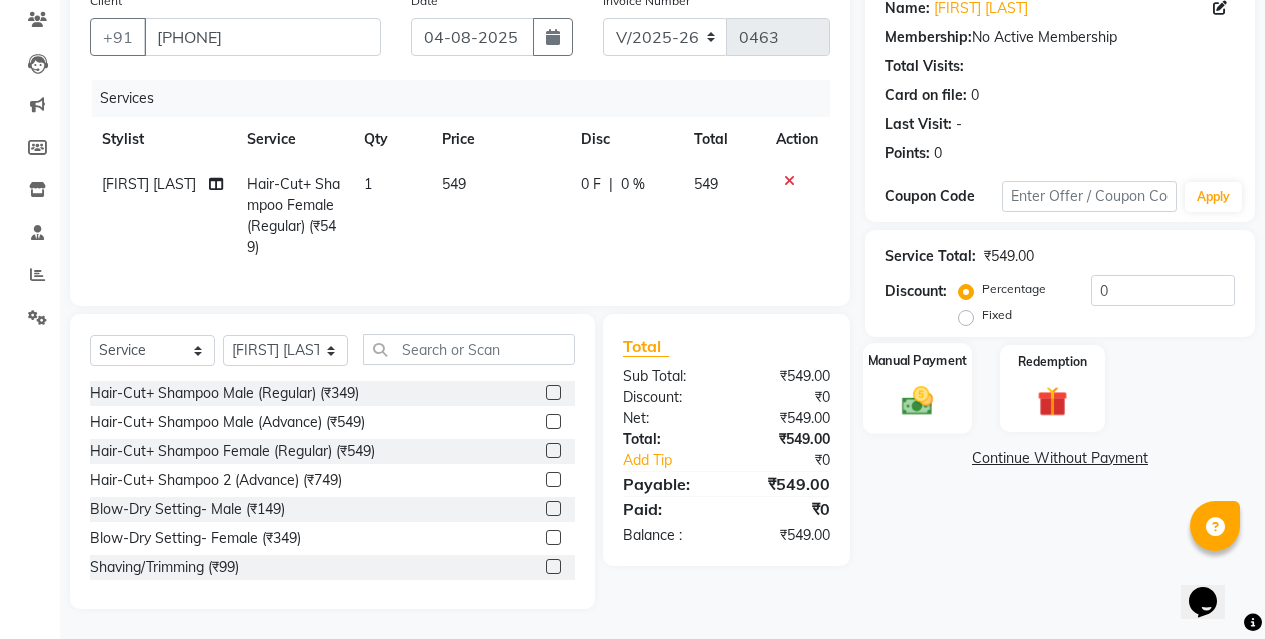 click on "Manual Payment" 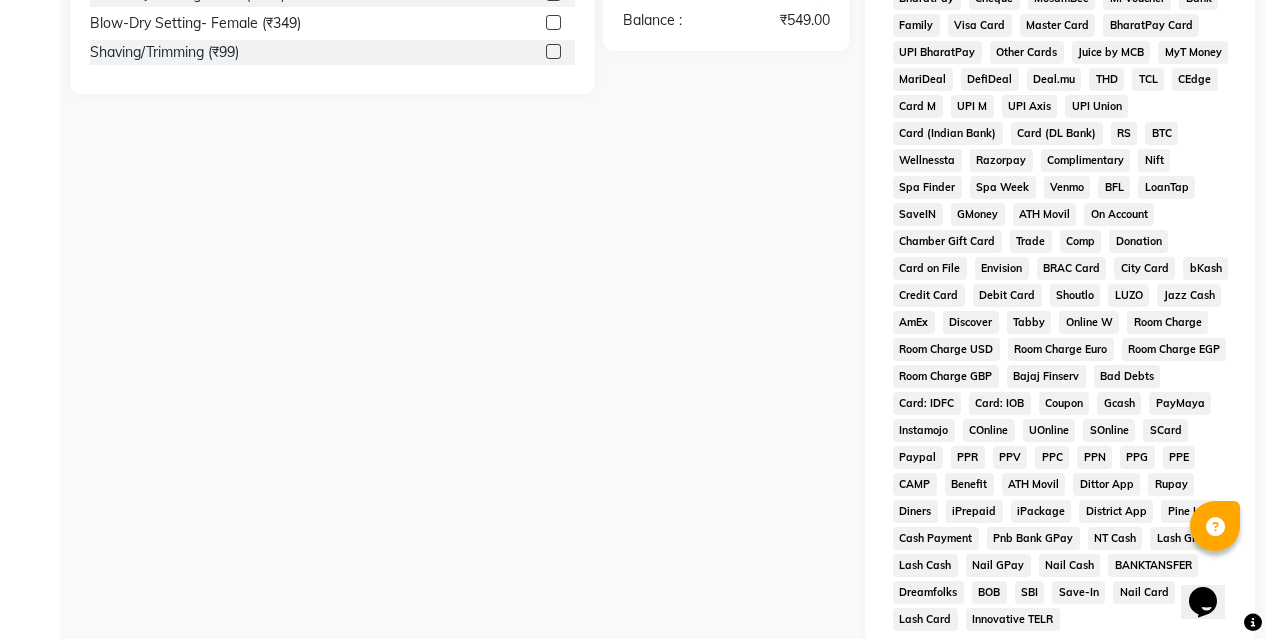 scroll, scrollTop: 834, scrollLeft: 0, axis: vertical 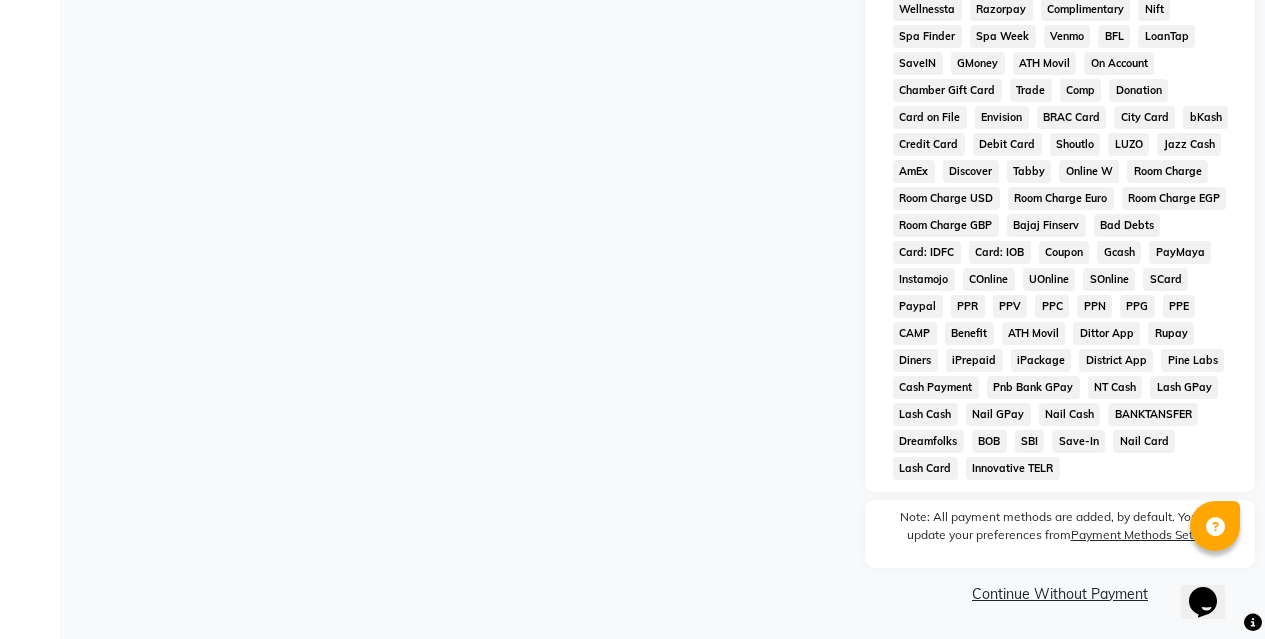 drag, startPoint x: 917, startPoint y: 436, endPoint x: 673, endPoint y: 329, distance: 266.4301 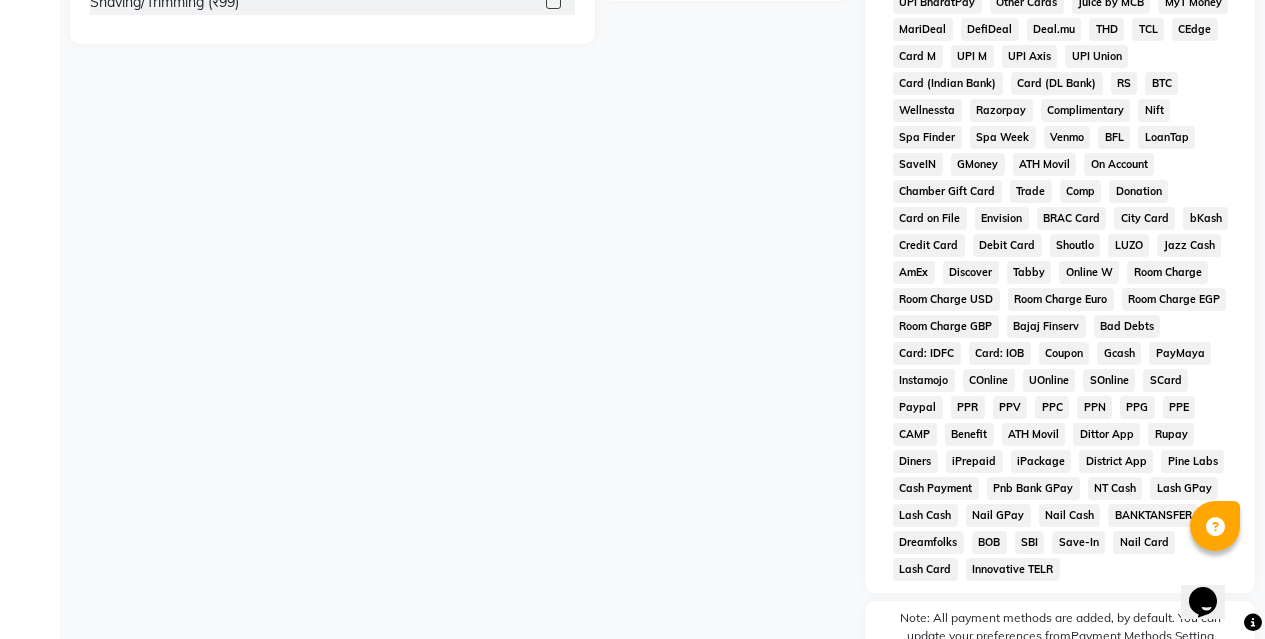 scroll, scrollTop: 234, scrollLeft: 0, axis: vertical 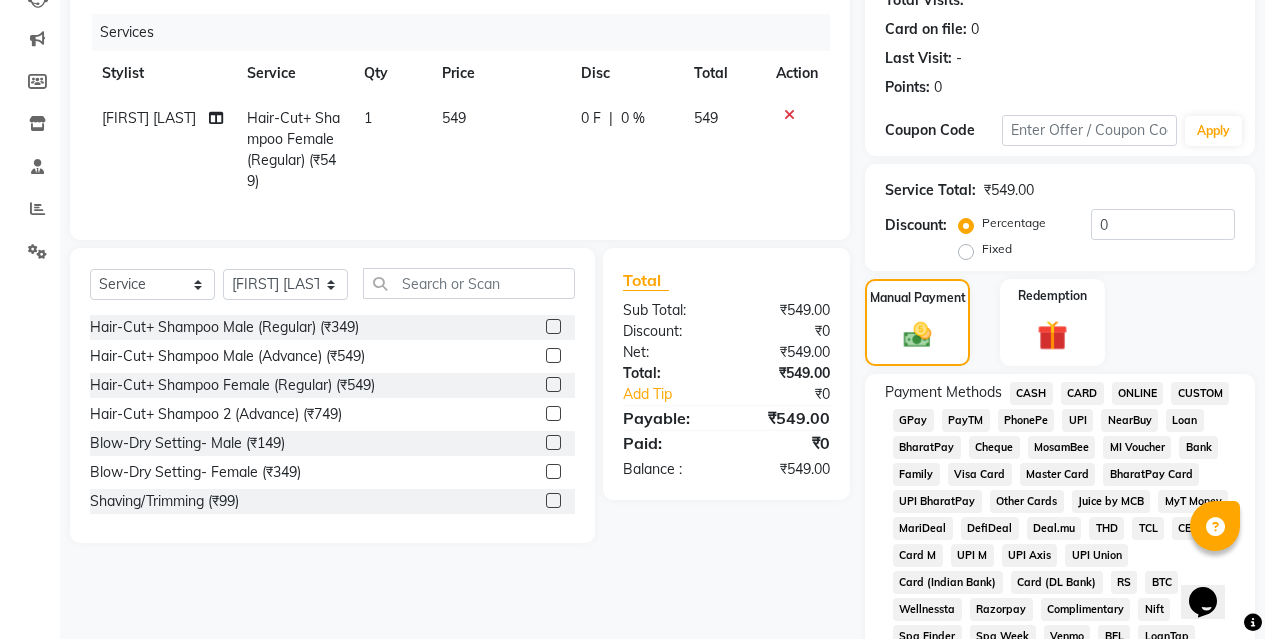 click on "CASH" 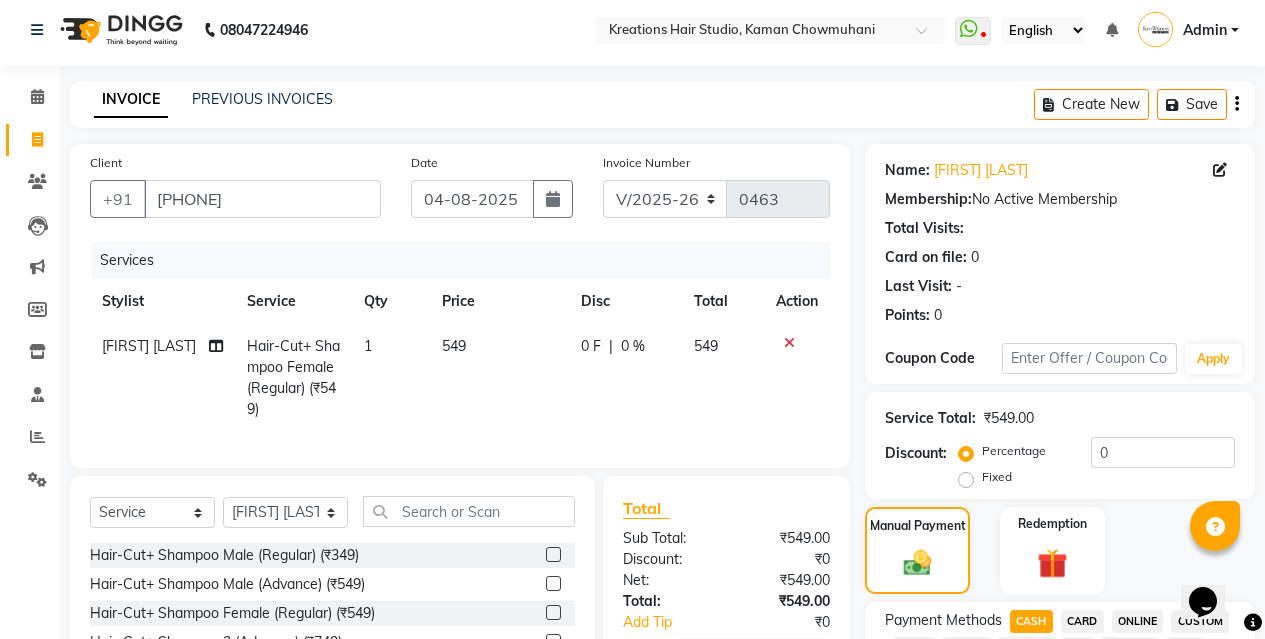 scroll, scrollTop: 0, scrollLeft: 0, axis: both 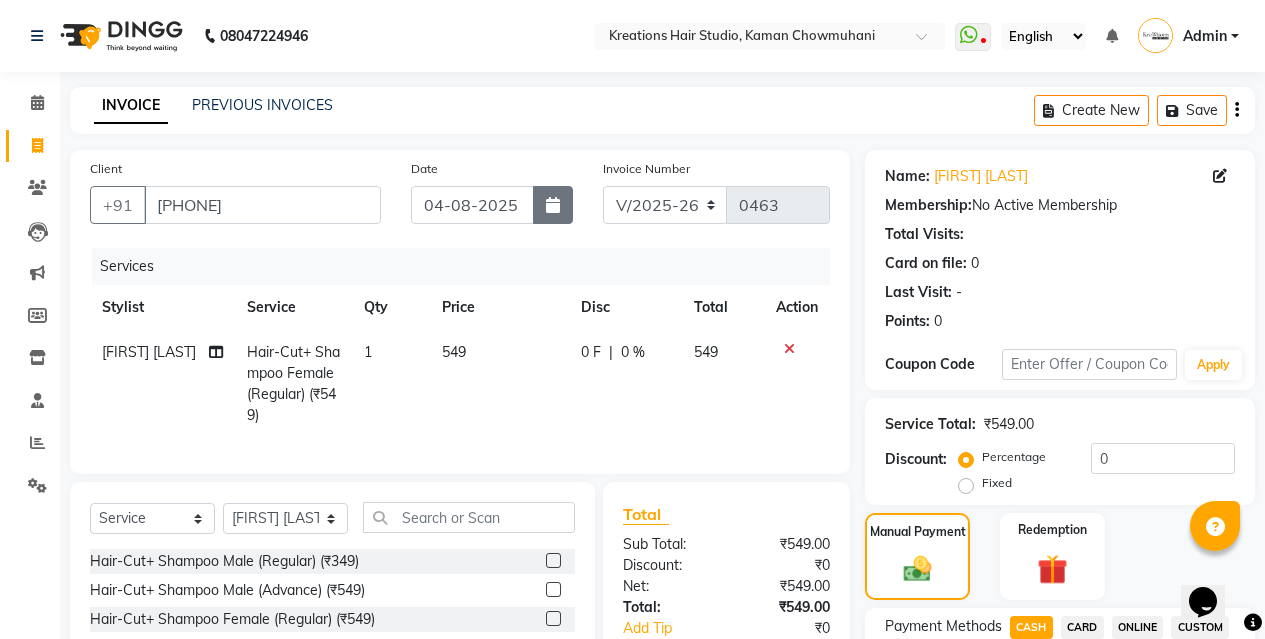 click 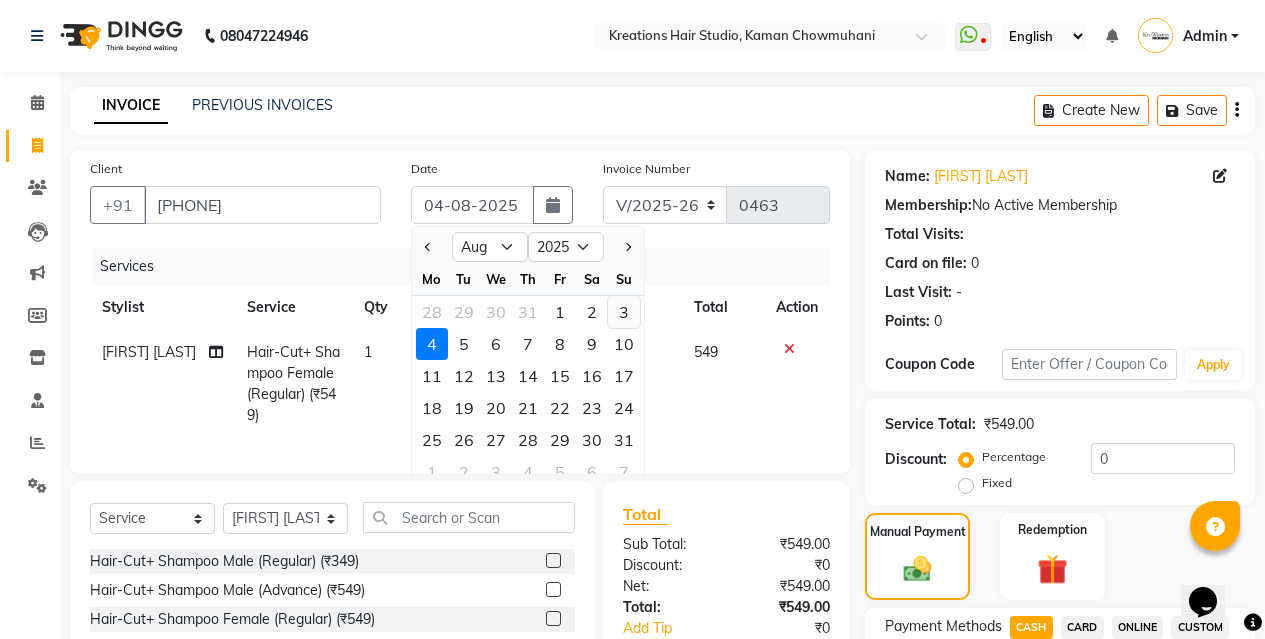 click on "3" 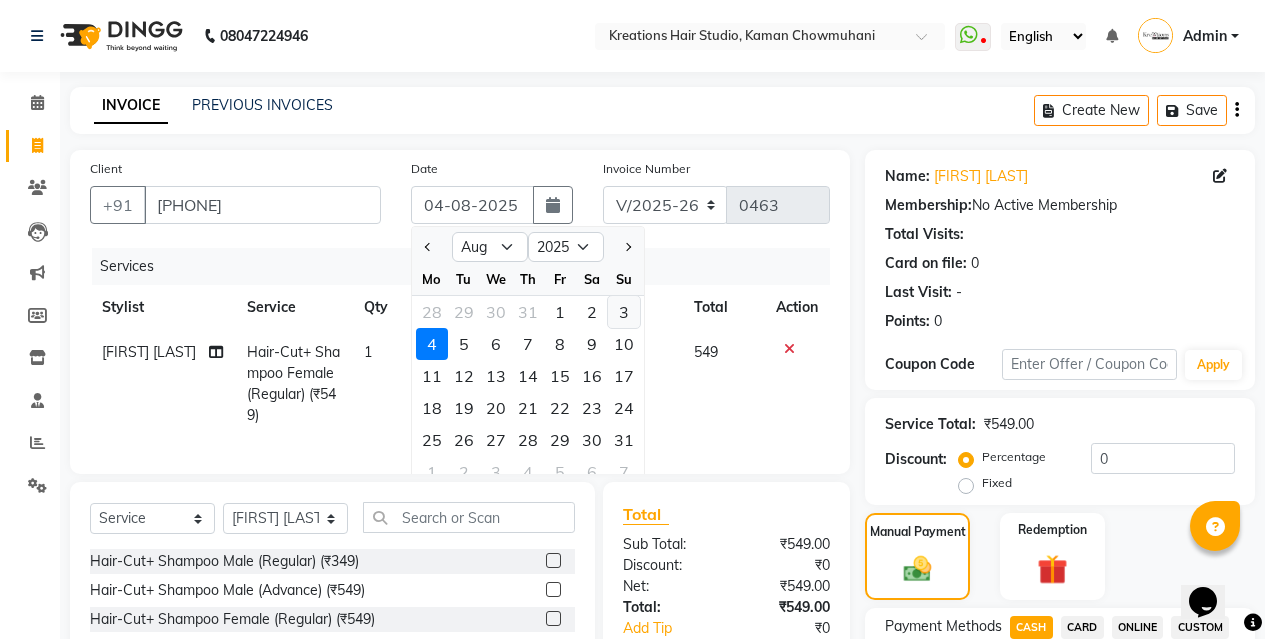type on "03-08-2025" 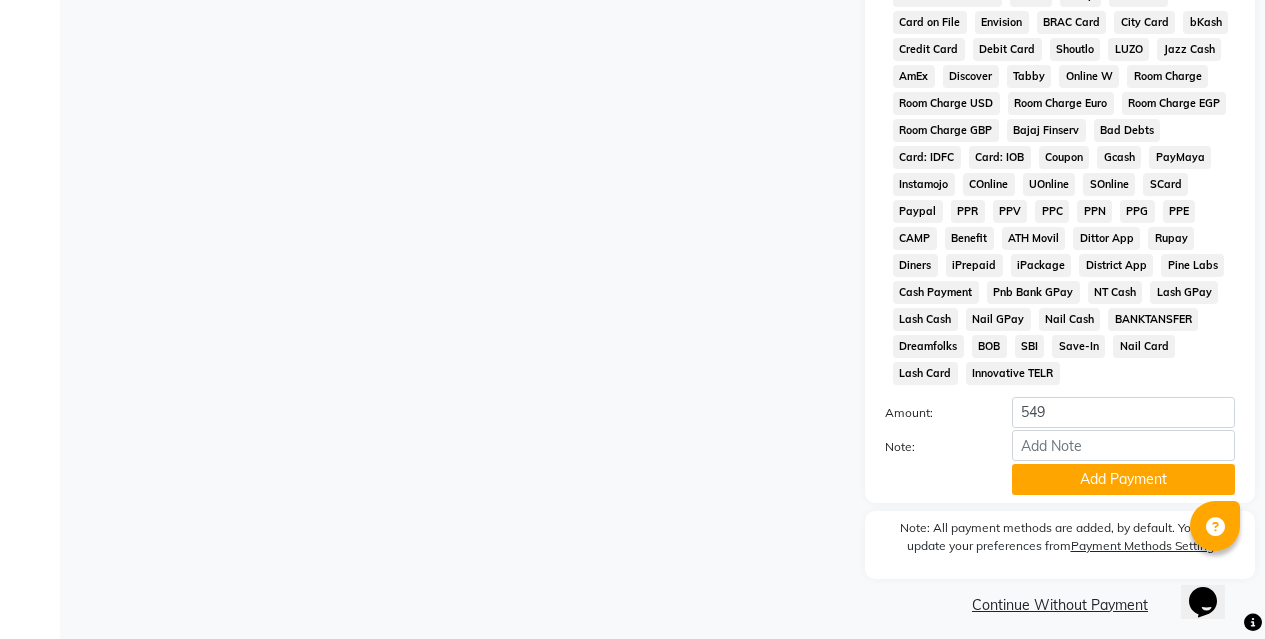scroll, scrollTop: 940, scrollLeft: 0, axis: vertical 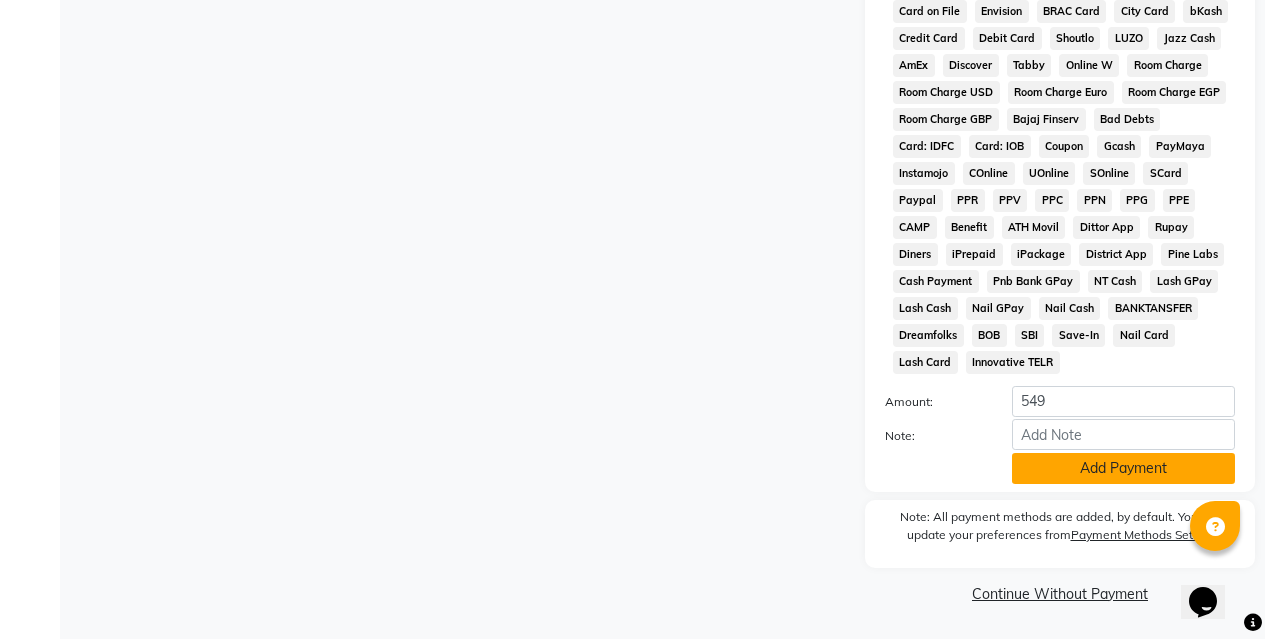 click on "Add Payment" 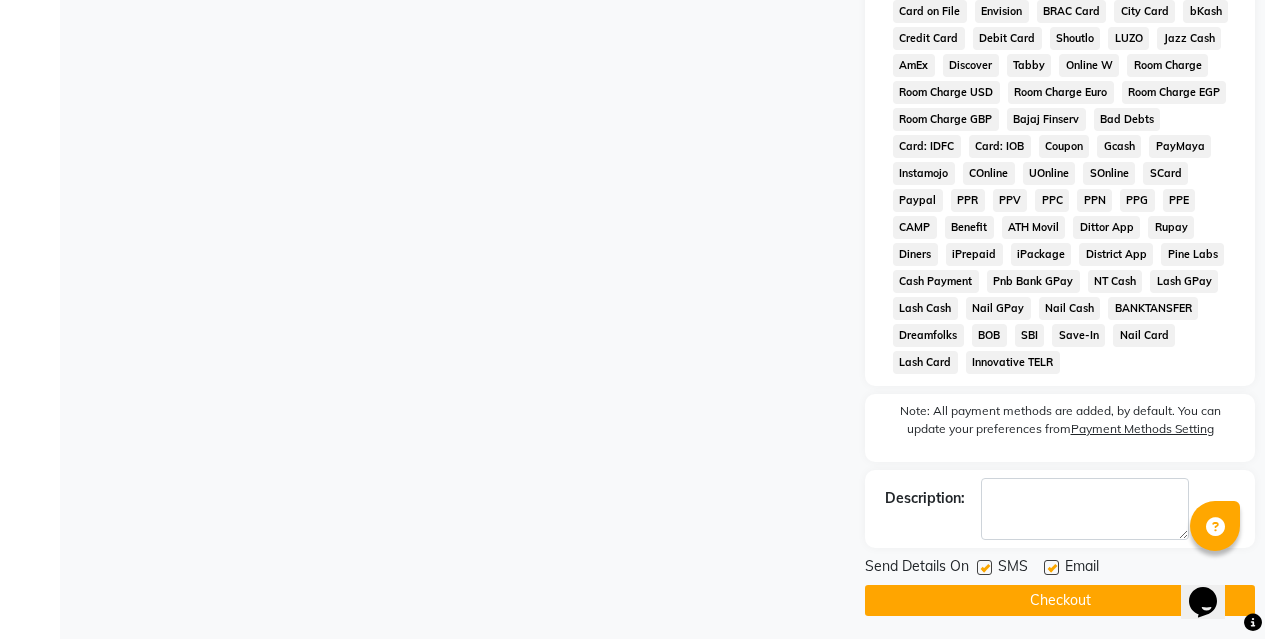 click on "Checkout" 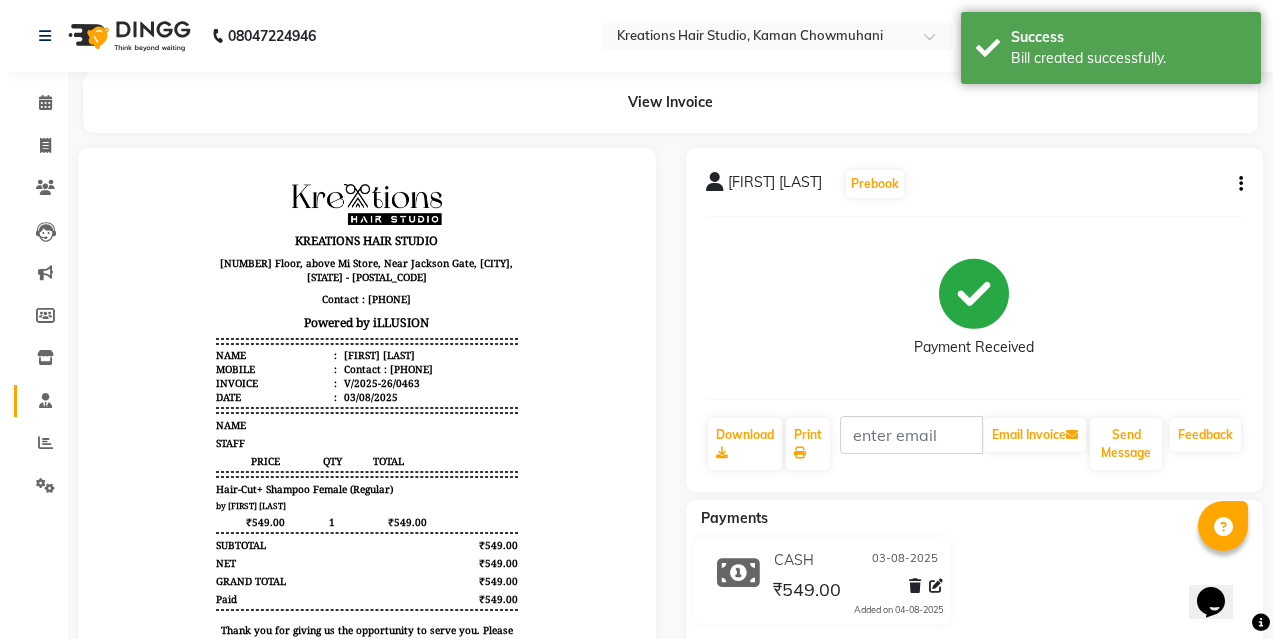 scroll, scrollTop: 0, scrollLeft: 0, axis: both 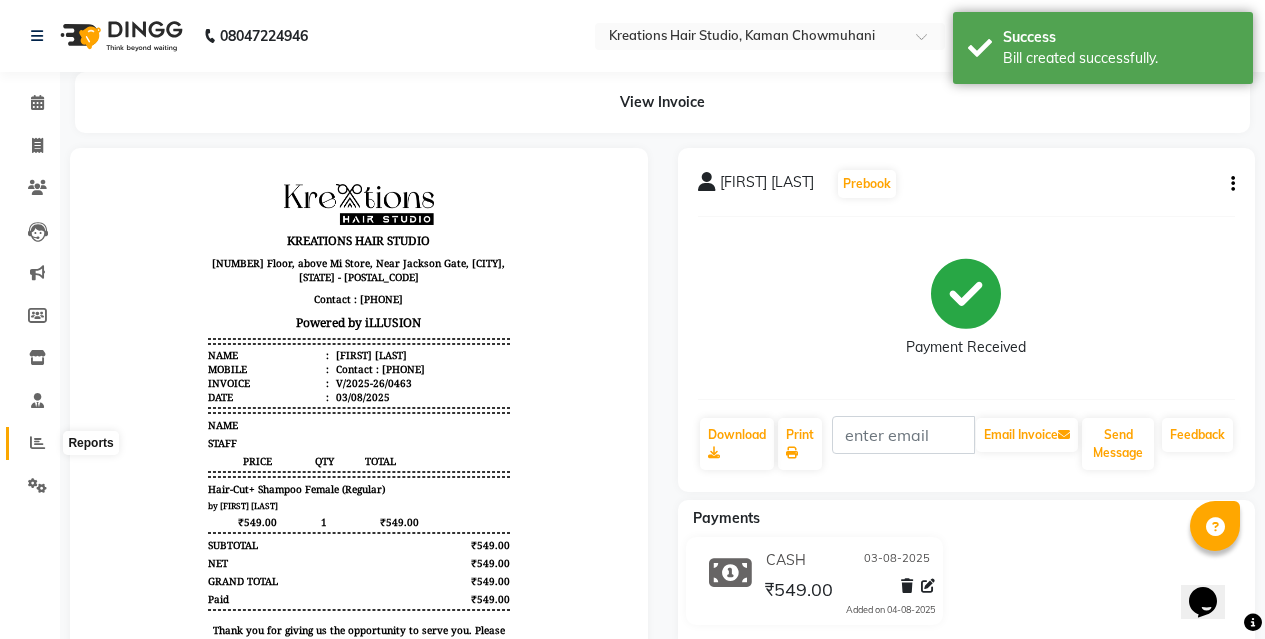 click 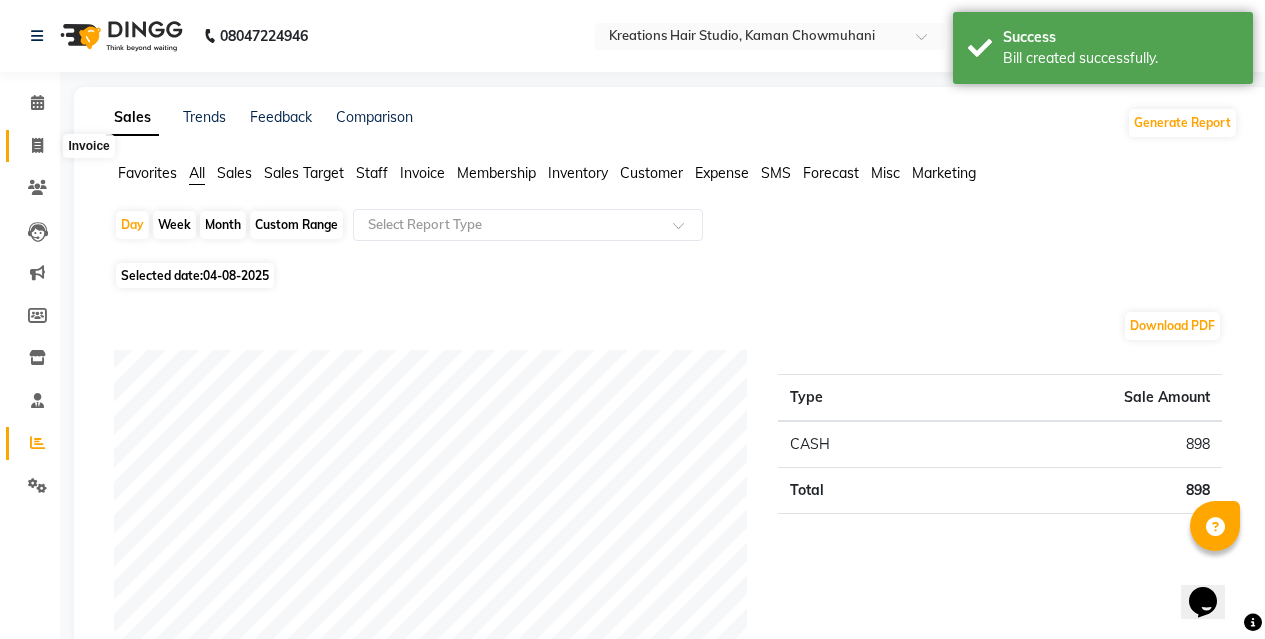 click 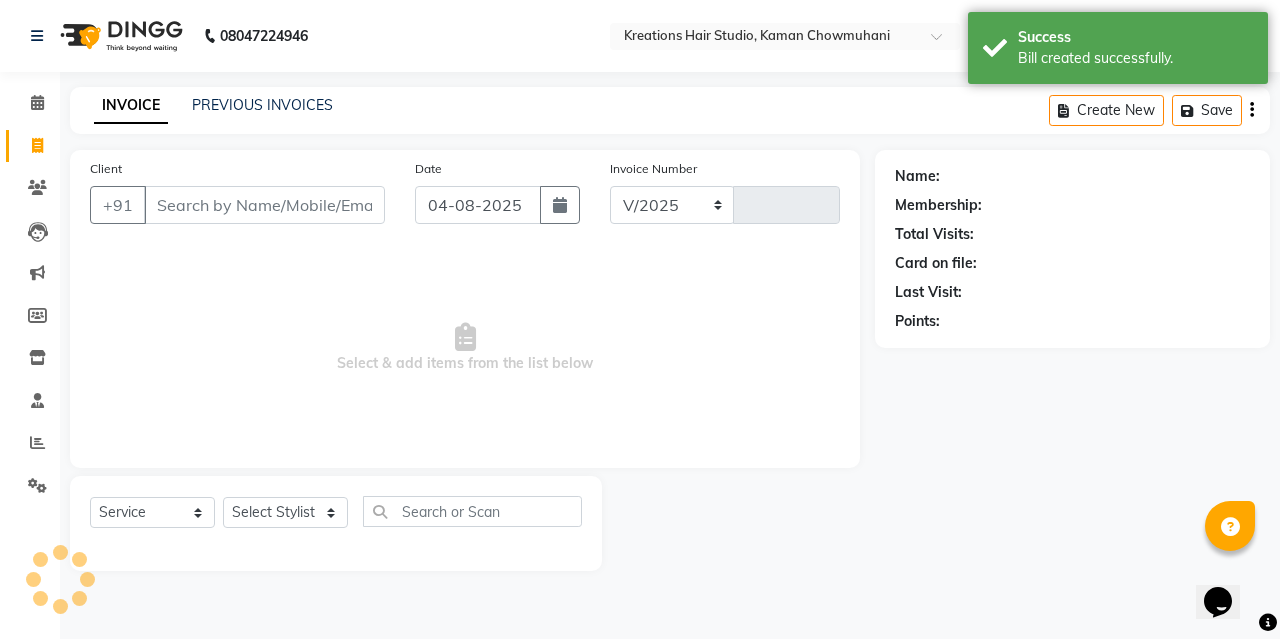 select on "4656" 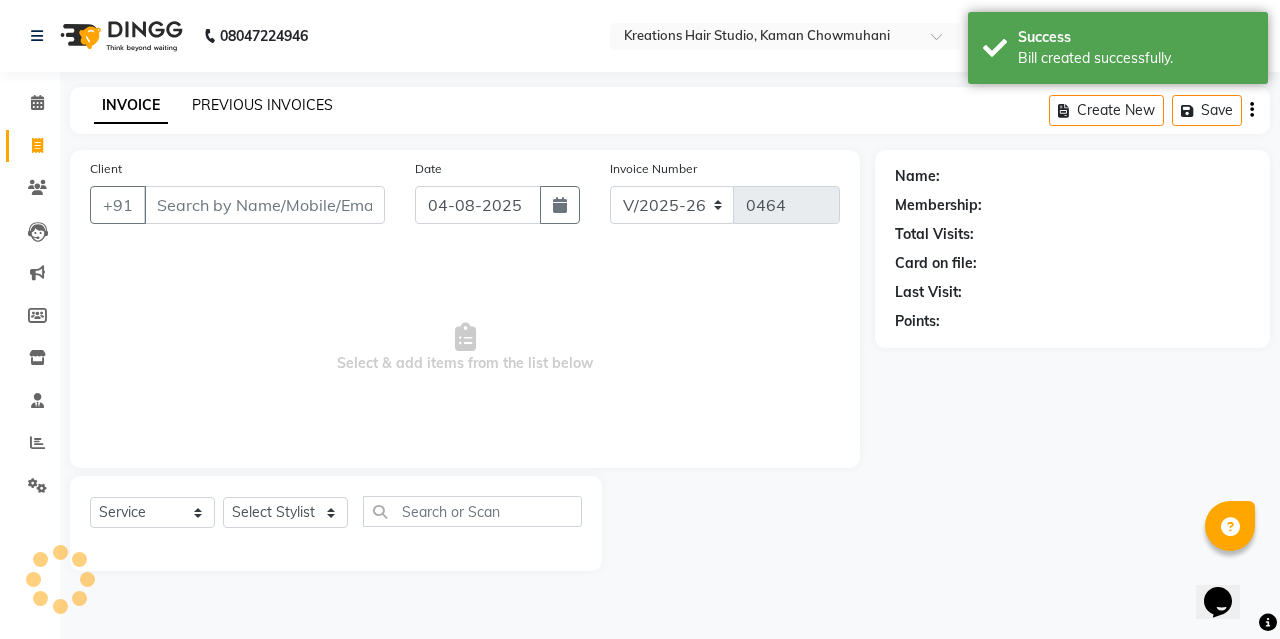 click on "PREVIOUS INVOICES" 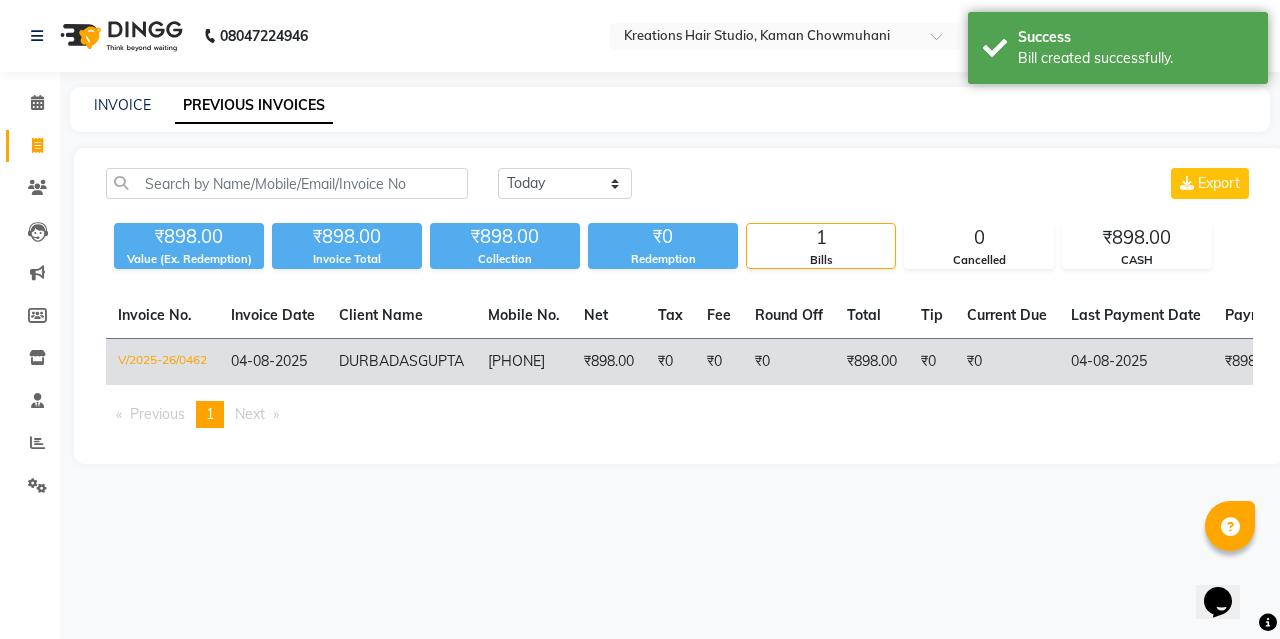 click on "[PHONE]" 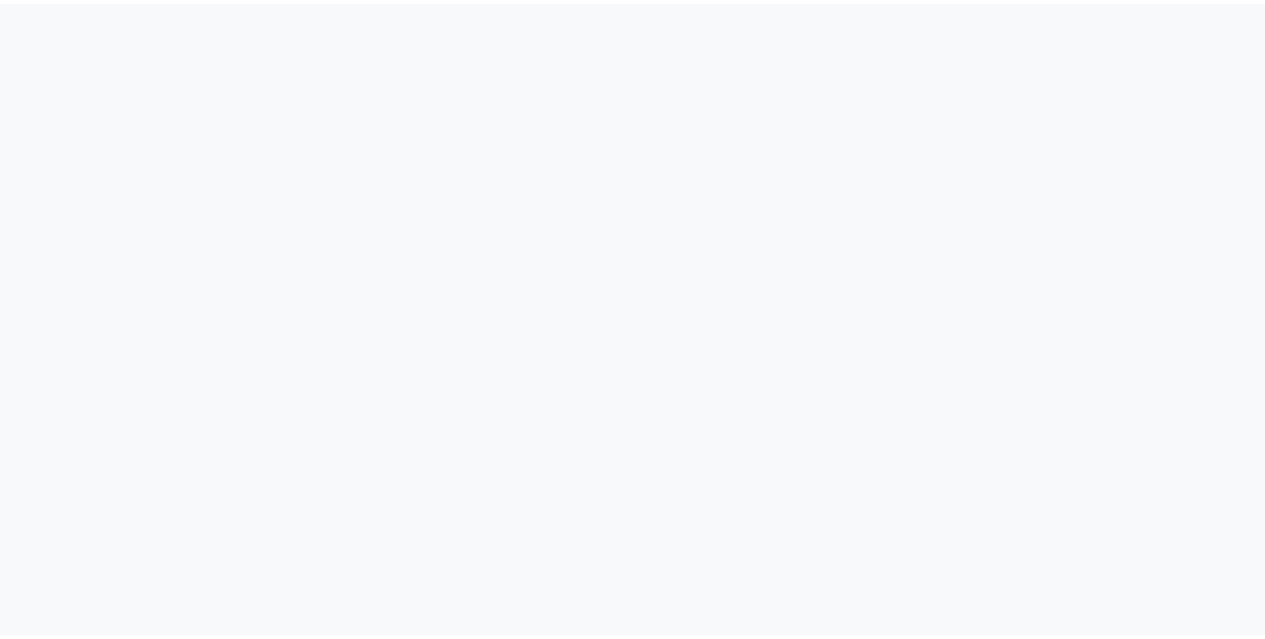 scroll, scrollTop: 0, scrollLeft: 0, axis: both 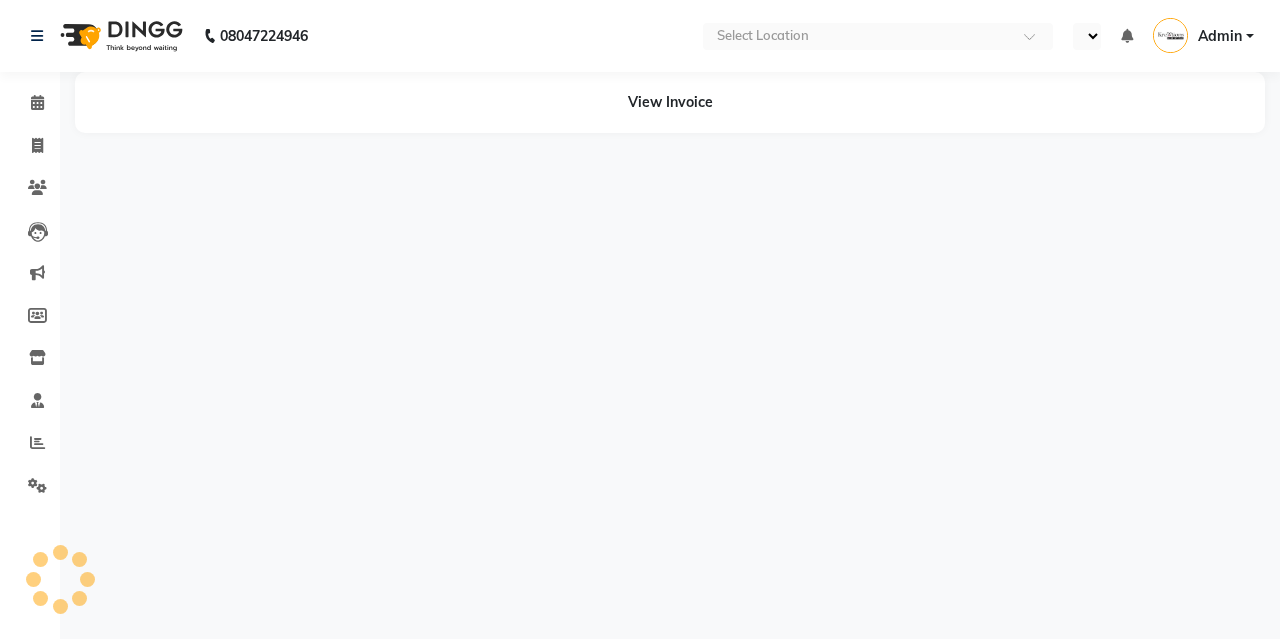 select on "en" 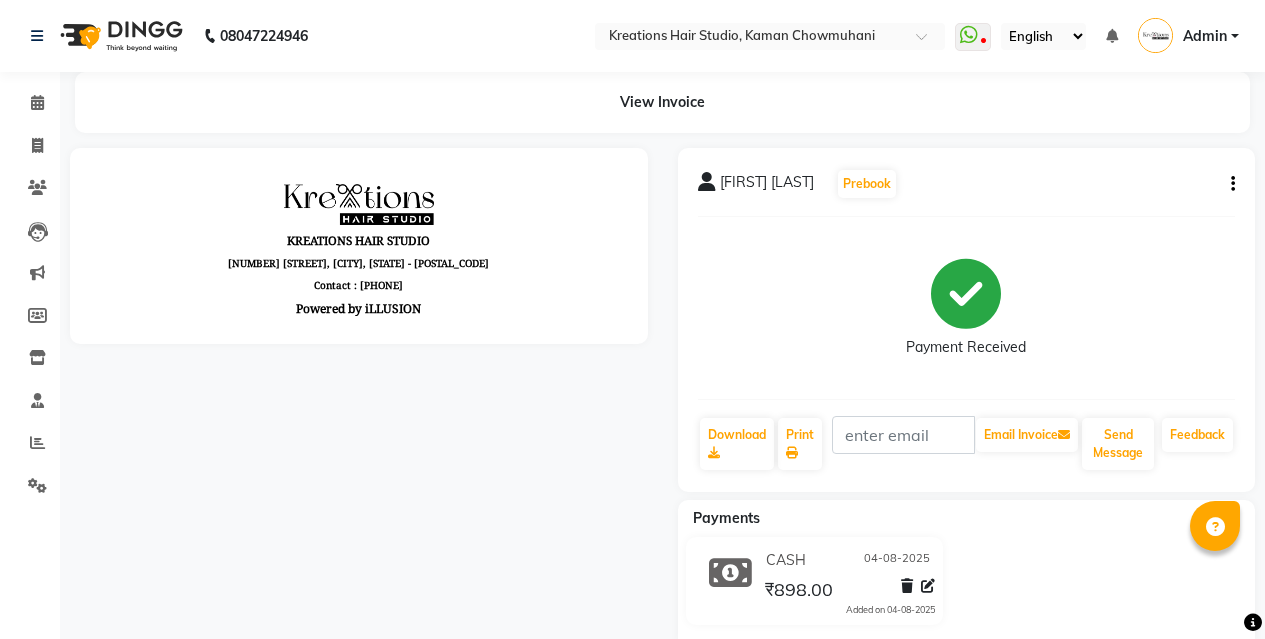 scroll, scrollTop: 0, scrollLeft: 0, axis: both 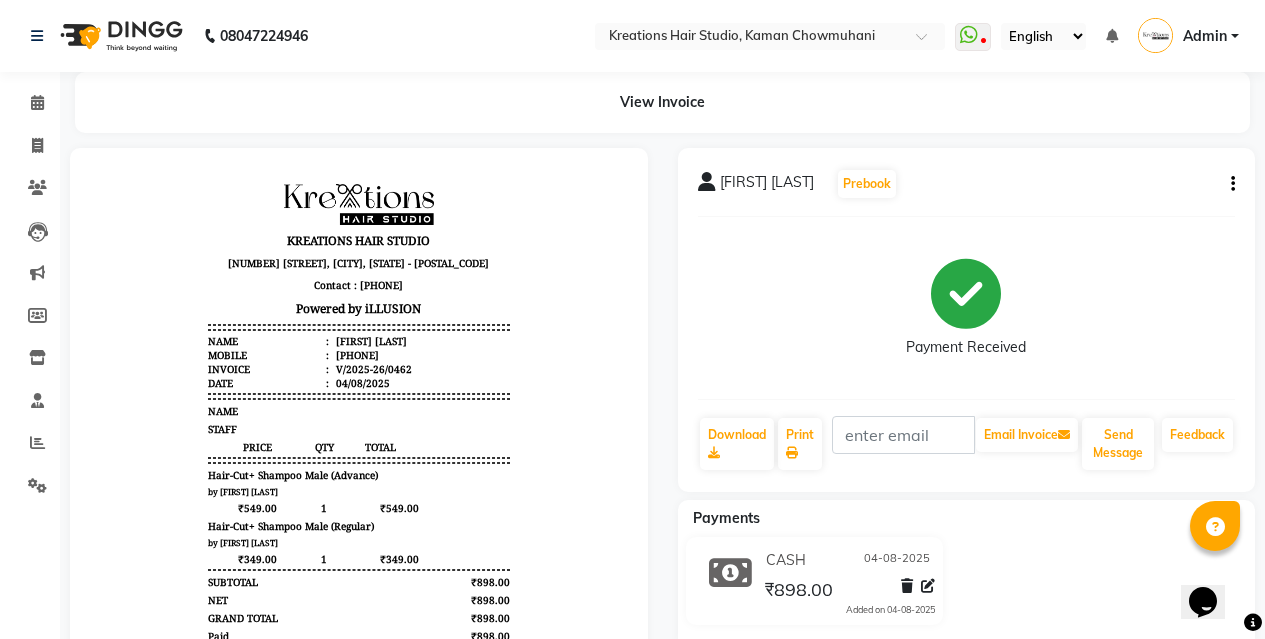 click 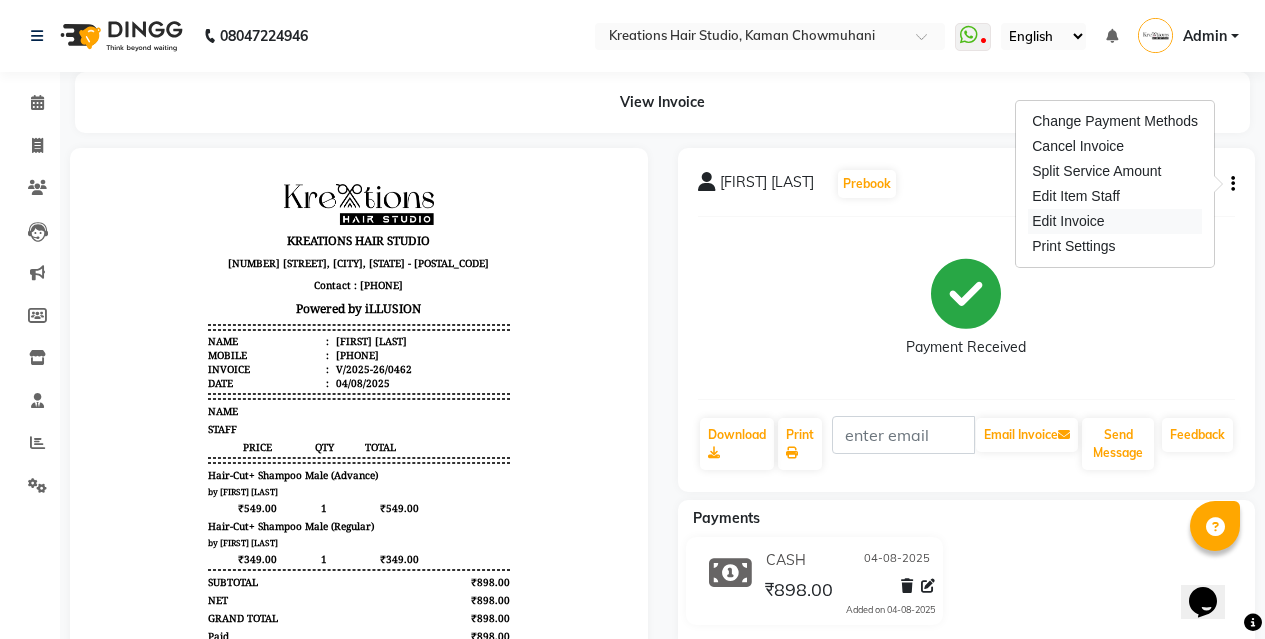 click on "Edit Invoice" at bounding box center (1115, 221) 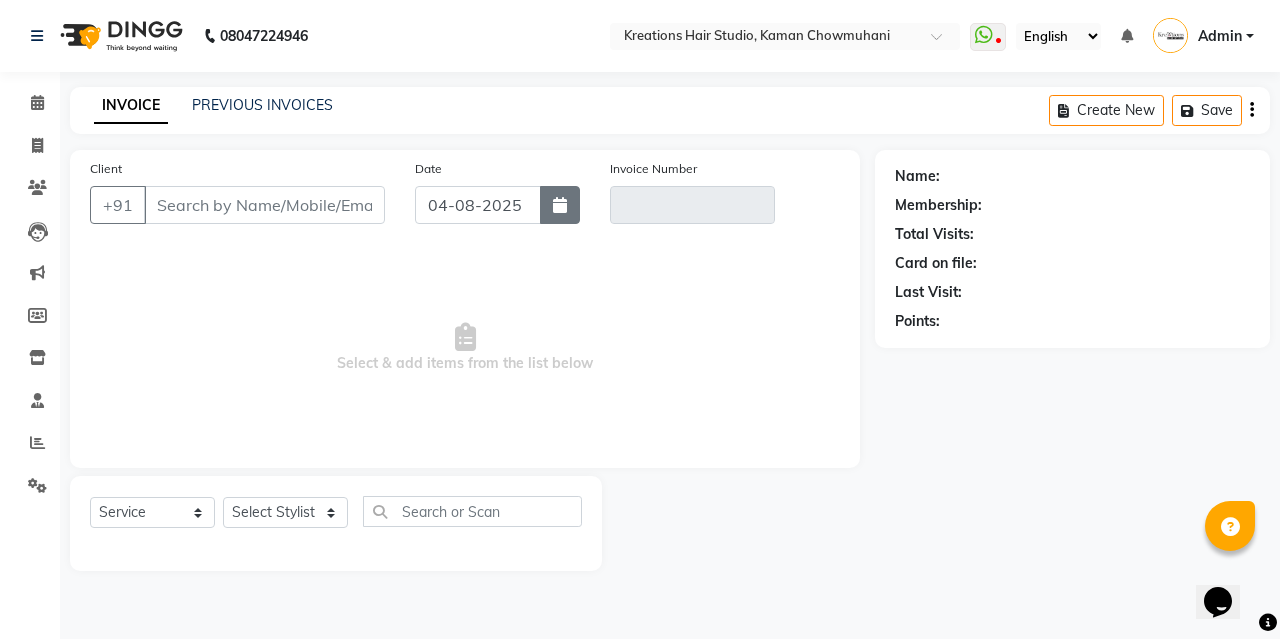 click 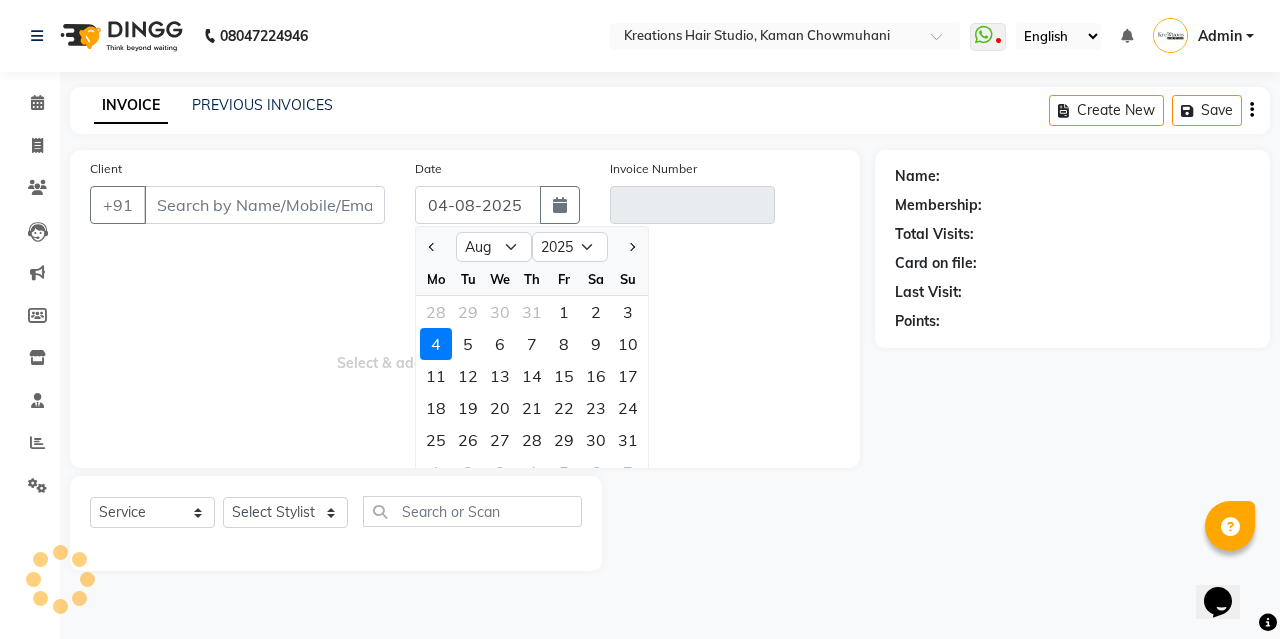 type on "[PHONE]" 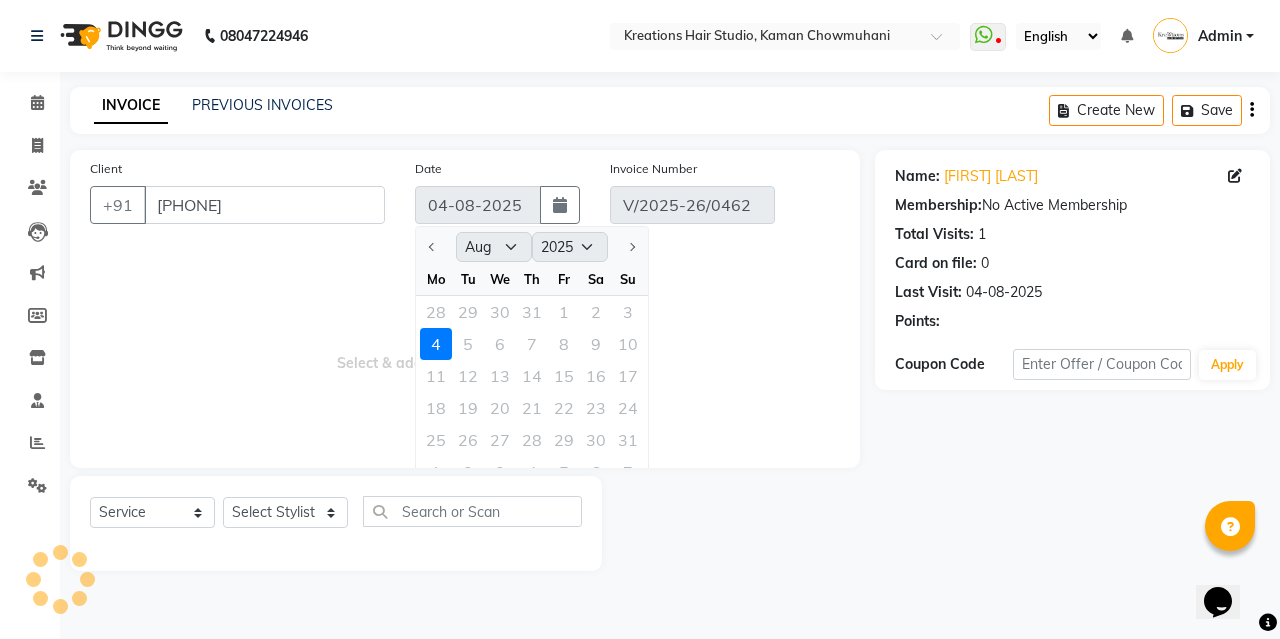 select on "select" 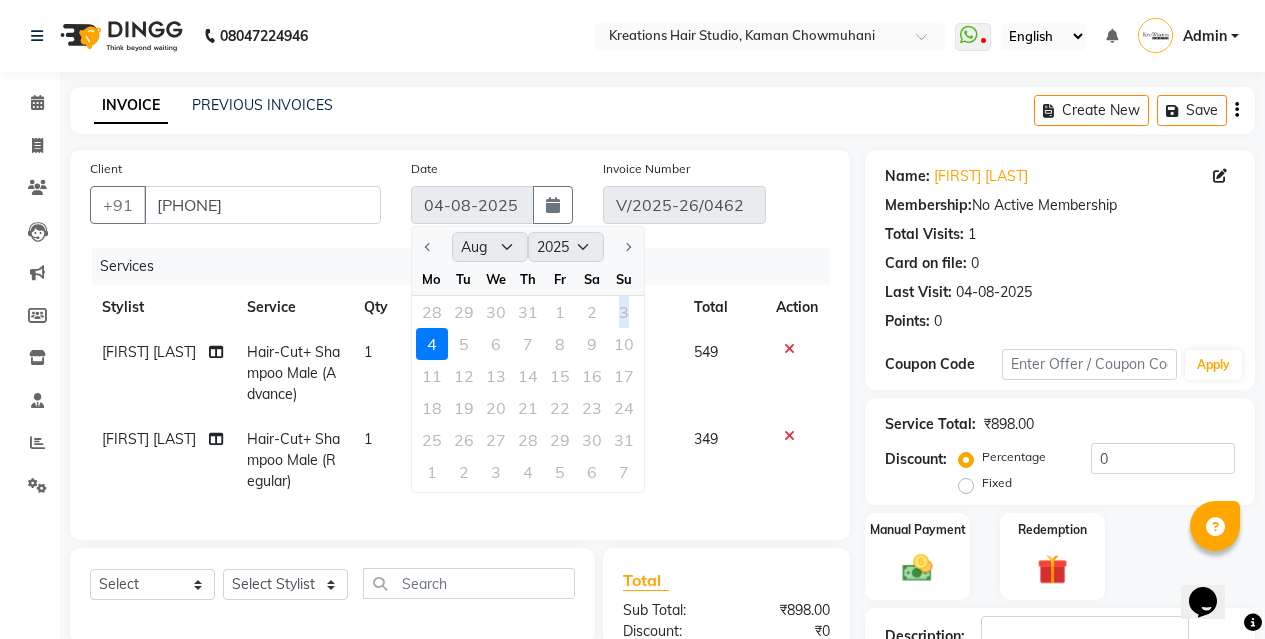 click on "28 29 30 31 1 2 3" 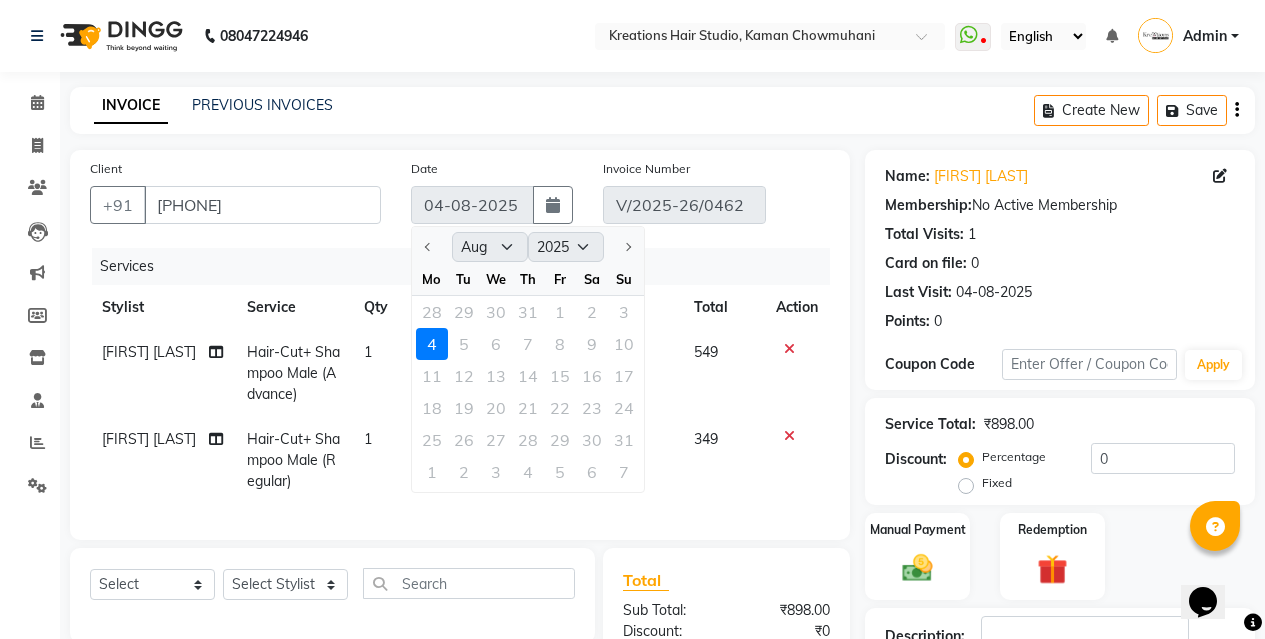 click on "28 29 30 31 1 2 3" 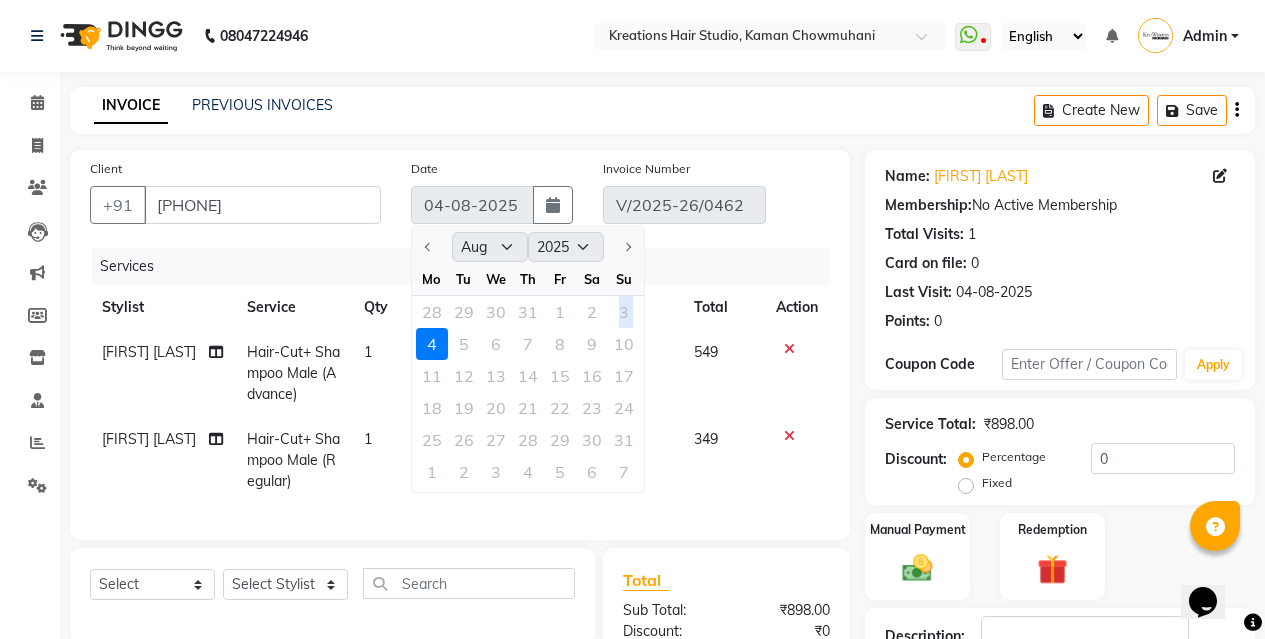 click on "28 29 30 31 1 2 3" 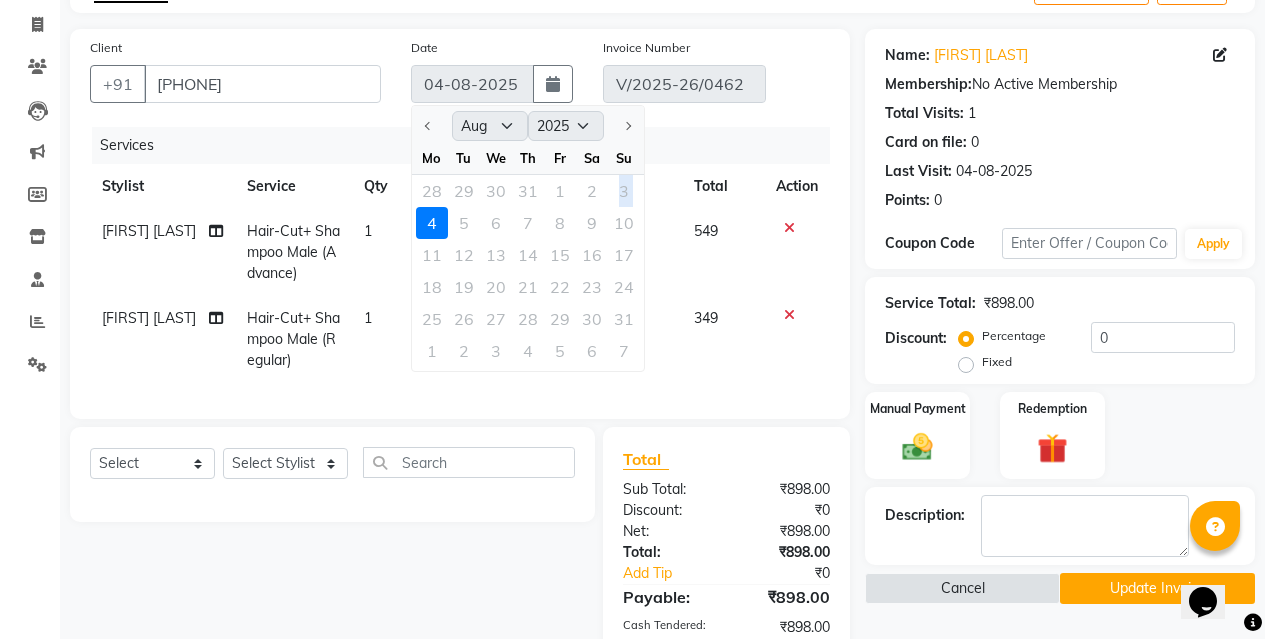 scroll, scrollTop: 277, scrollLeft: 0, axis: vertical 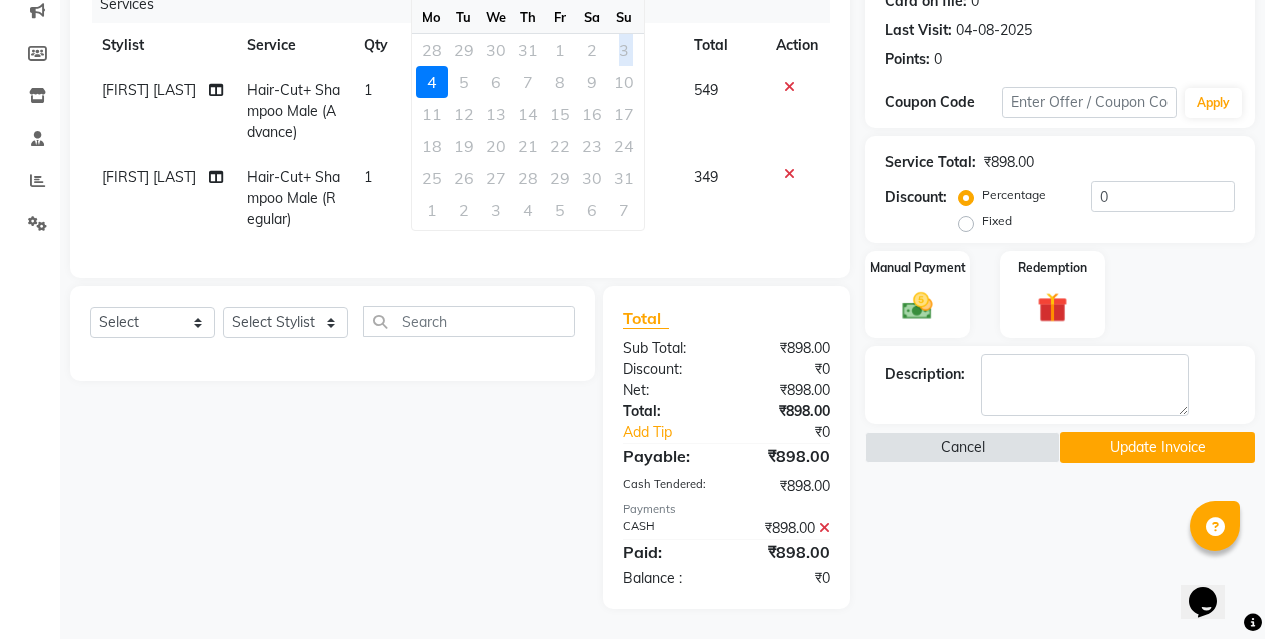 click on "Update Invoice" 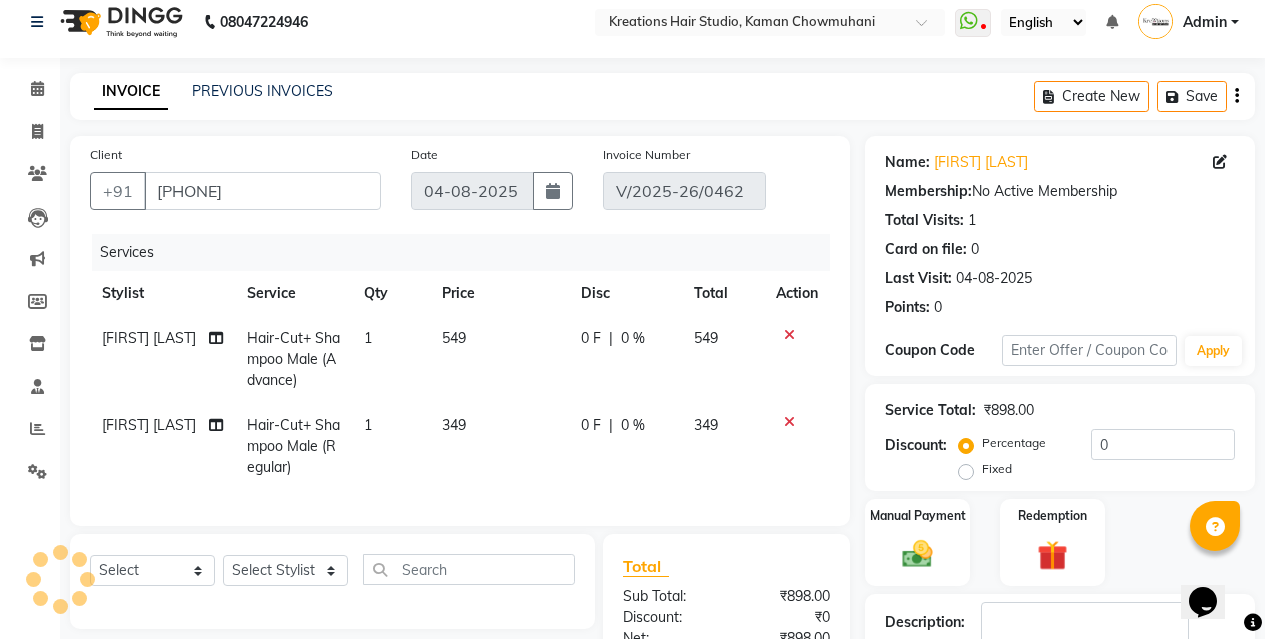 scroll, scrollTop: 0, scrollLeft: 0, axis: both 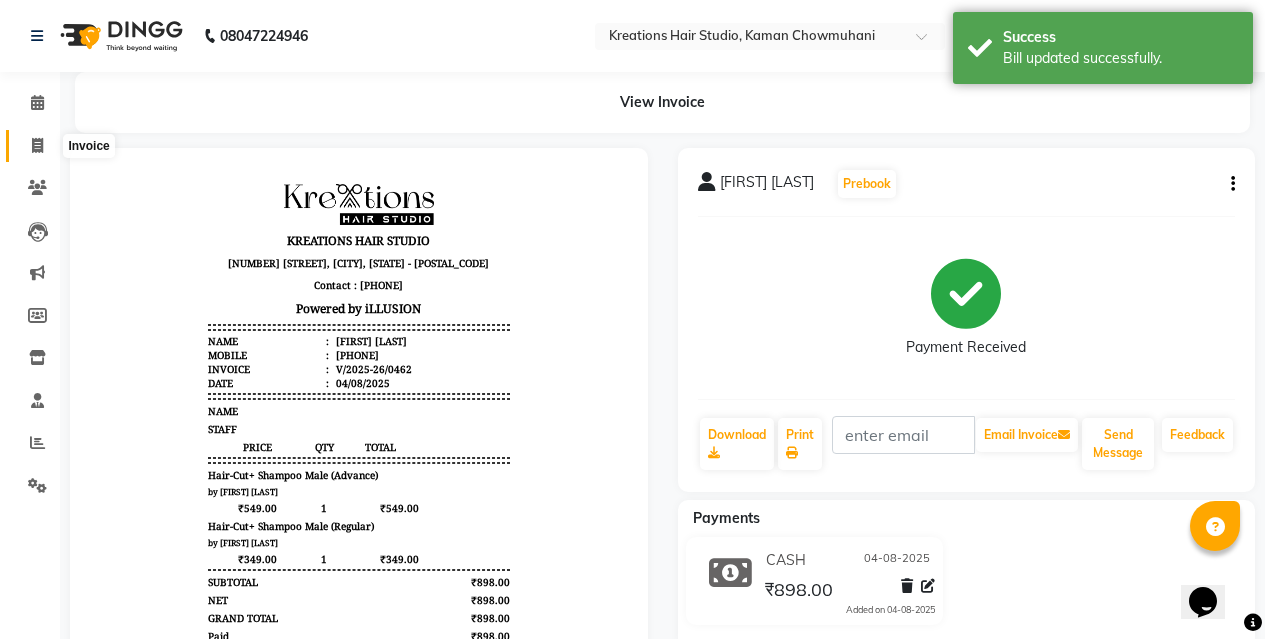 click 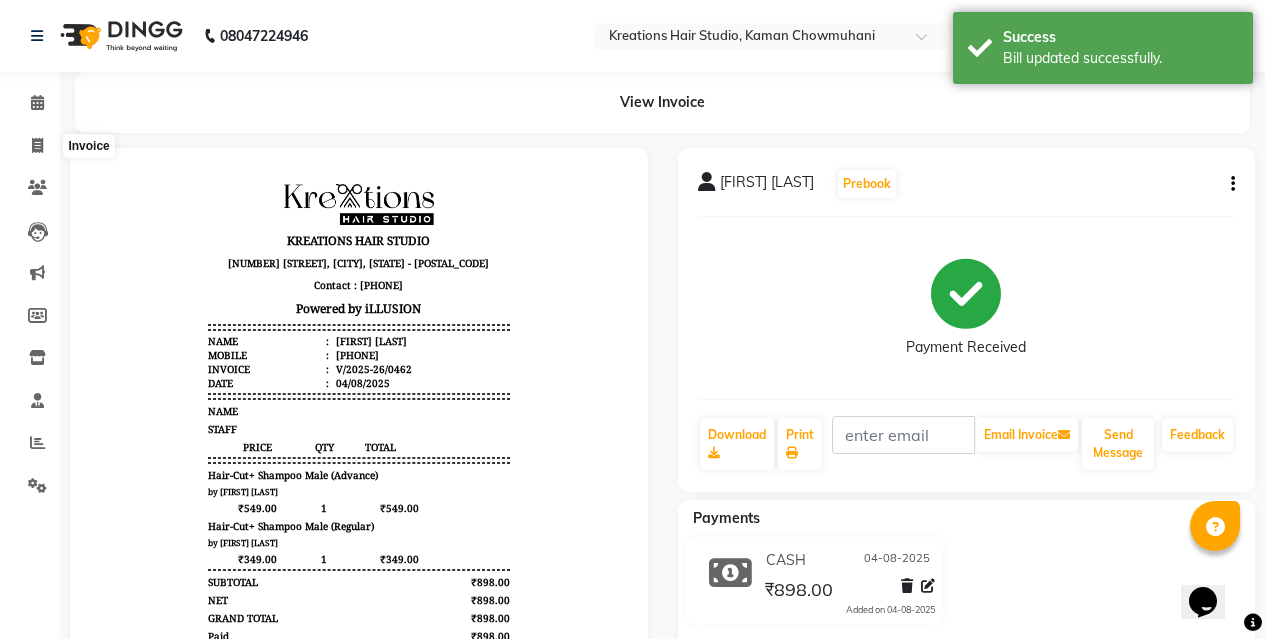 select on "service" 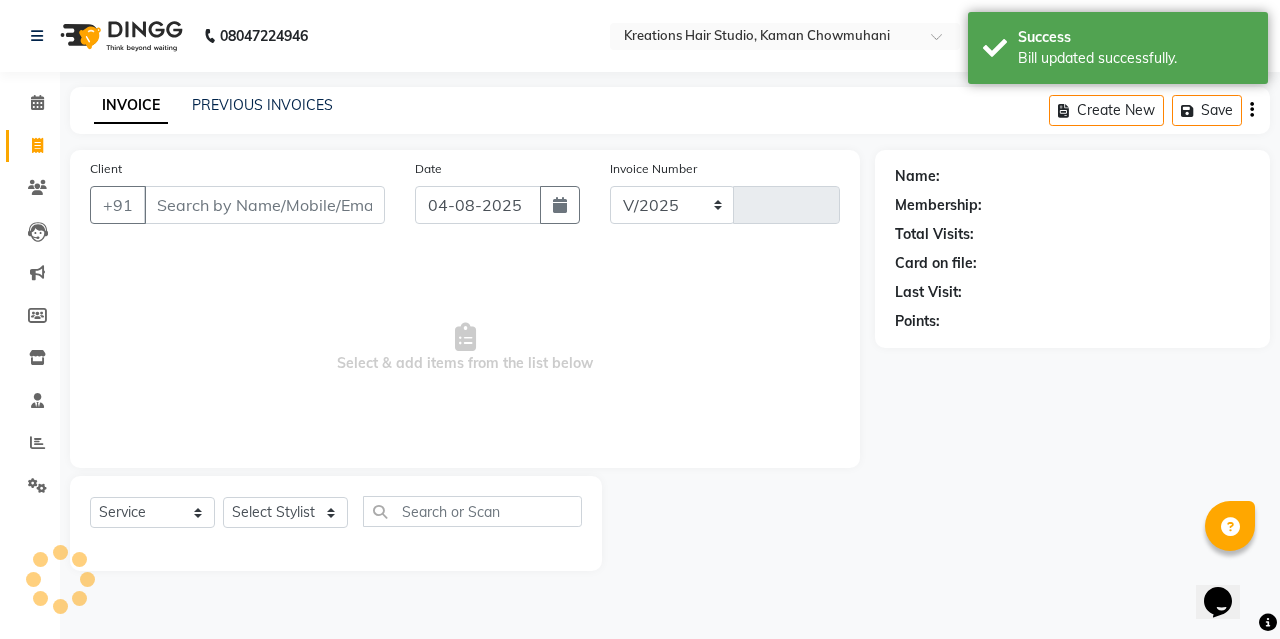 select on "4656" 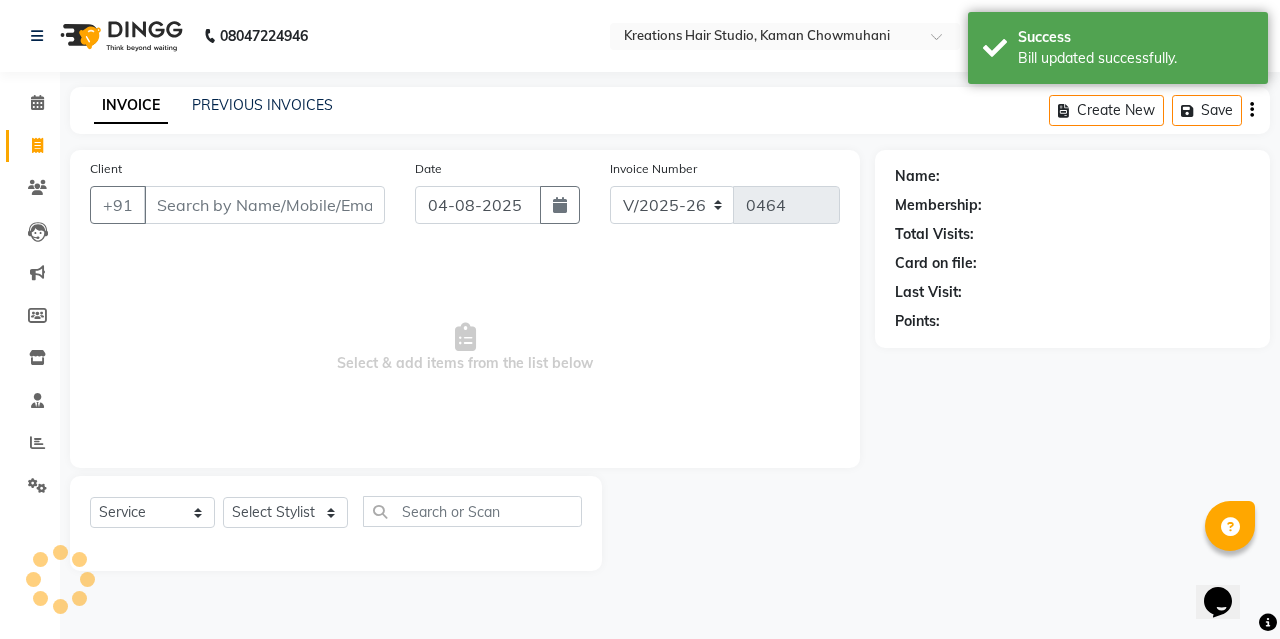 click on "Client" at bounding box center [264, 205] 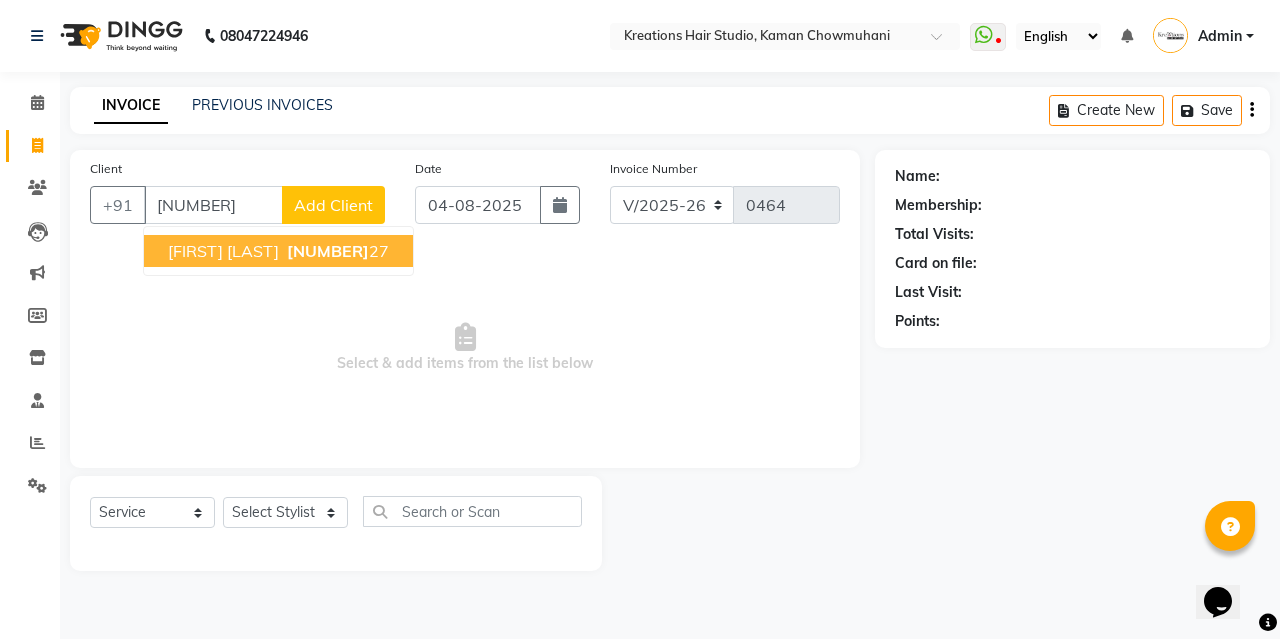 click on "Rishika  Karmakar" at bounding box center (223, 251) 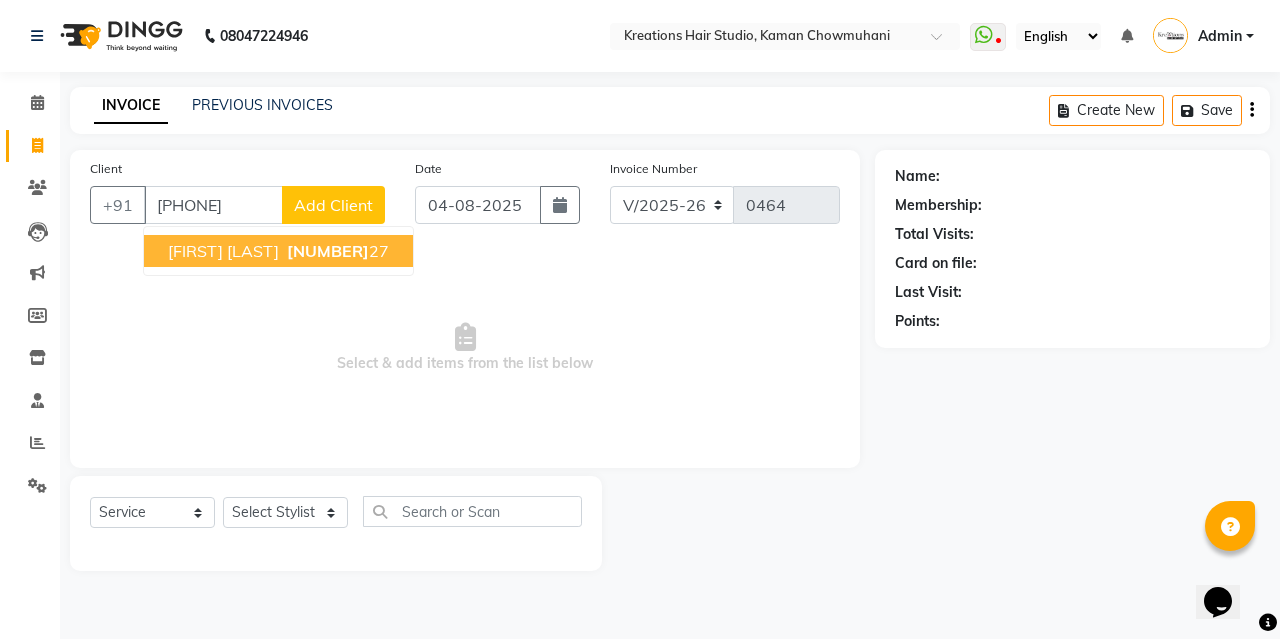 type on "9863207427" 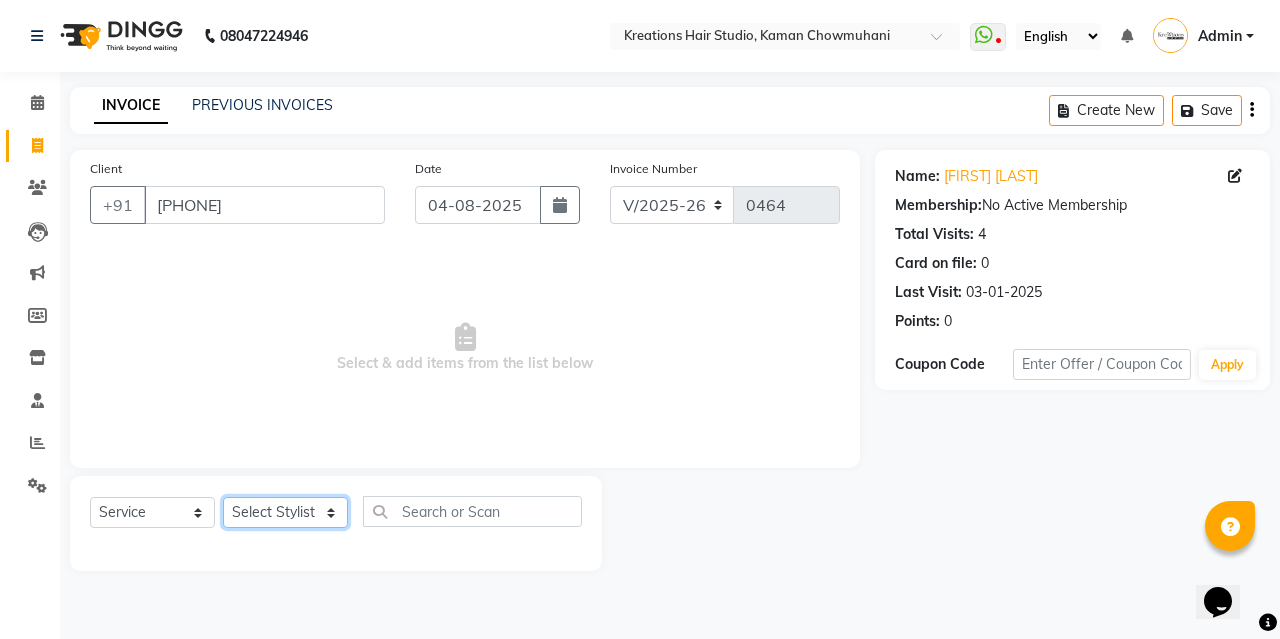 click on "Select Stylist [FIRST] [LAST] [FIRST] [LAST] [FIRST] [LAST] [FIRST] [LAST] [FIRST] [LAST] [FIRST] [LAST] [FIRST] [LAST] [FIRST] [LAST] [FIRST] [LAST]" 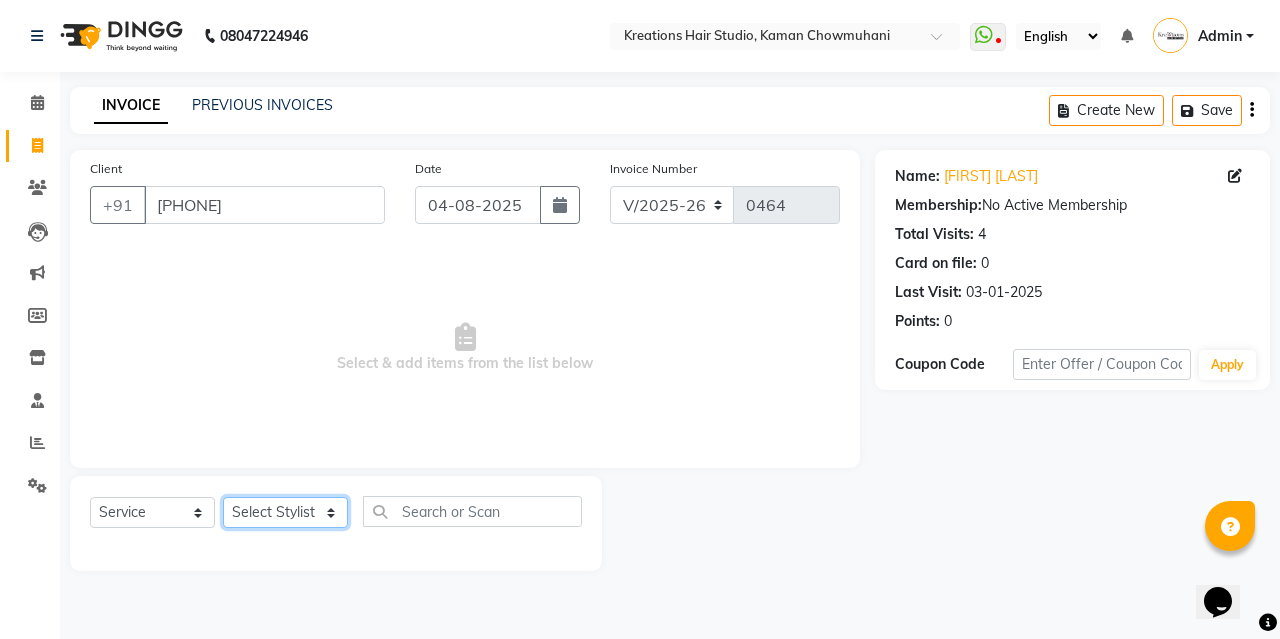 select on "27283" 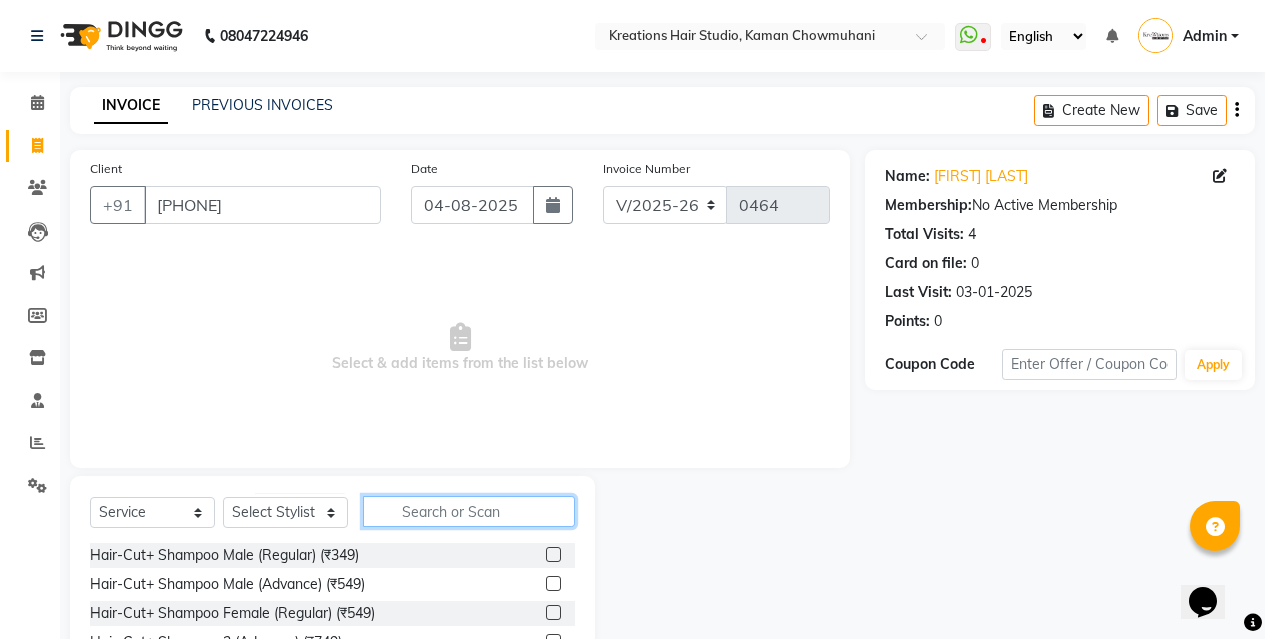 click 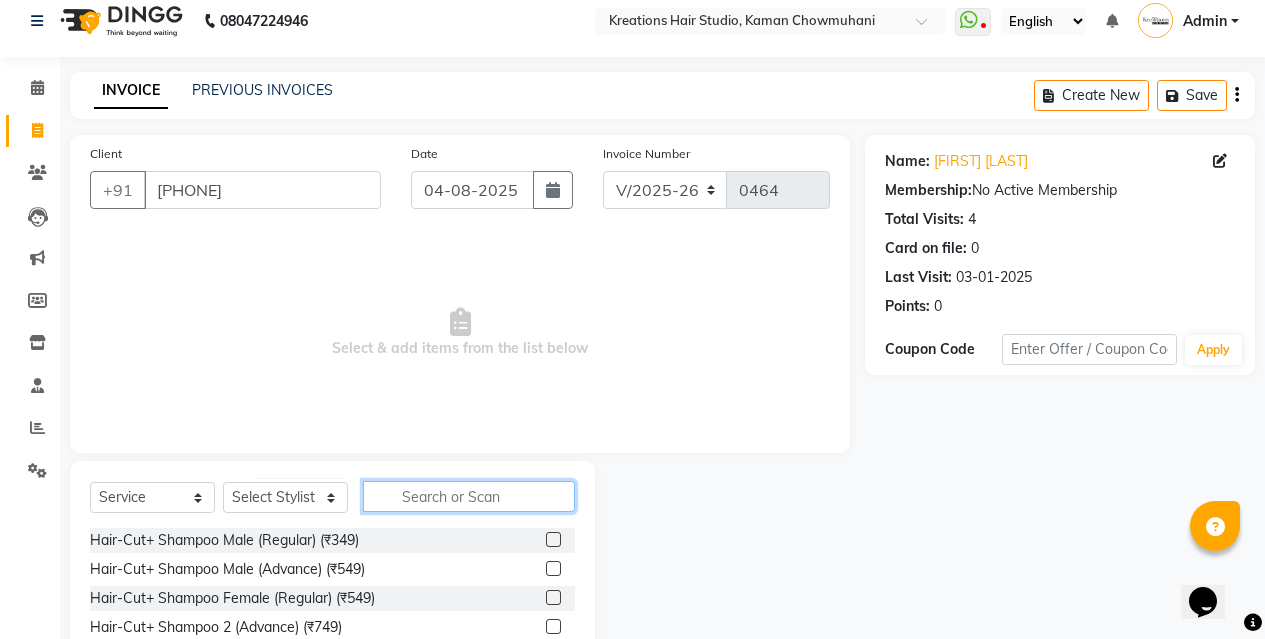 scroll, scrollTop: 162, scrollLeft: 0, axis: vertical 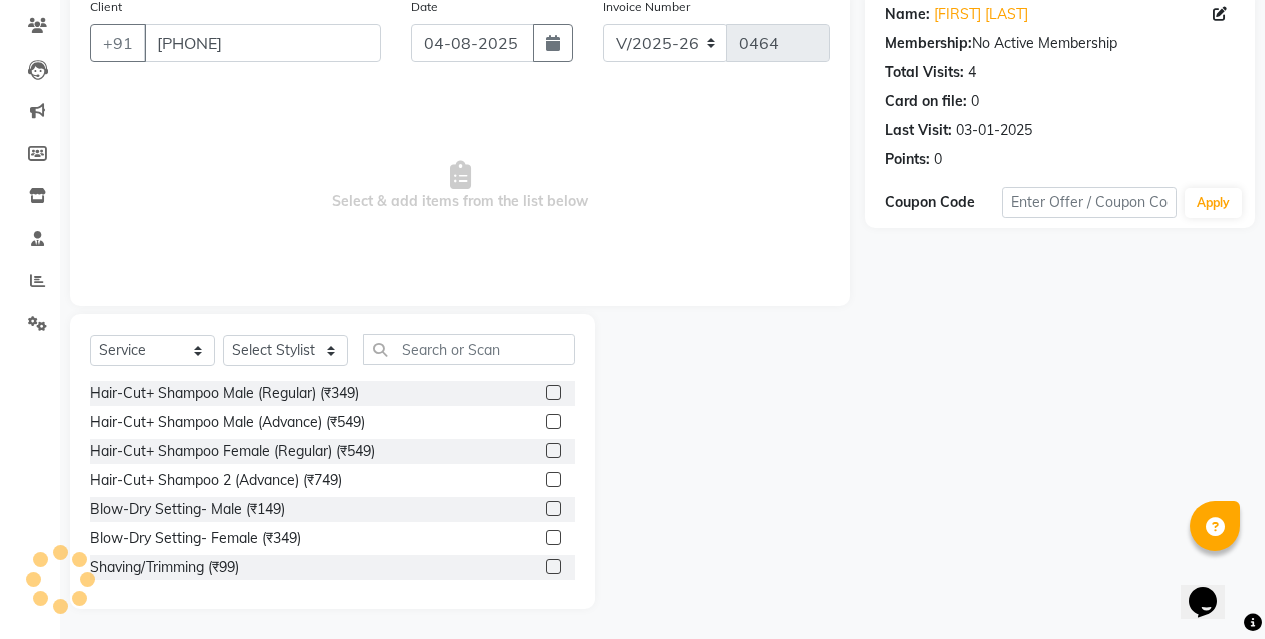 click 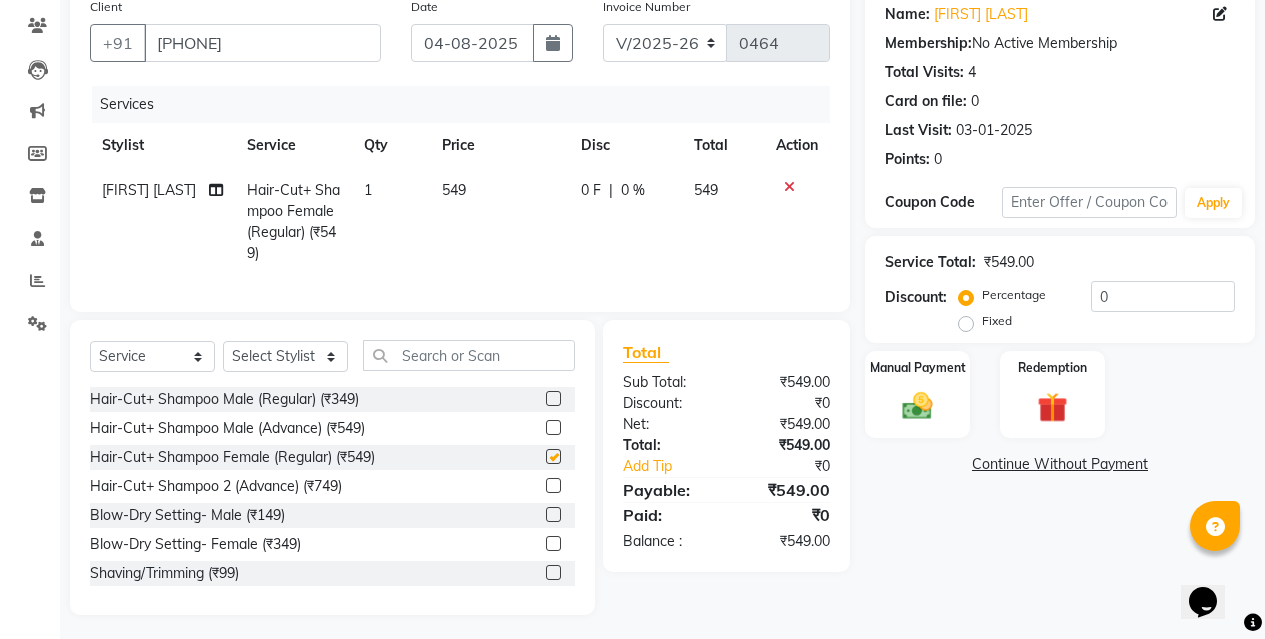 checkbox on "false" 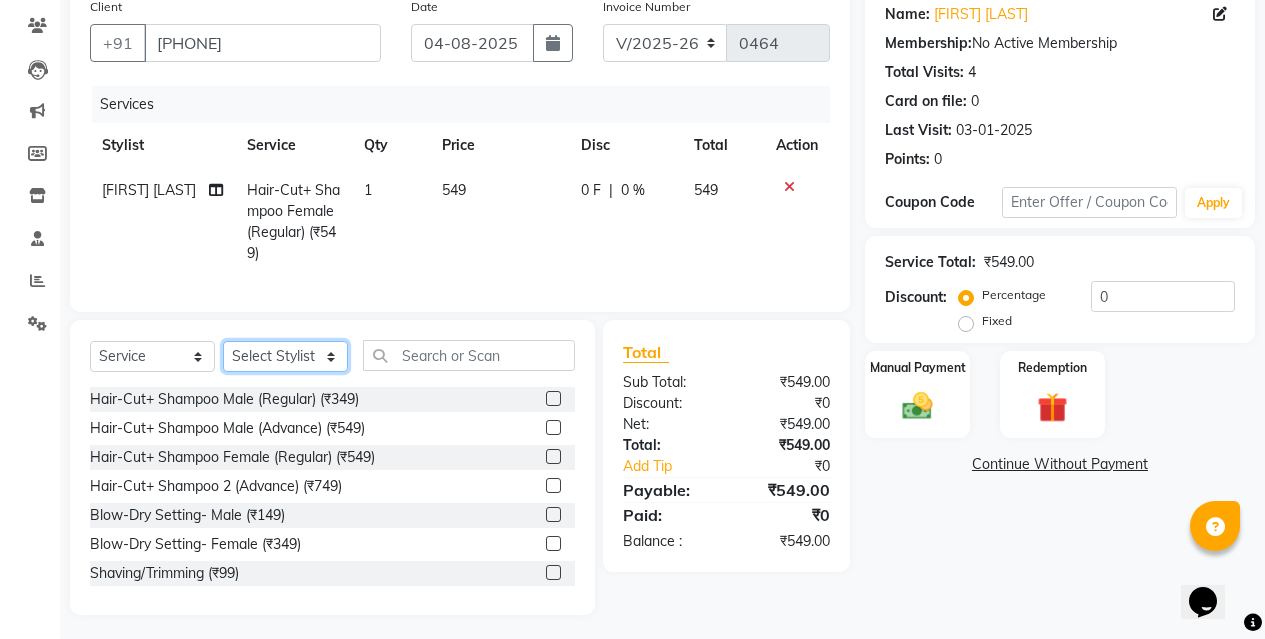 click on "Select Stylist [FIRST] [LAST] [FIRST] [LAST] [FIRST] [LAST] [FIRST] [LAST] [FIRST] [LAST] [FIRST] [LAST] [FIRST] [LAST] [FIRST] [LAST] [FIRST] [LAST]" 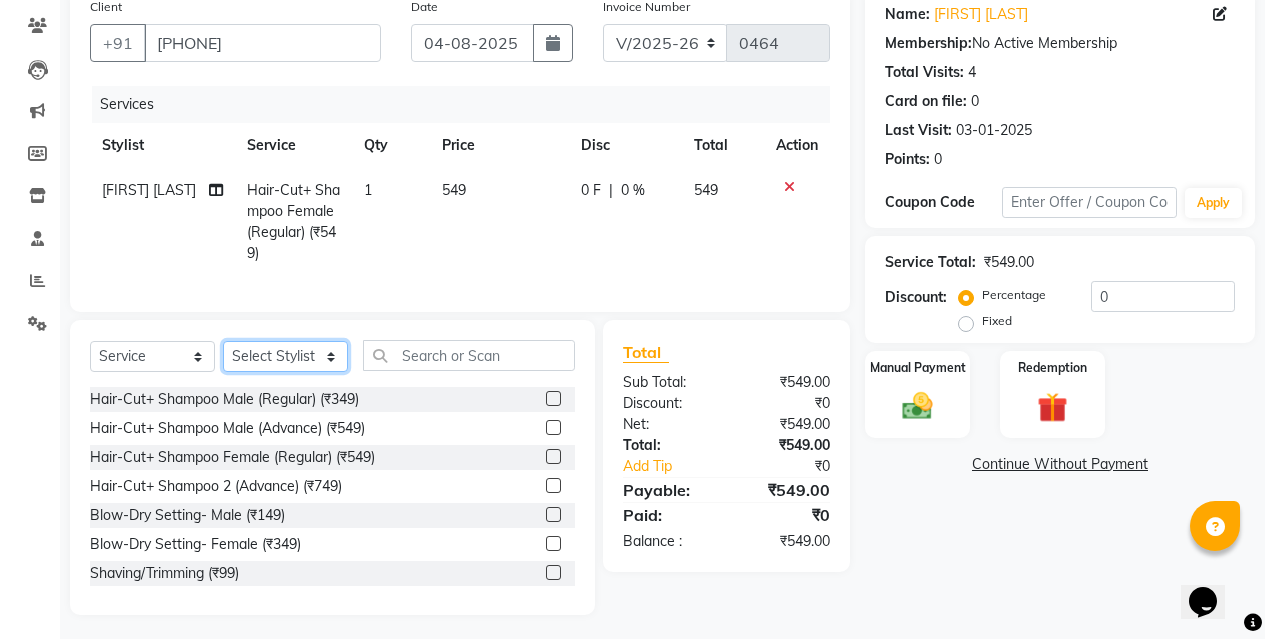 click on "Select Stylist [FIRST] [LAST] [FIRST] [LAST] [FIRST] [LAST] [FIRST] [LAST] [FIRST] [LAST] [FIRST] [LAST] [FIRST] [LAST] [FIRST] [LAST] [FIRST] [LAST]" 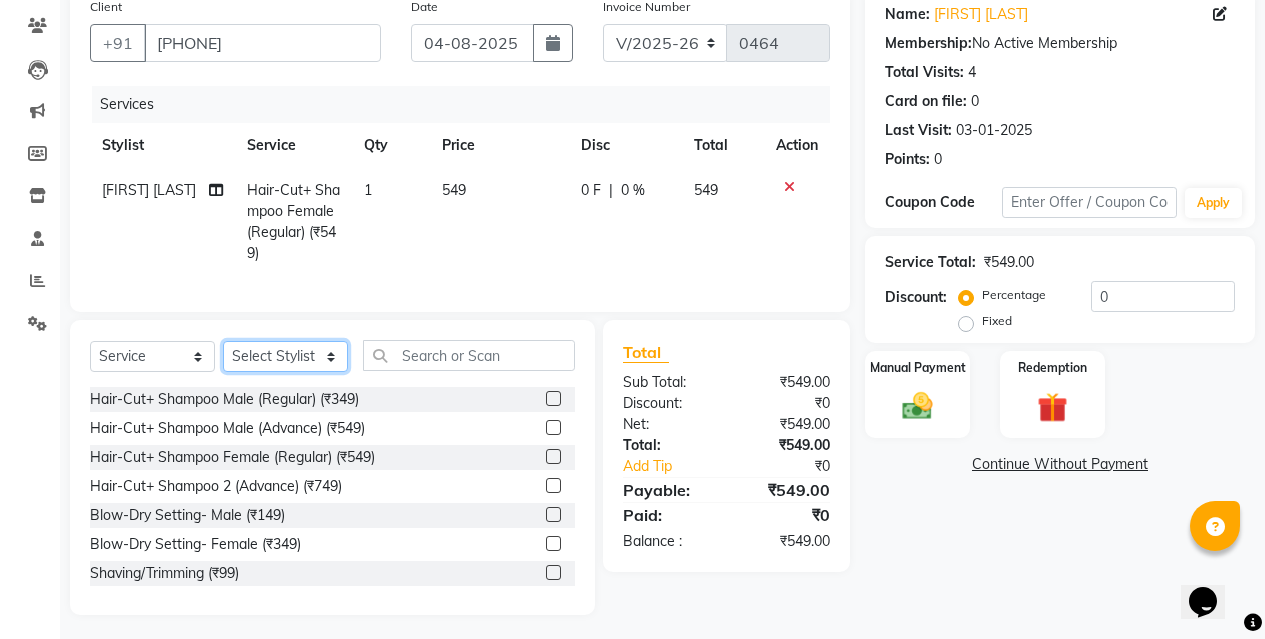 click on "Select Stylist [FIRST] [LAST] [FIRST] [LAST] [FIRST] [LAST] [FIRST] [LAST] [FIRST] [LAST] [FIRST] [LAST] [FIRST] [LAST] [FIRST] [LAST] [FIRST] [LAST]" 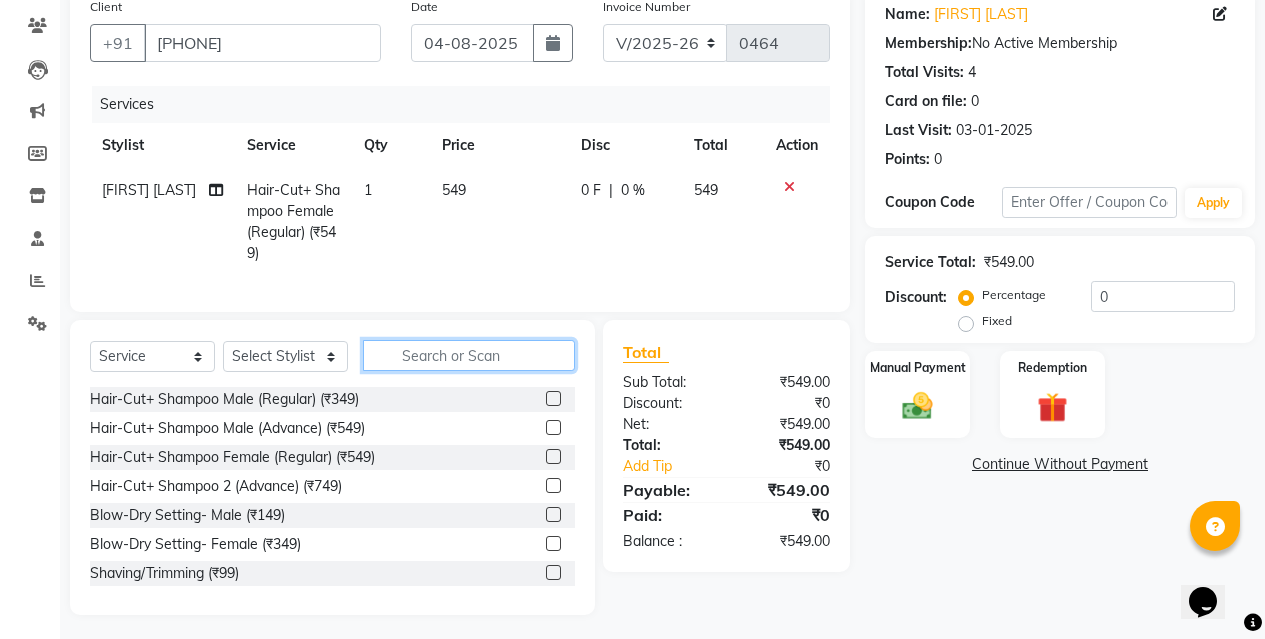 click 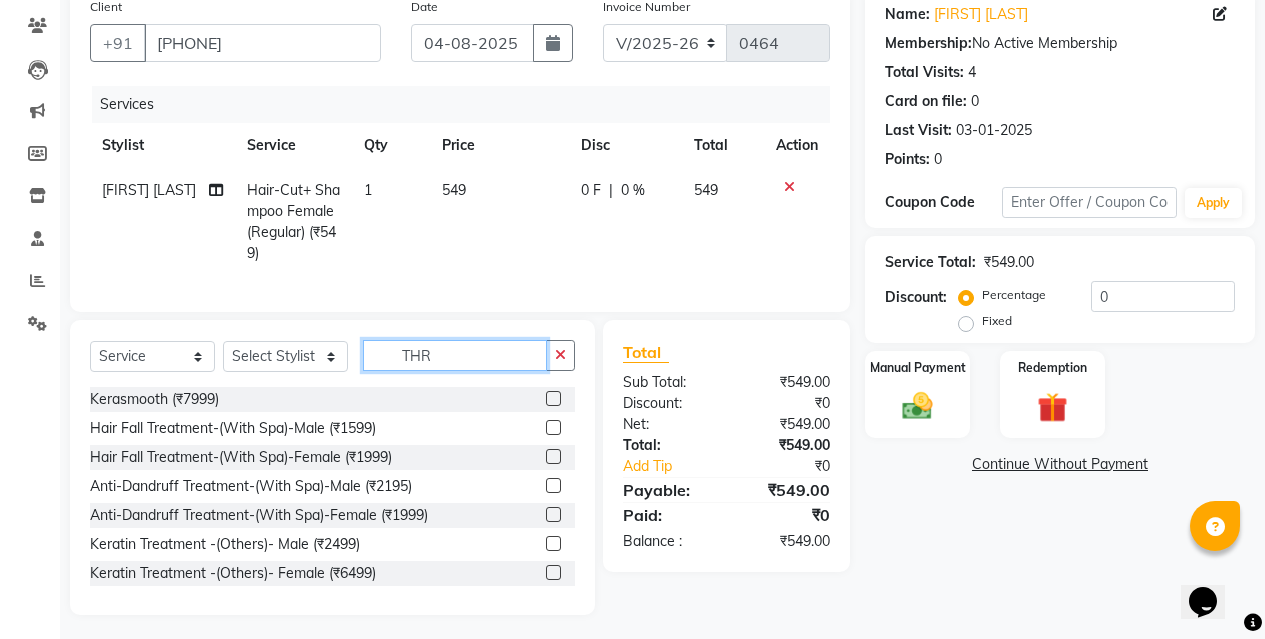 scroll, scrollTop: 140, scrollLeft: 0, axis: vertical 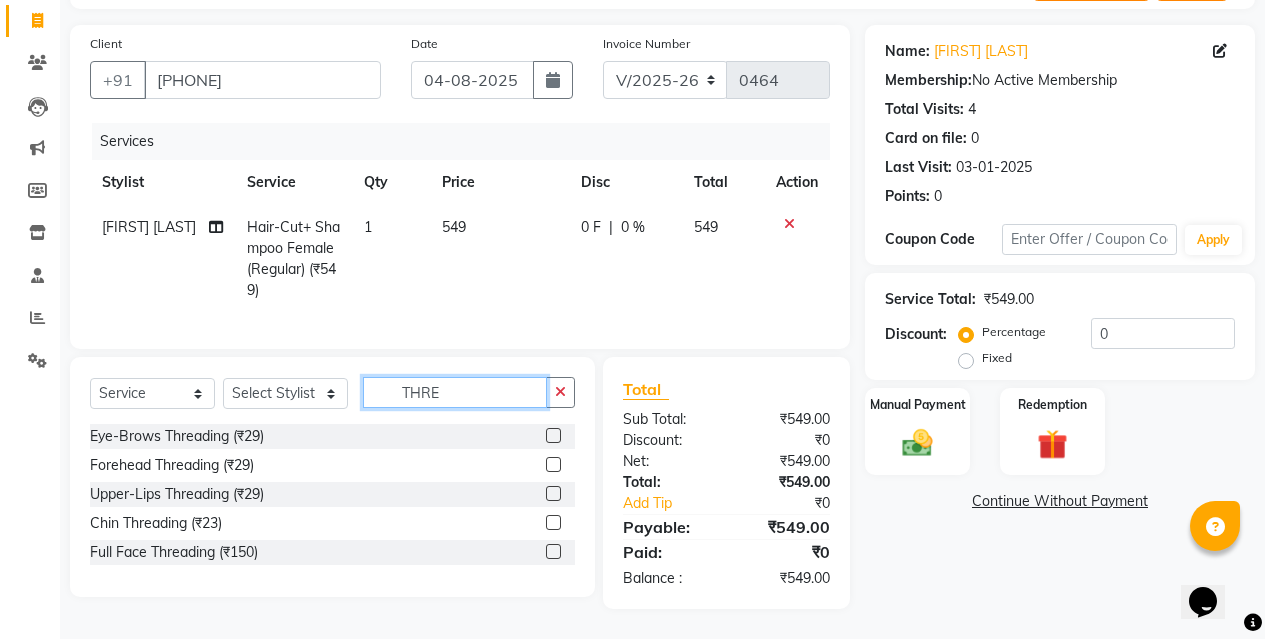 type on "THRE" 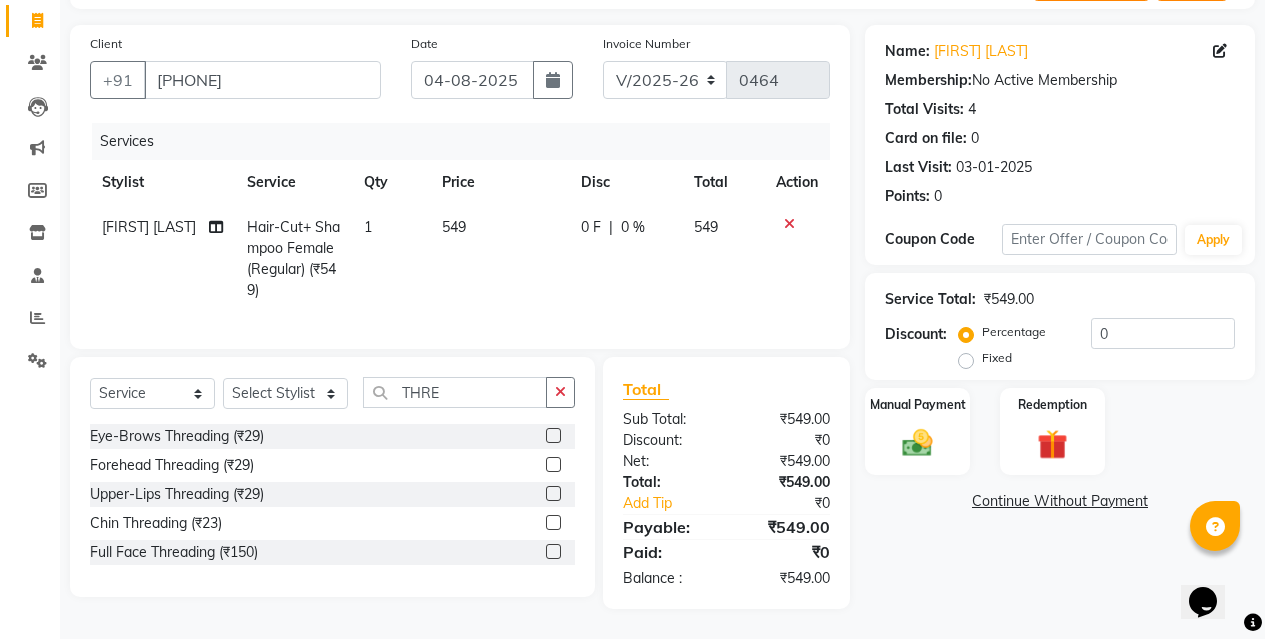 click 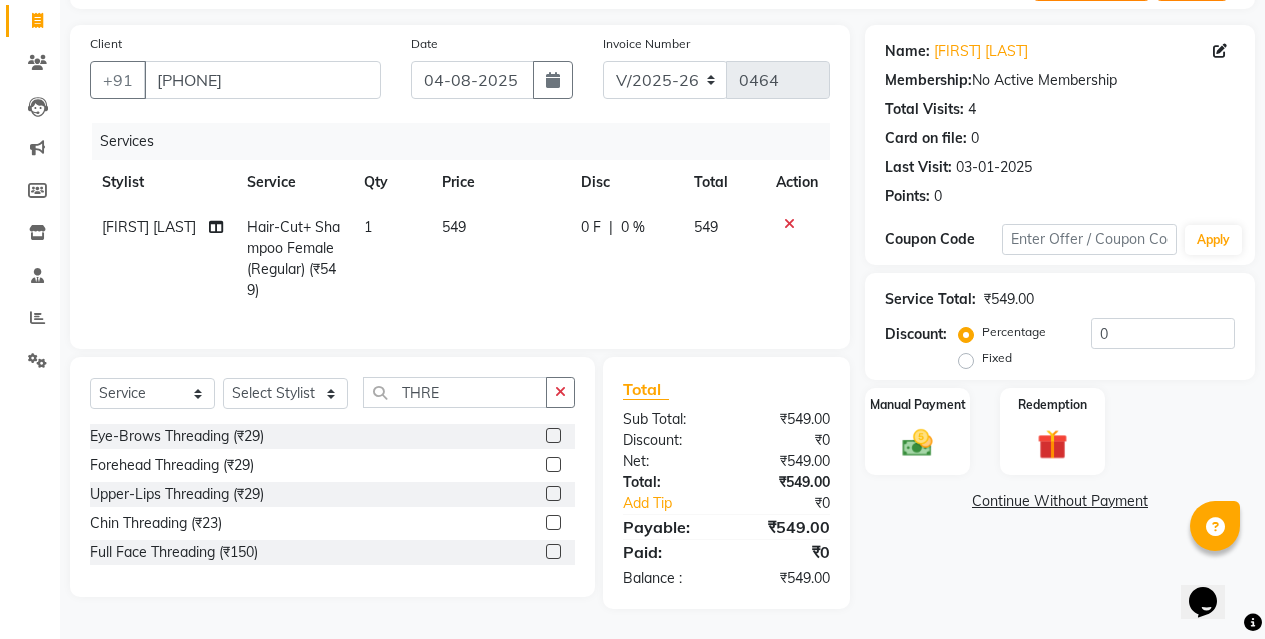 click at bounding box center [552, 436] 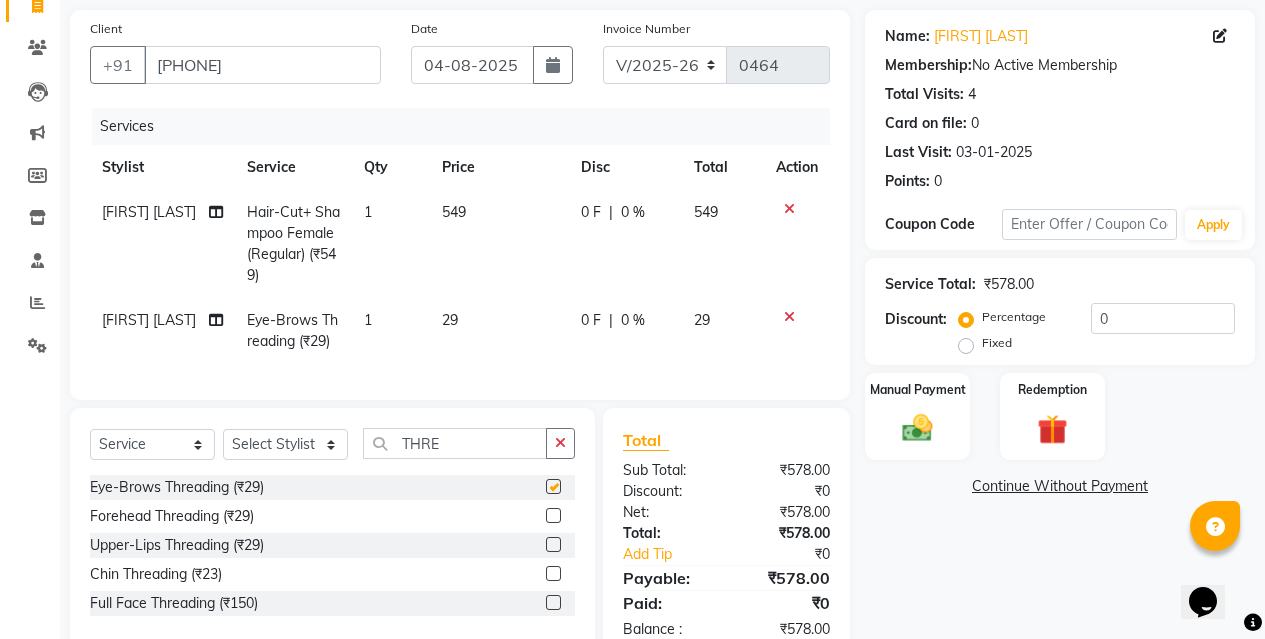 checkbox on "false" 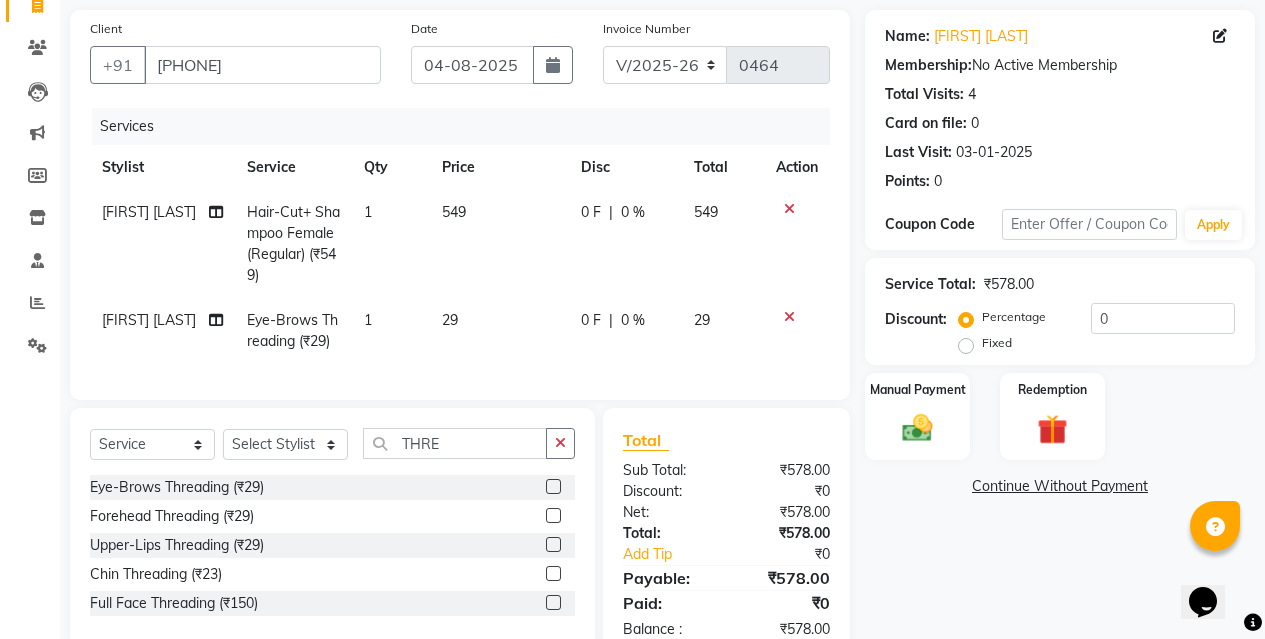 click 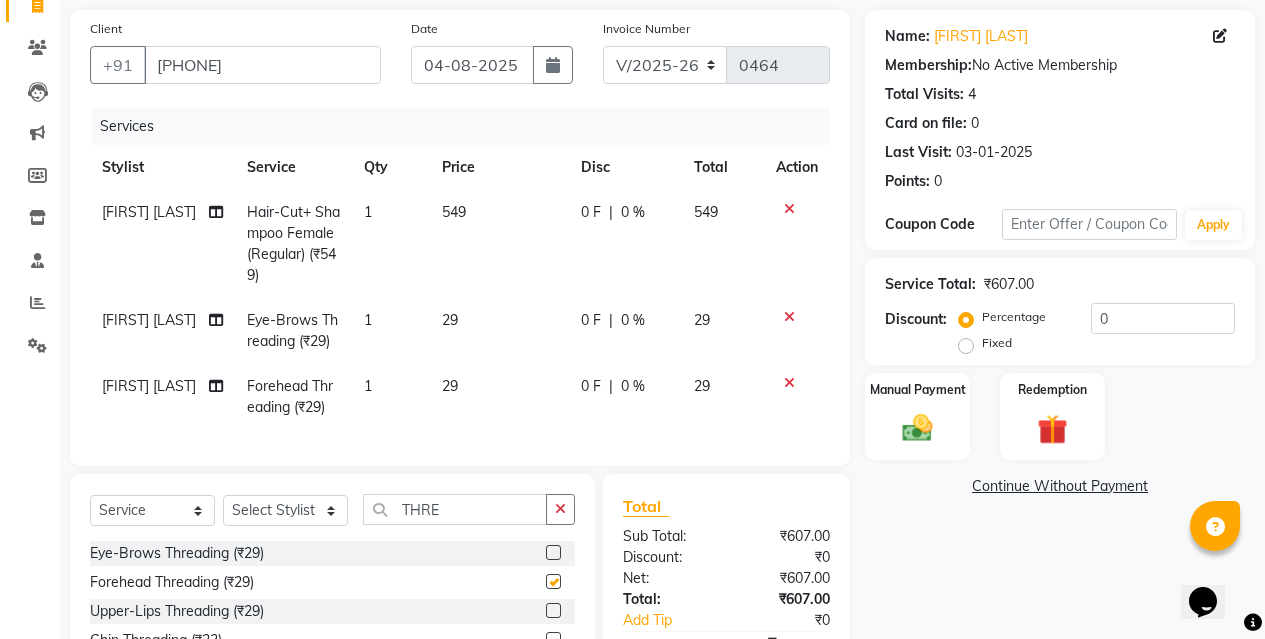 checkbox on "false" 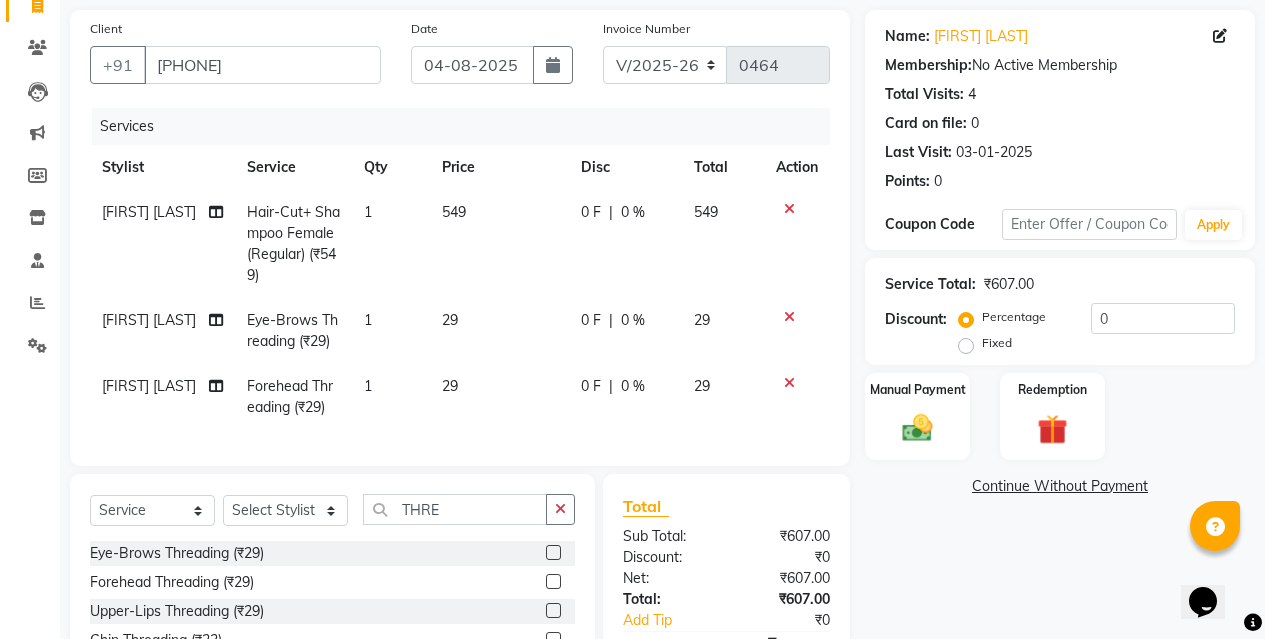 click 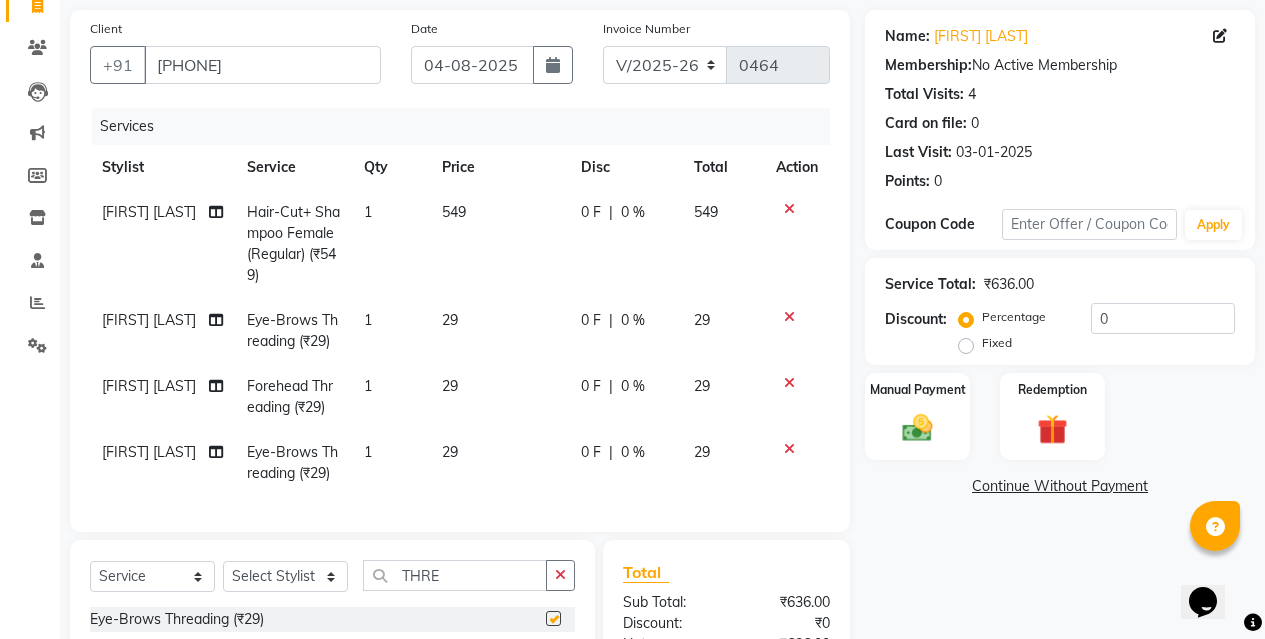 checkbox on "false" 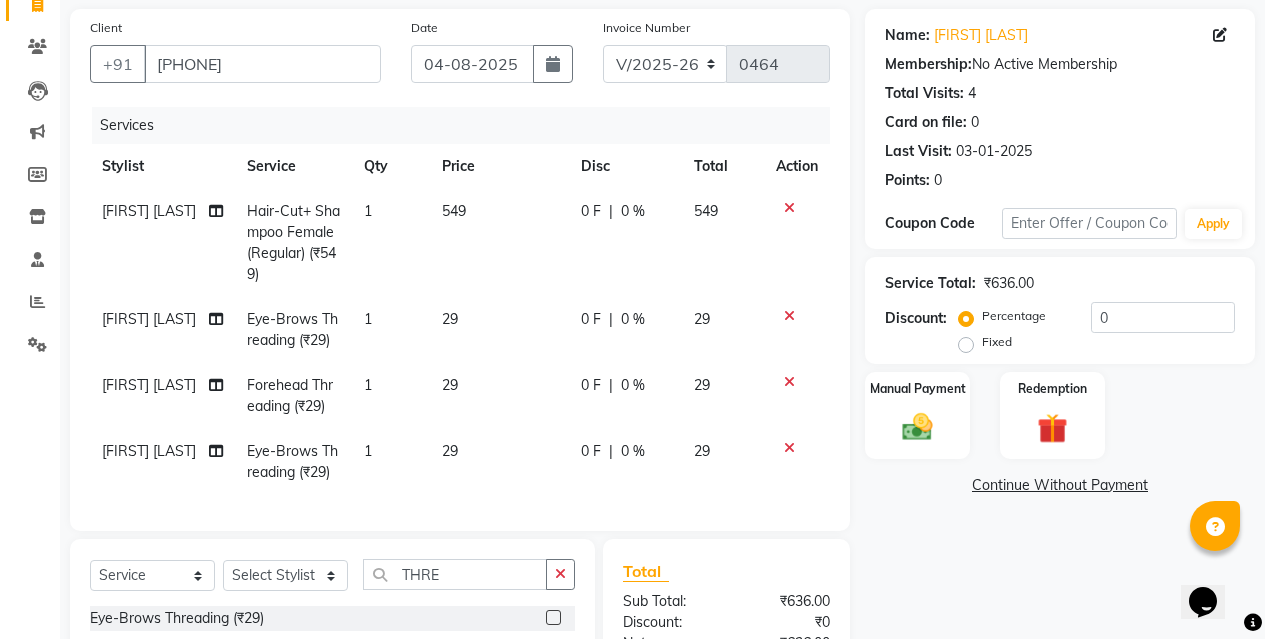 scroll, scrollTop: 338, scrollLeft: 0, axis: vertical 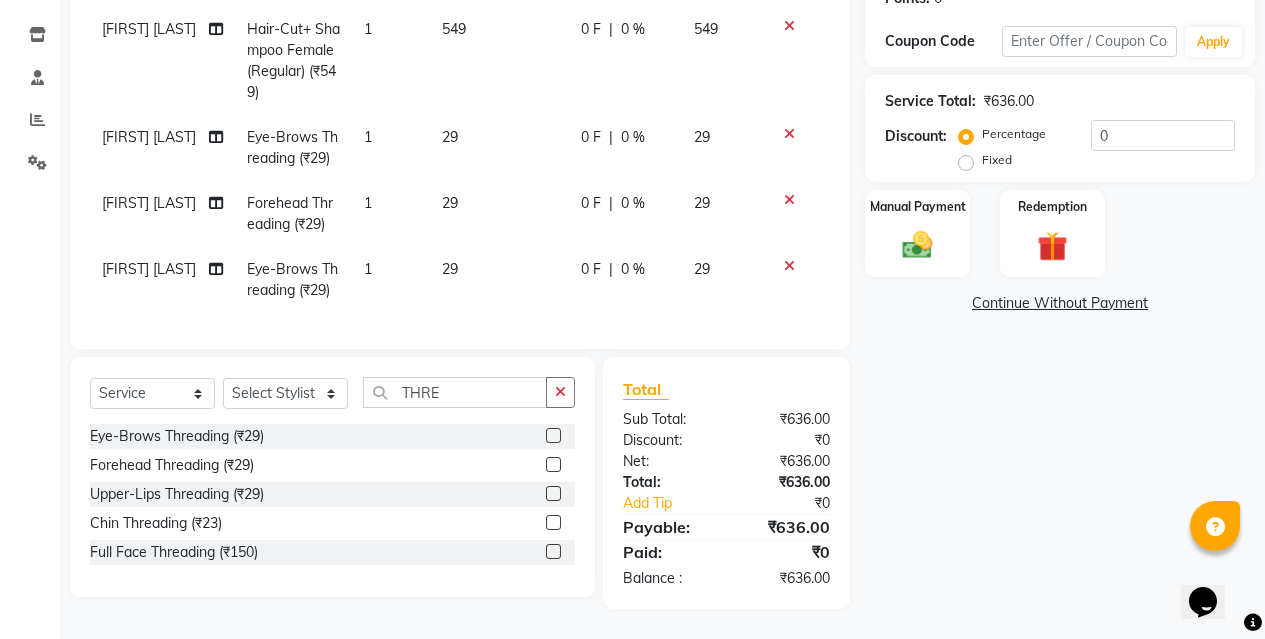 click 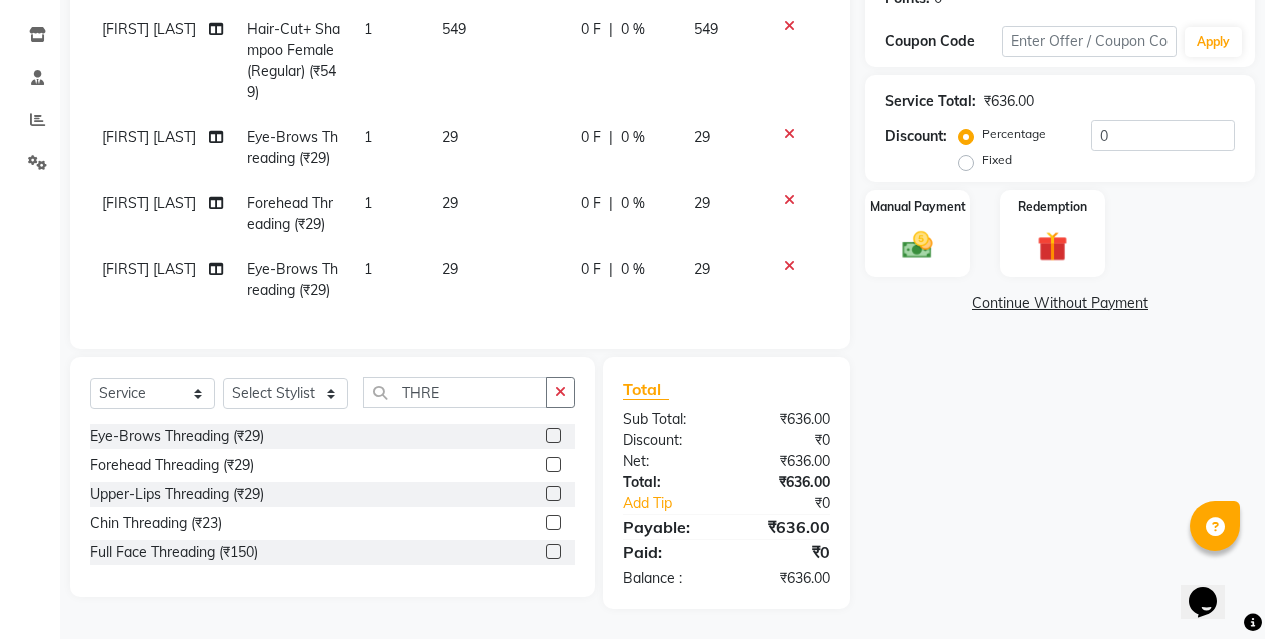 click at bounding box center (552, 465) 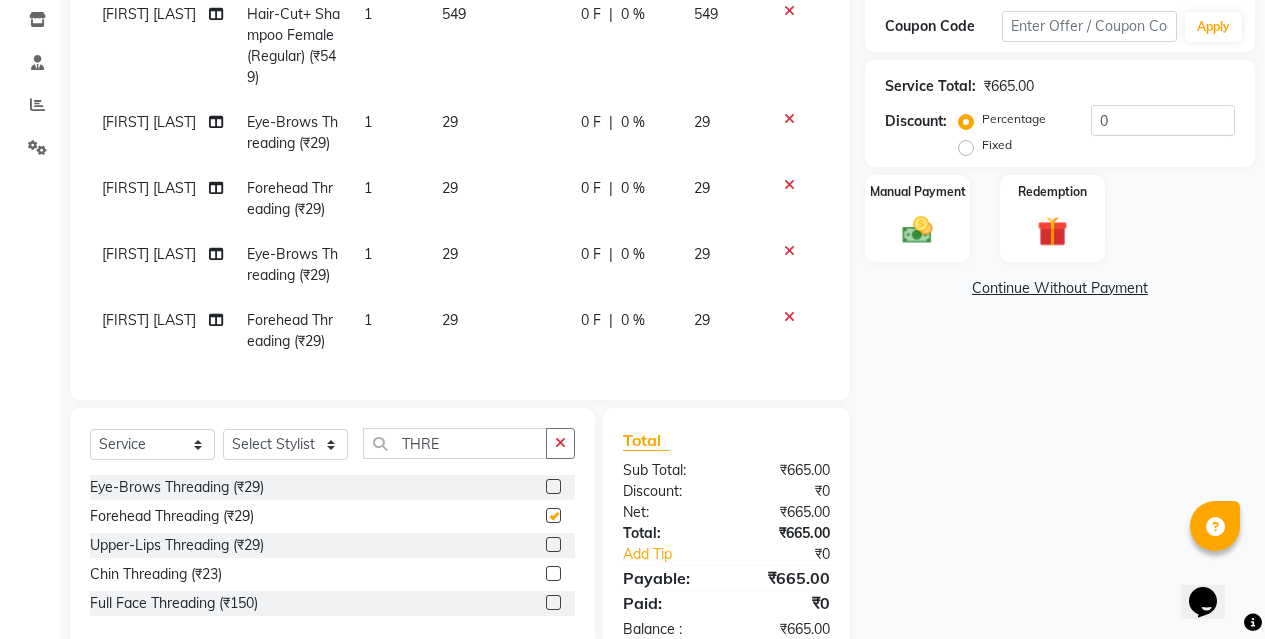 checkbox on "false" 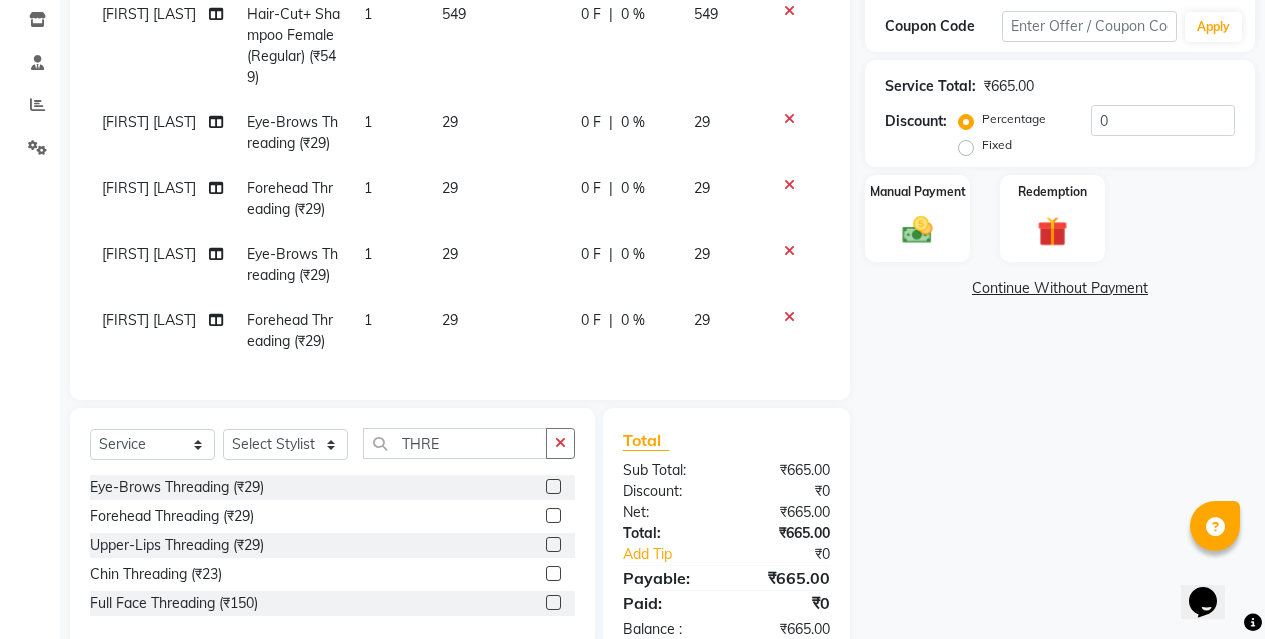 scroll, scrollTop: 4, scrollLeft: 0, axis: vertical 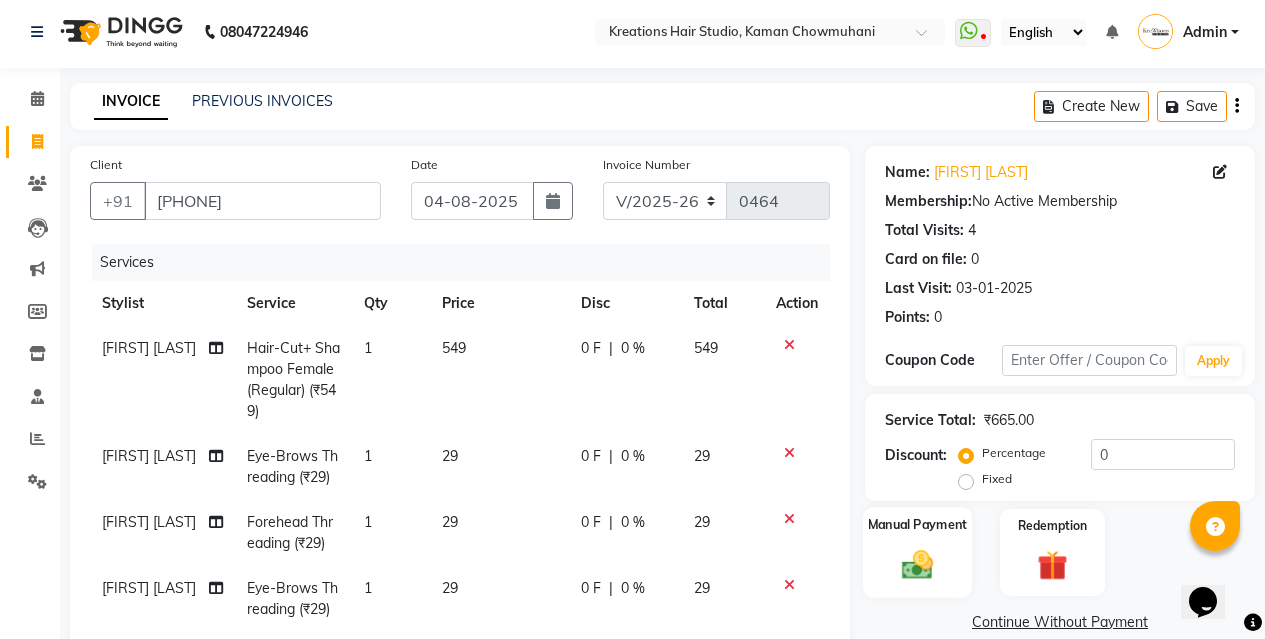 click on "Manual Payment" 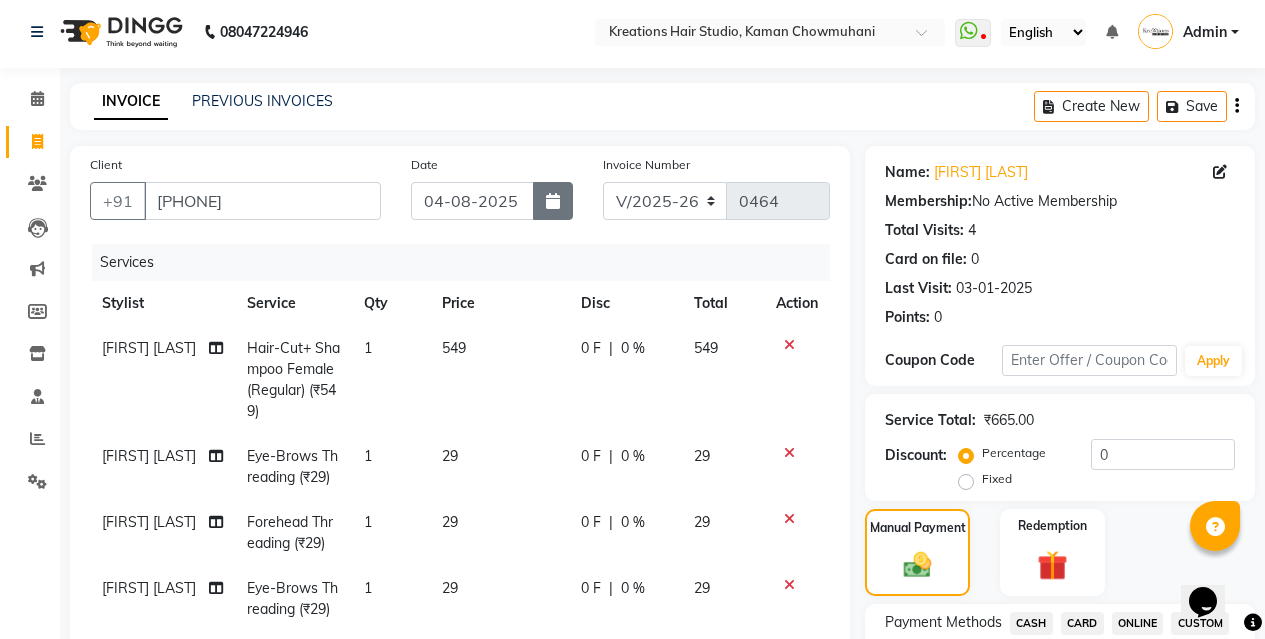 click 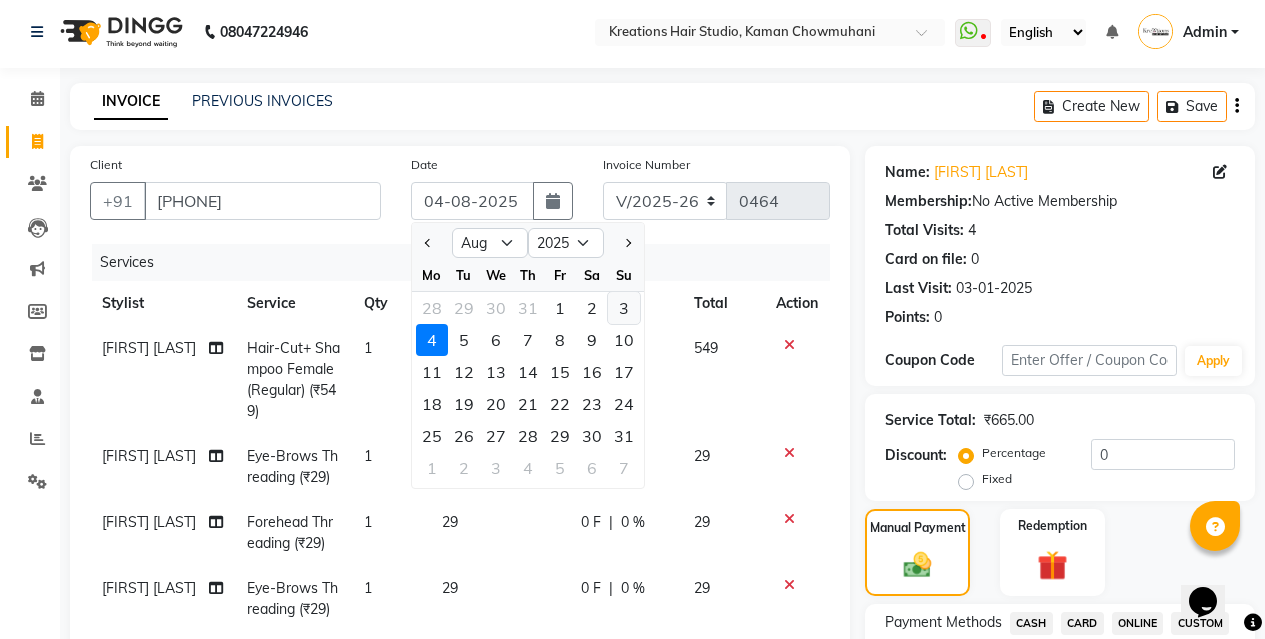 click on "3" 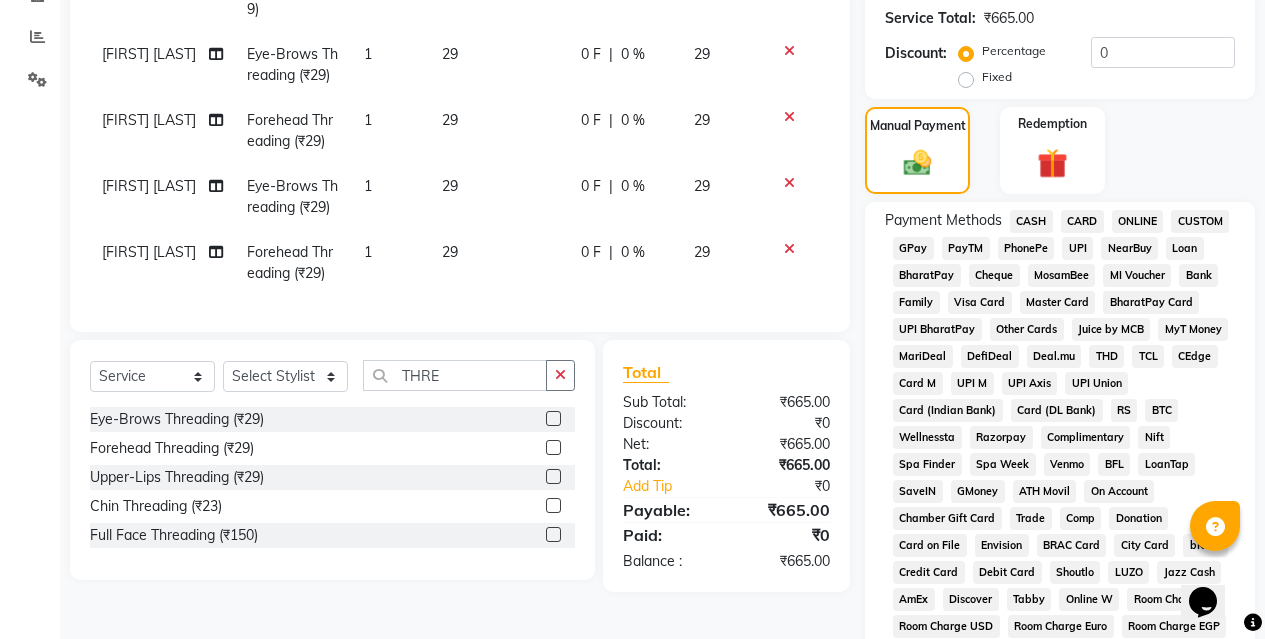 scroll, scrollTop: 404, scrollLeft: 0, axis: vertical 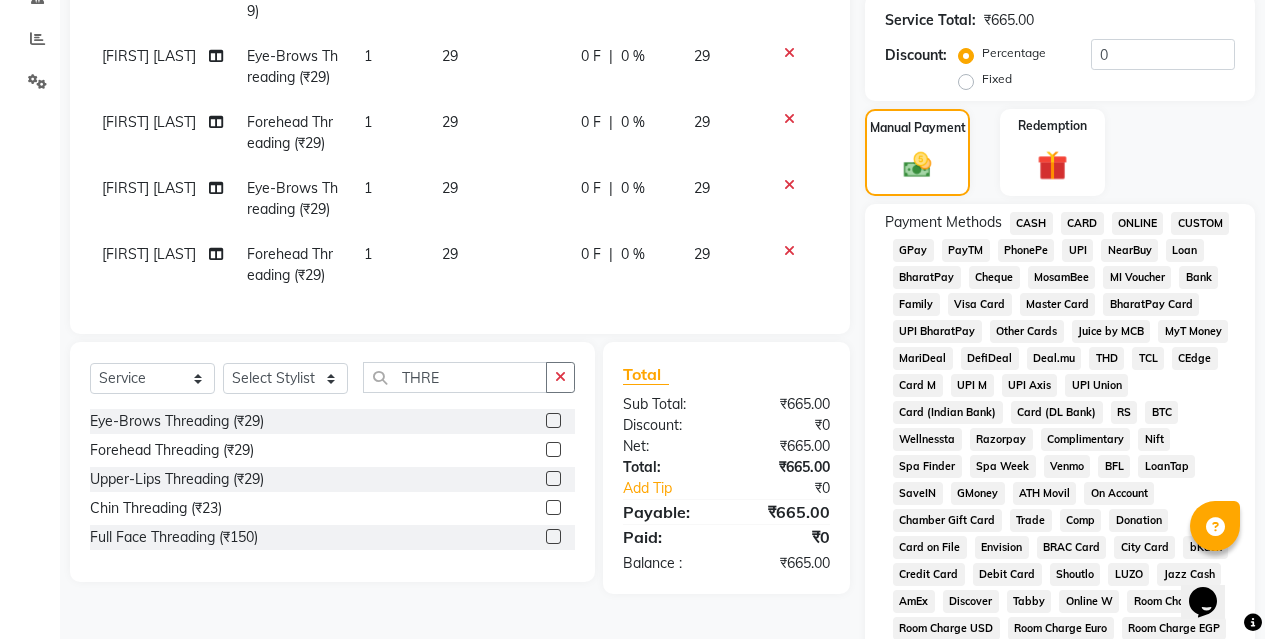click on "ONLINE" 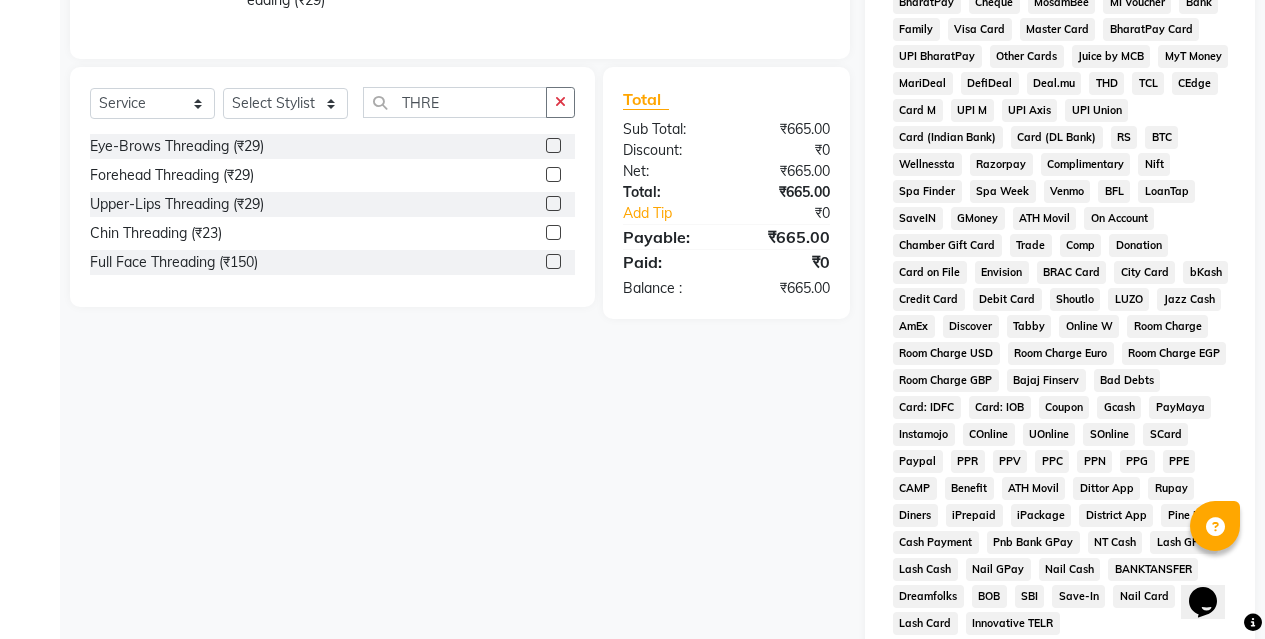 scroll, scrollTop: 940, scrollLeft: 0, axis: vertical 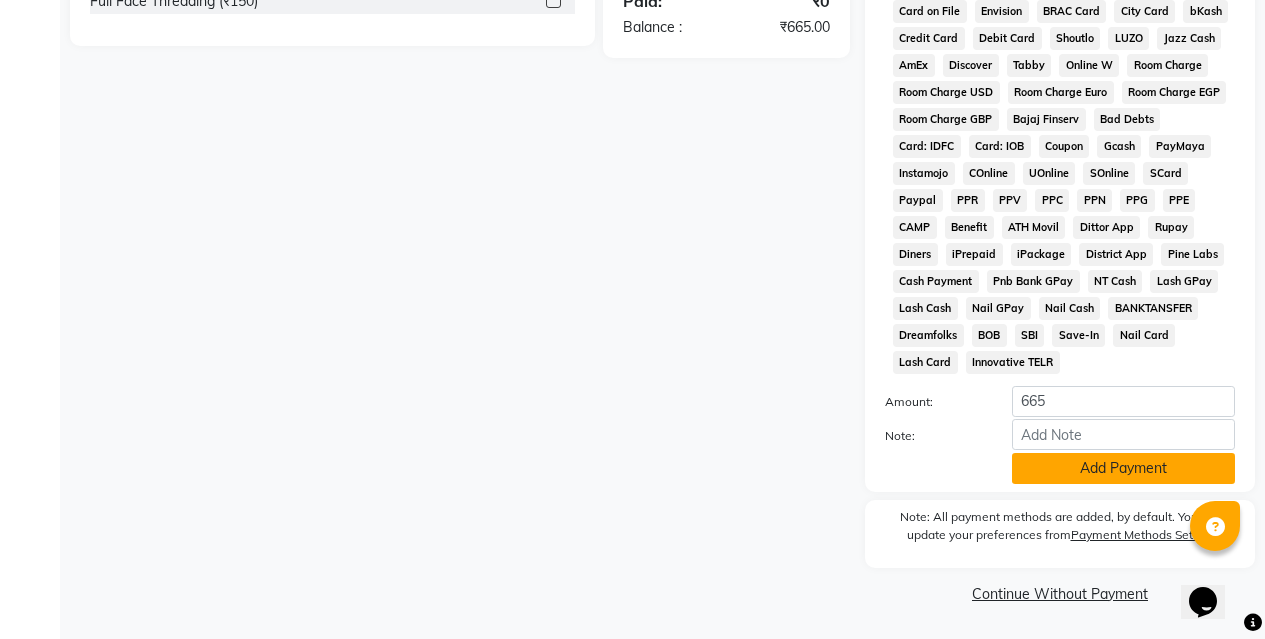 click on "Add Payment" 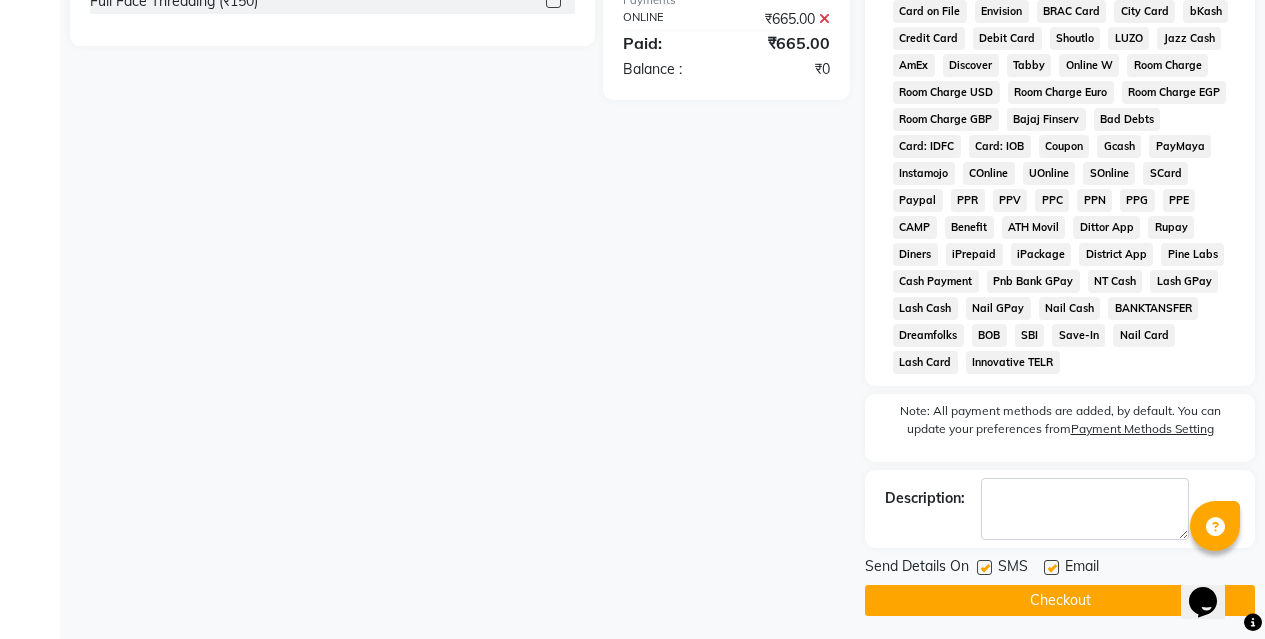 click on "Checkout" 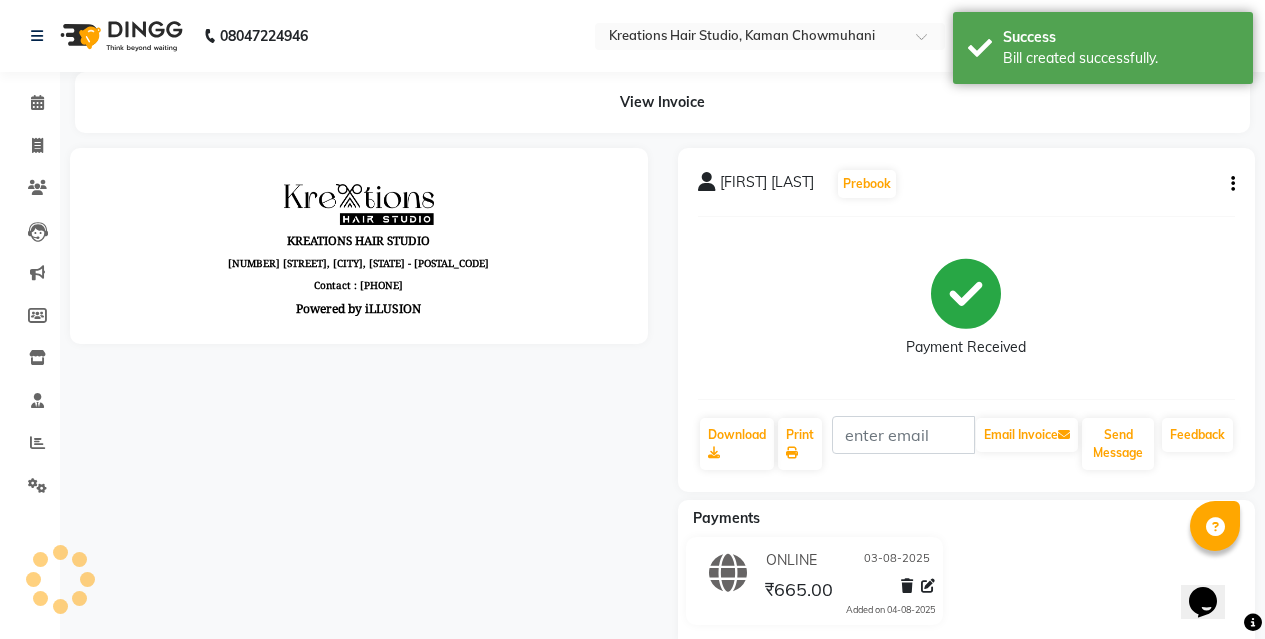 scroll, scrollTop: 0, scrollLeft: 0, axis: both 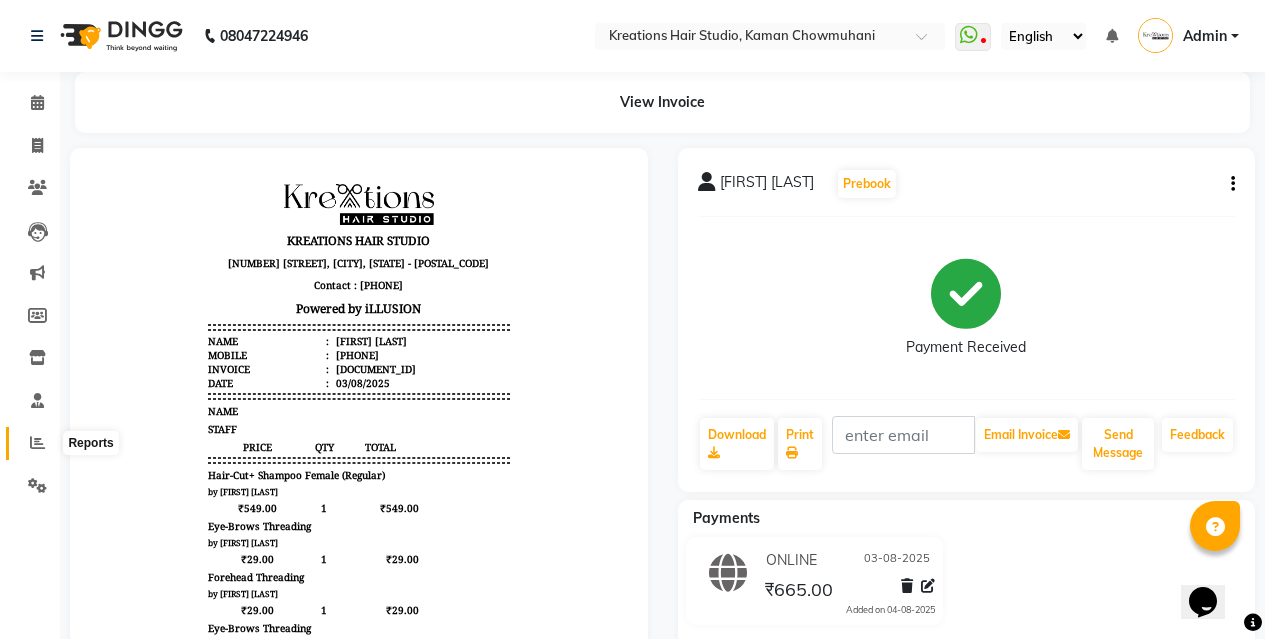 click 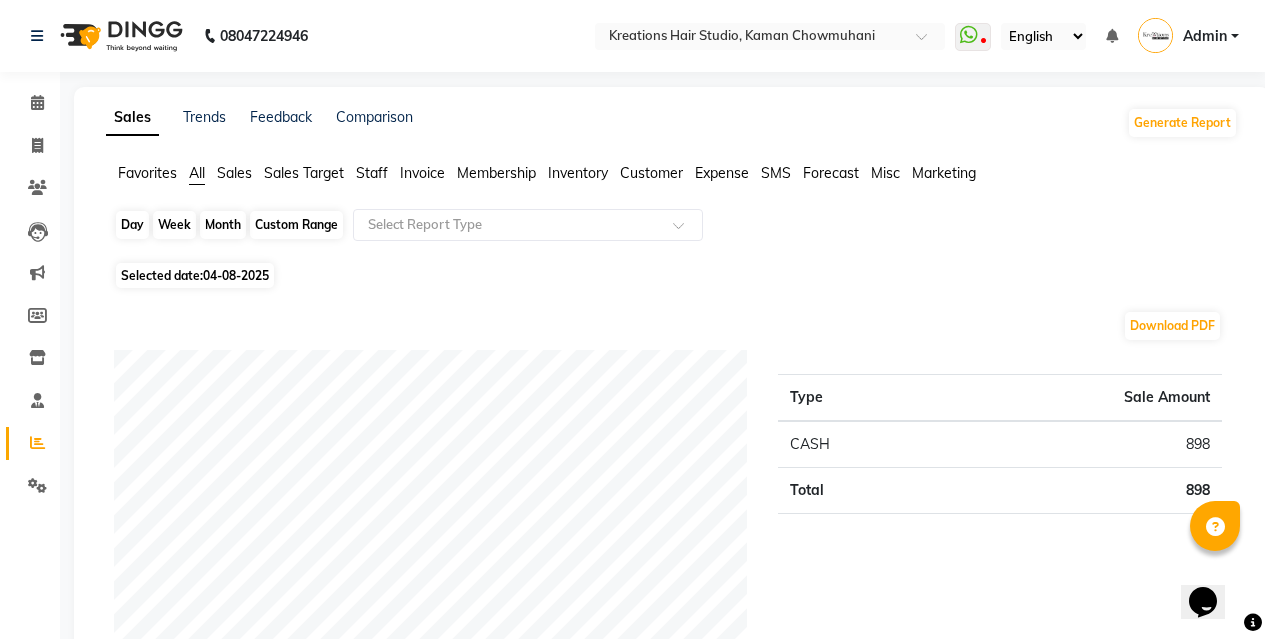click on "Day" 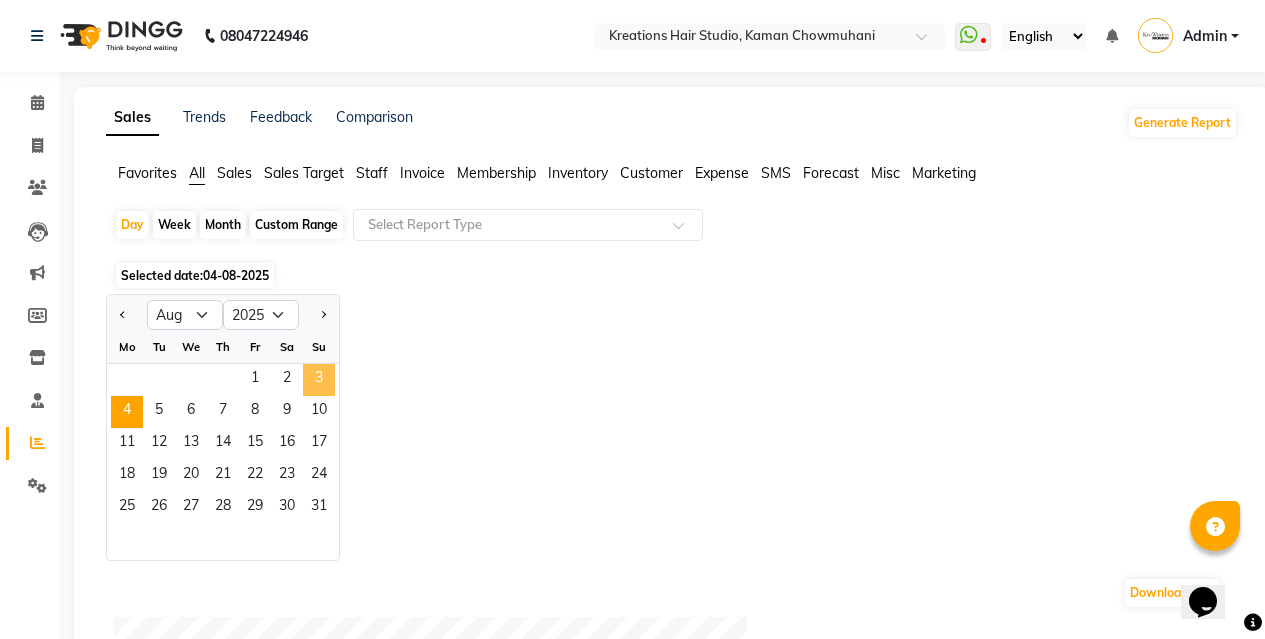 click on "3" 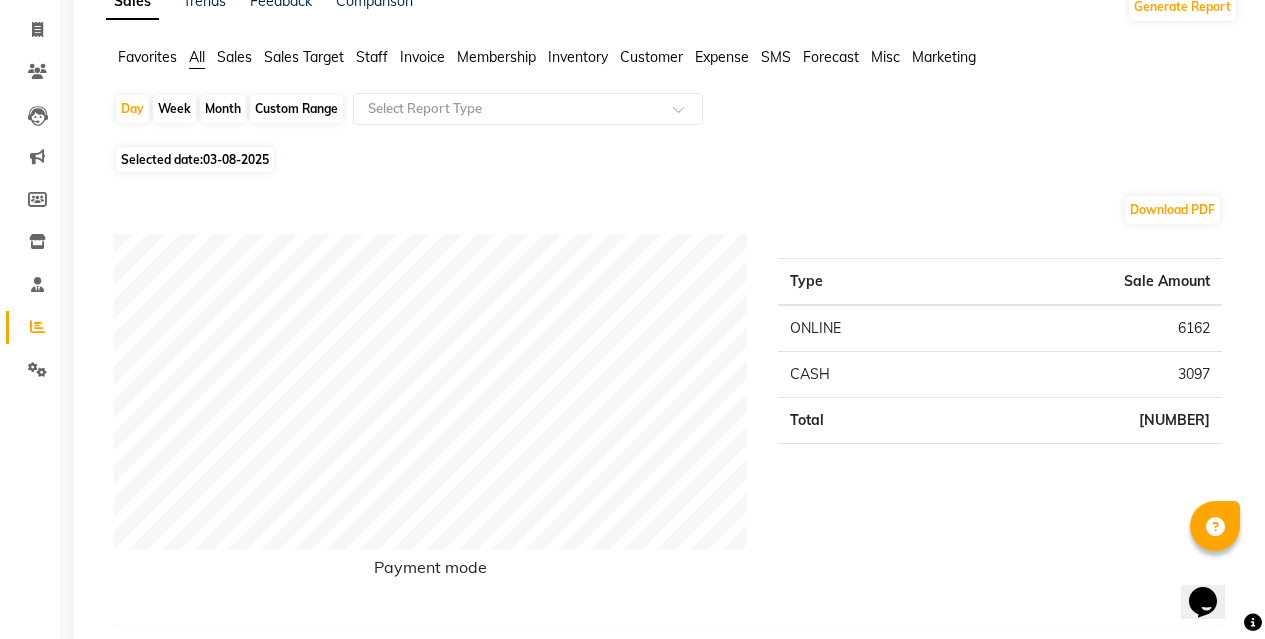 scroll, scrollTop: 0, scrollLeft: 0, axis: both 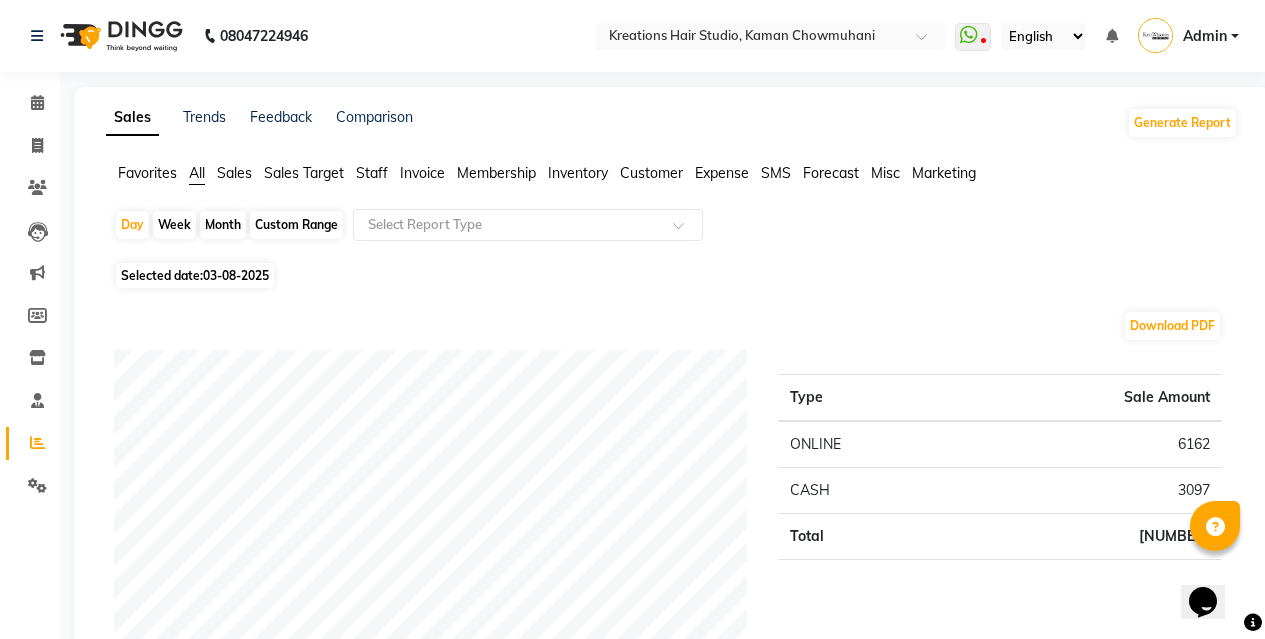 click on "Staff" 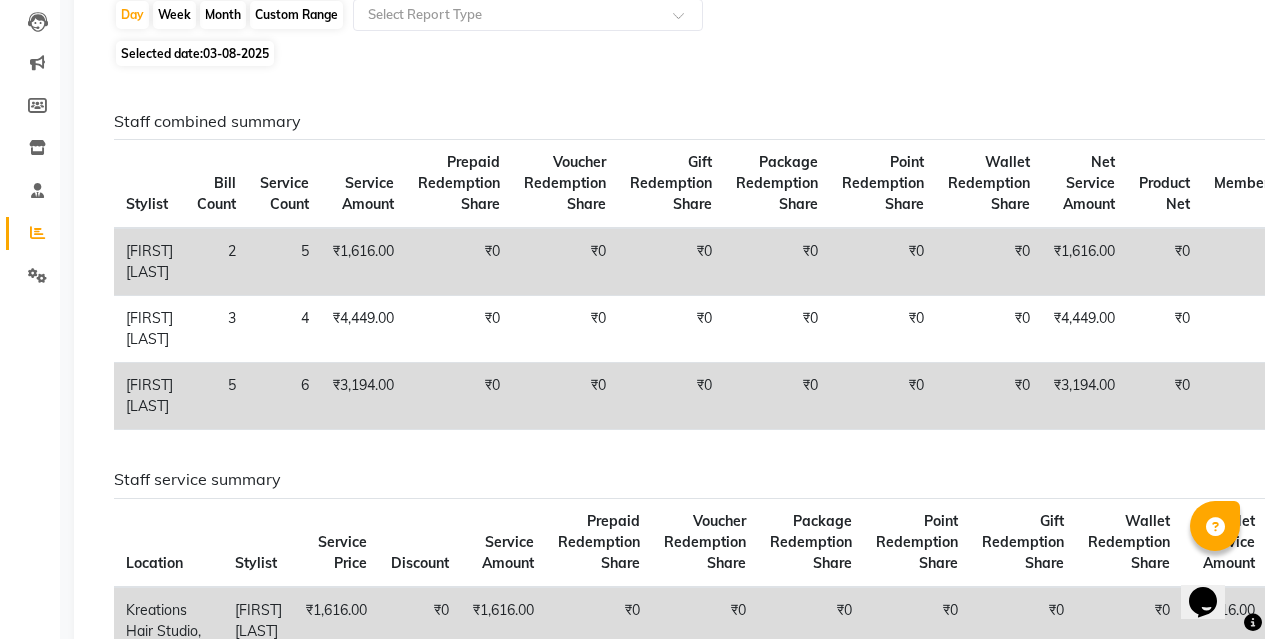 scroll, scrollTop: 100, scrollLeft: 0, axis: vertical 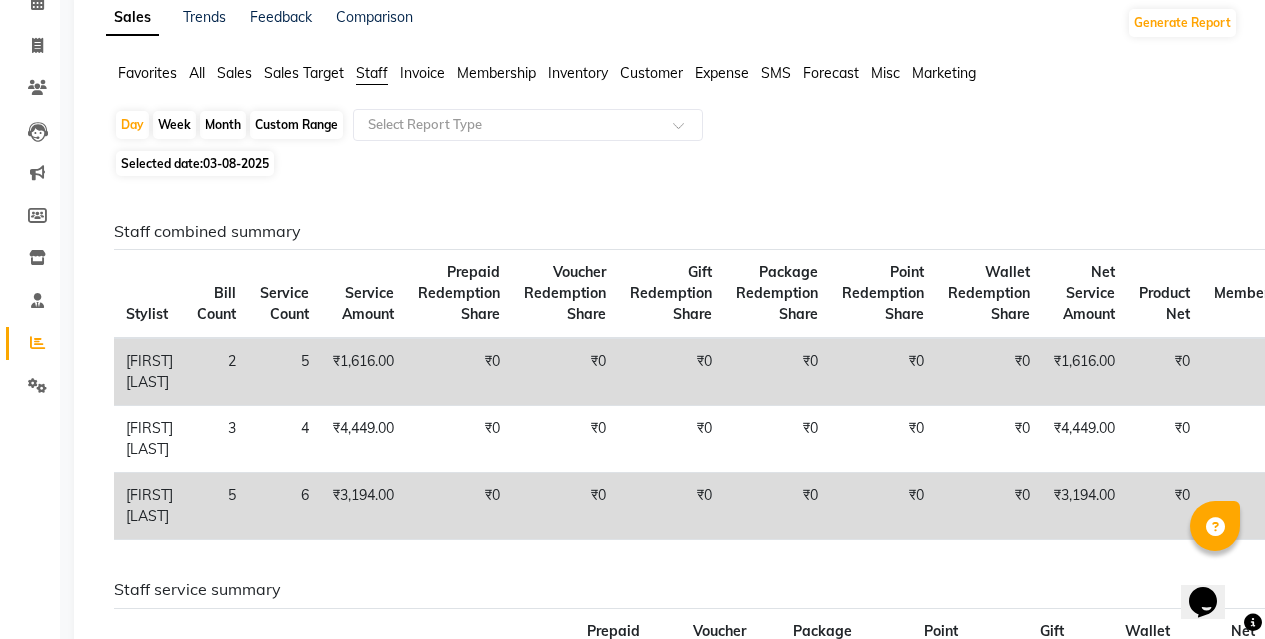 click on "Favorites All Sales Sales Target Staff Invoice Membership Inventory Customer Expense SMS Forecast Misc Marketing" 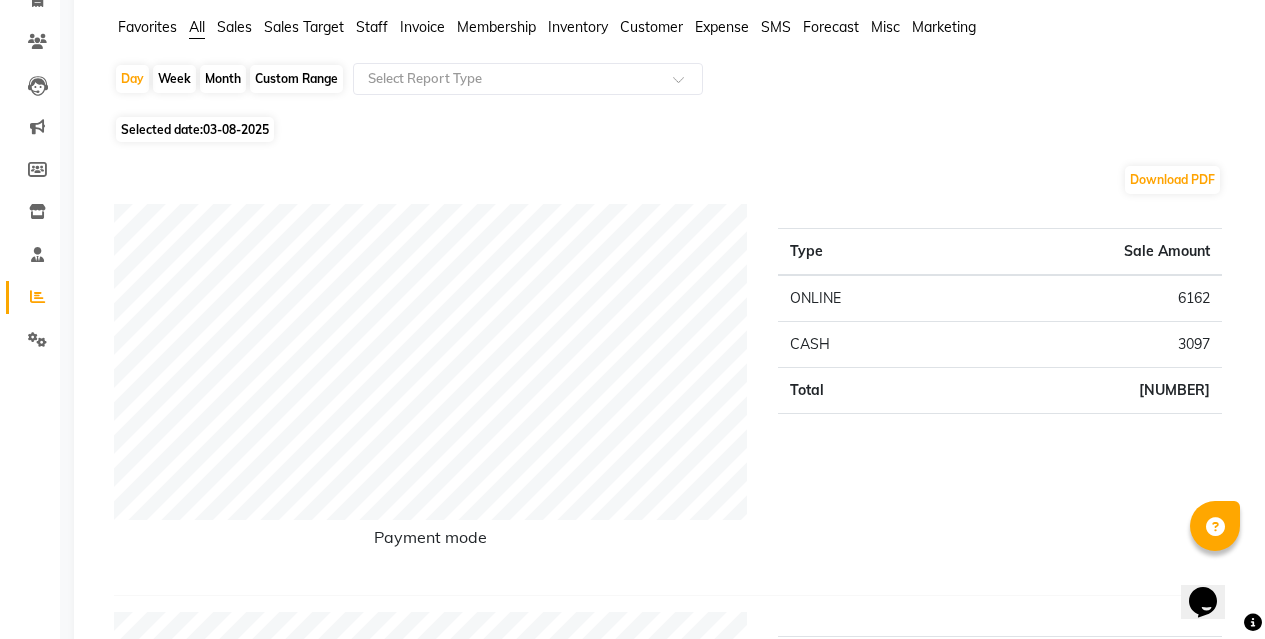 scroll, scrollTop: 100, scrollLeft: 0, axis: vertical 